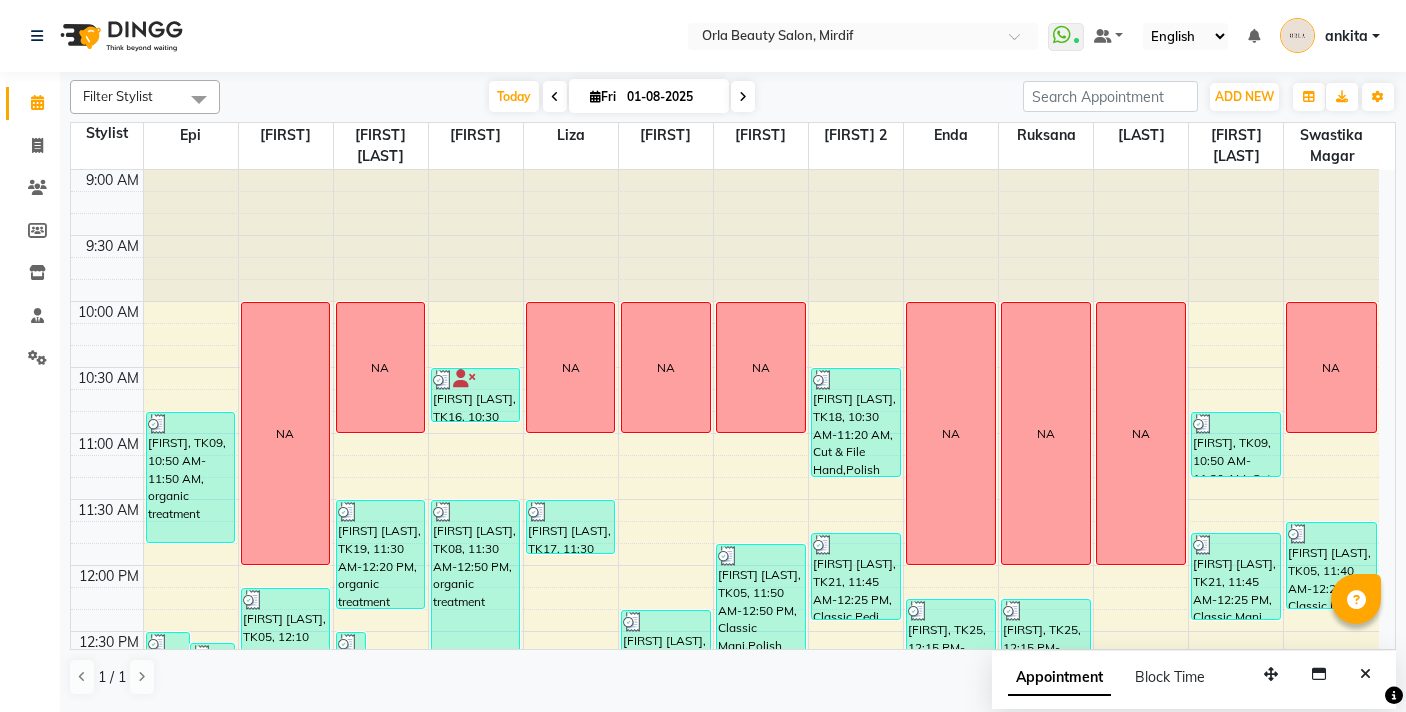 click on "9:00 AM 9:30 AM 10:00 AM 10:30 AM 11:00 AM 11:30 AM 12:00 PM 12:30 PM 1:00 PM 1:30 PM 2:00 PM 2:30 PM 3:00 PM 3:30 PM 4:00 PM 4:30 PM 5:00 PM 5:30 PM 6:00 PM 6:30 PM 7:00 PM 7:30 PM 8:00 PM 8:30 PM 9:00 PM 9:30 PM 10:00 PM 10:30 PM     [FIRST] [LAST], TK26, 12:30 PM-12:50 PM, Beach Waves     [FIRST] [LAST], TK26, 12:35 PM-11:55 AM, Hair Blow Dry Medium     [FIRST] [LAST], TK34, 01:30 PM-02:15 PM, Root Color     [FIRST] [LAST], TK32, 01:50 PM-01:55 PM, accesories     Madam [FIRST] [LAST], TK12, 03:00 PM-03:50 PM, Hair Style     [FIRST], TK40, 03:30 PM-04:30 PM, organic treatment     [FIRST], TK09, 10:50 AM-11:50 AM, organic treatment     [FIRST] [LAST], TK34, 02:15 PM-02:45 PM, straight iron additional     [FIRST] [LAST], TK02, 04:50 PM-06:05 PM, argan medium     undefined, TK36, 07:05 PM-08:05 PM, argan long  NA      [FIRST] [LAST], TK38, 04:30 PM-06:00 PM, Hair Cut Fringe,Hair Trim     [FIRST], TK28, 05:15 PM-06:00 PM, Hair Trim                 [FIRST], TK27, 03:00 PM-04:10 PM, Sedr Treatment Medium      NA" at bounding box center [725, 1093] 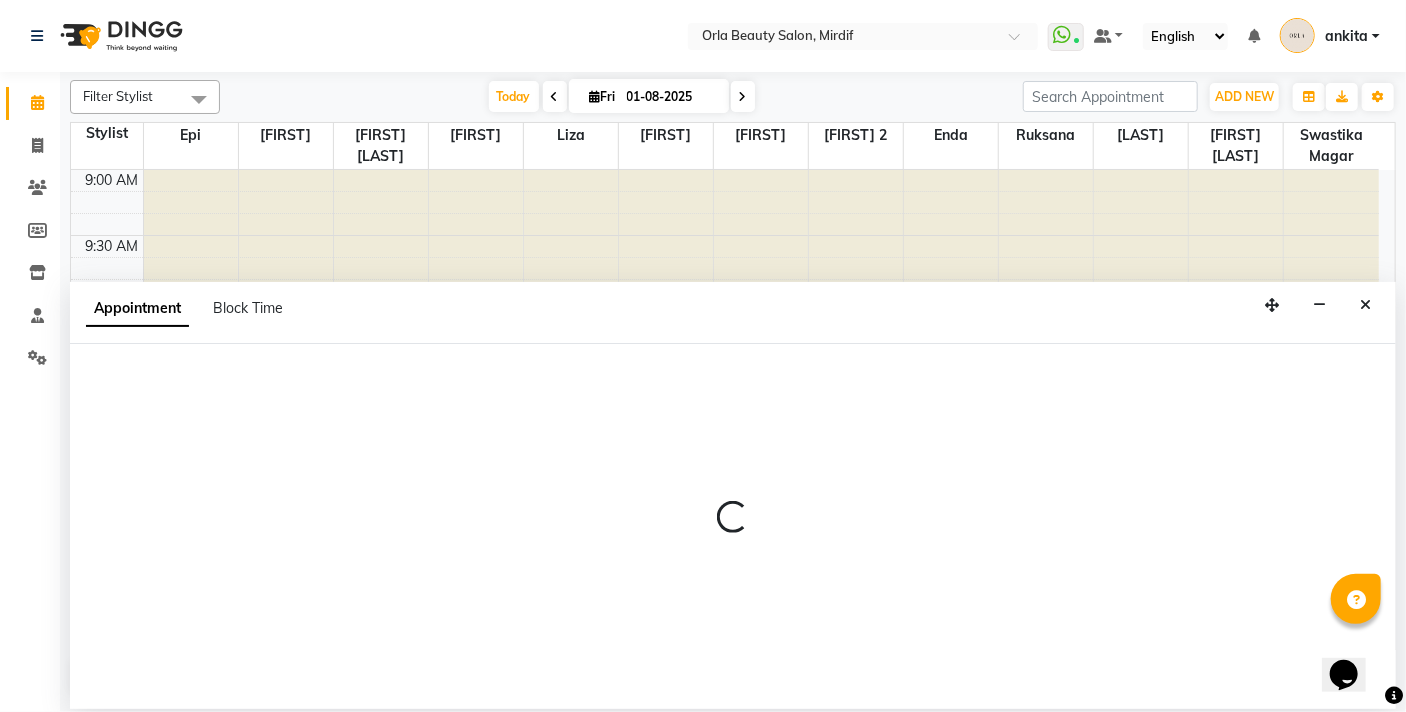 scroll, scrollTop: 1322, scrollLeft: 0, axis: vertical 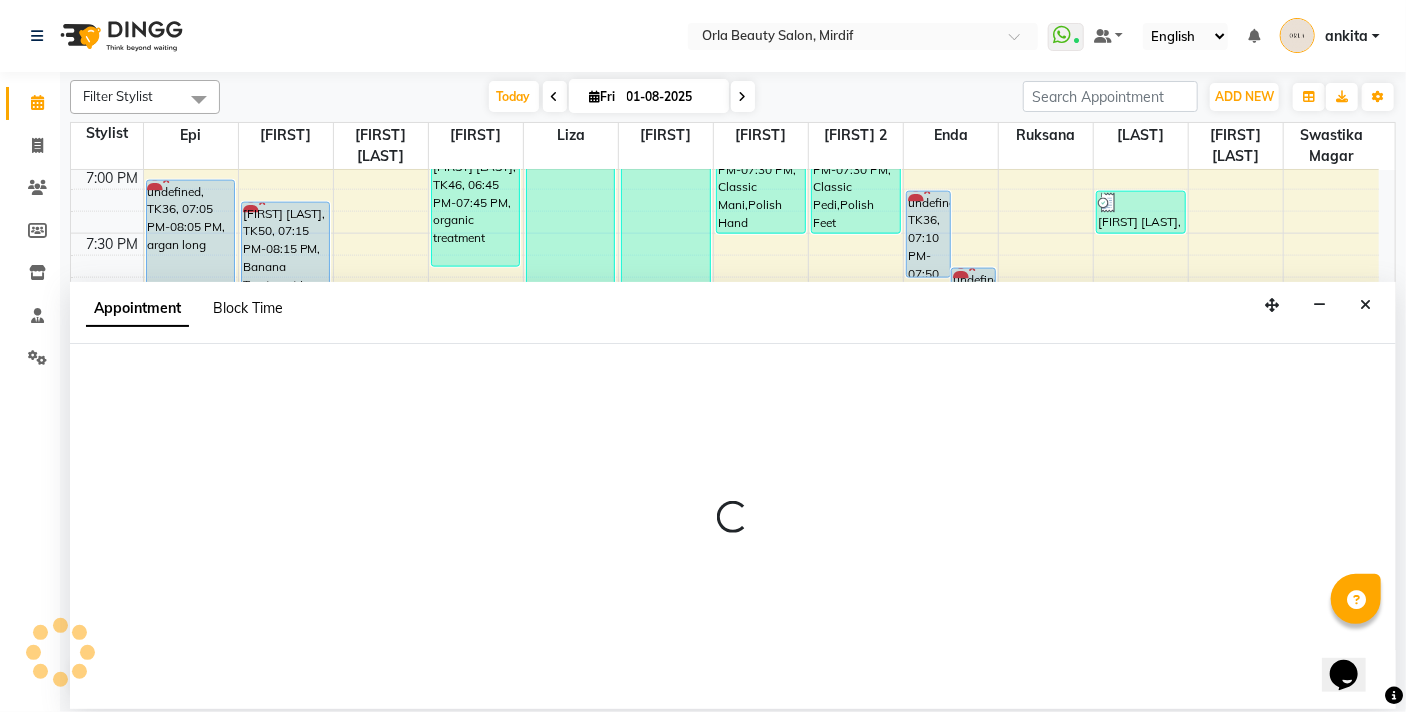 click on "Block Time" at bounding box center [248, 308] 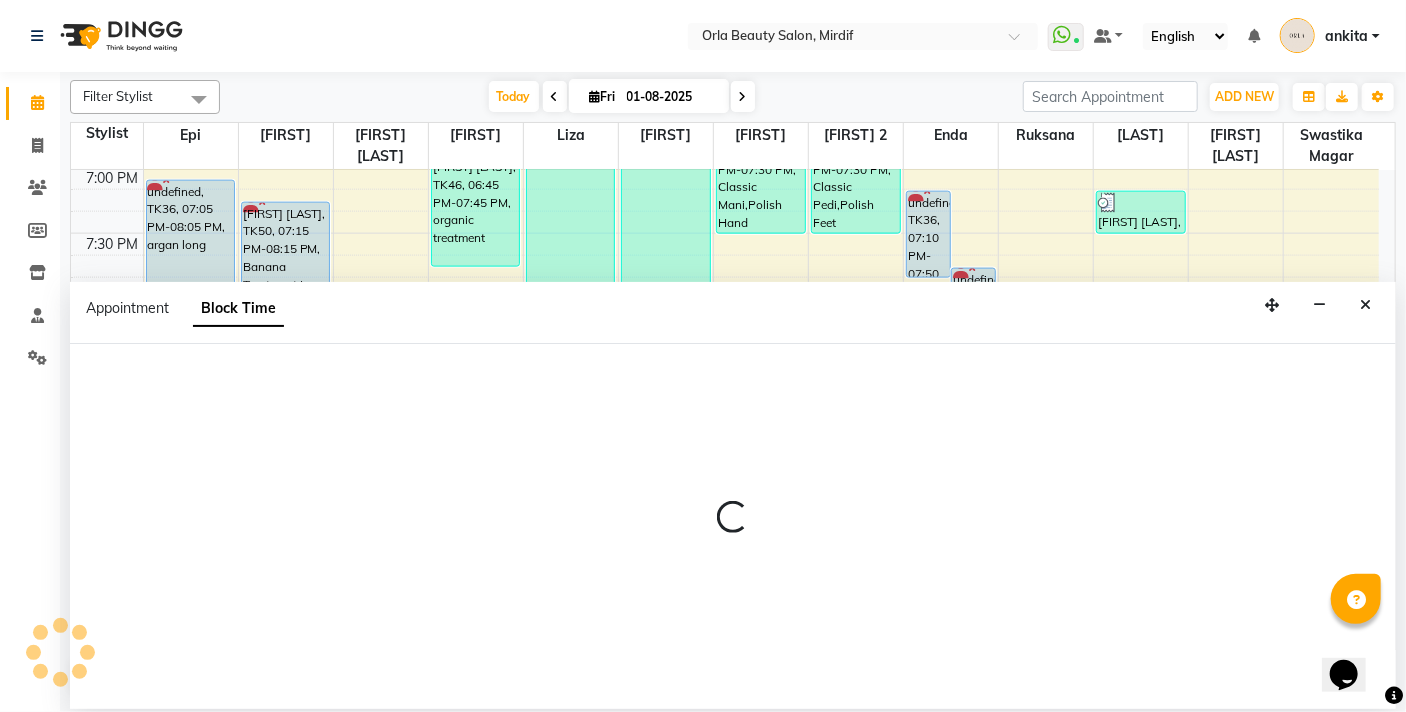 select on "41139" 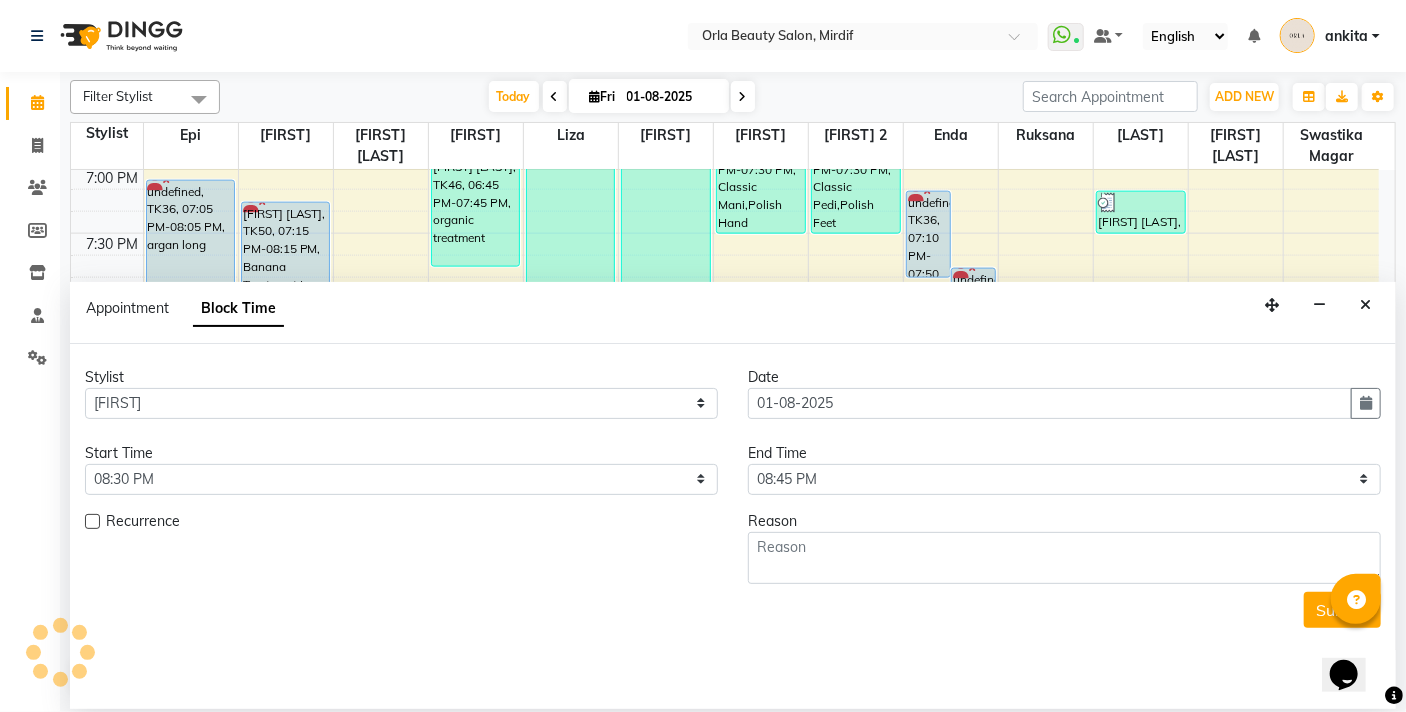 scroll, scrollTop: 1369, scrollLeft: 0, axis: vertical 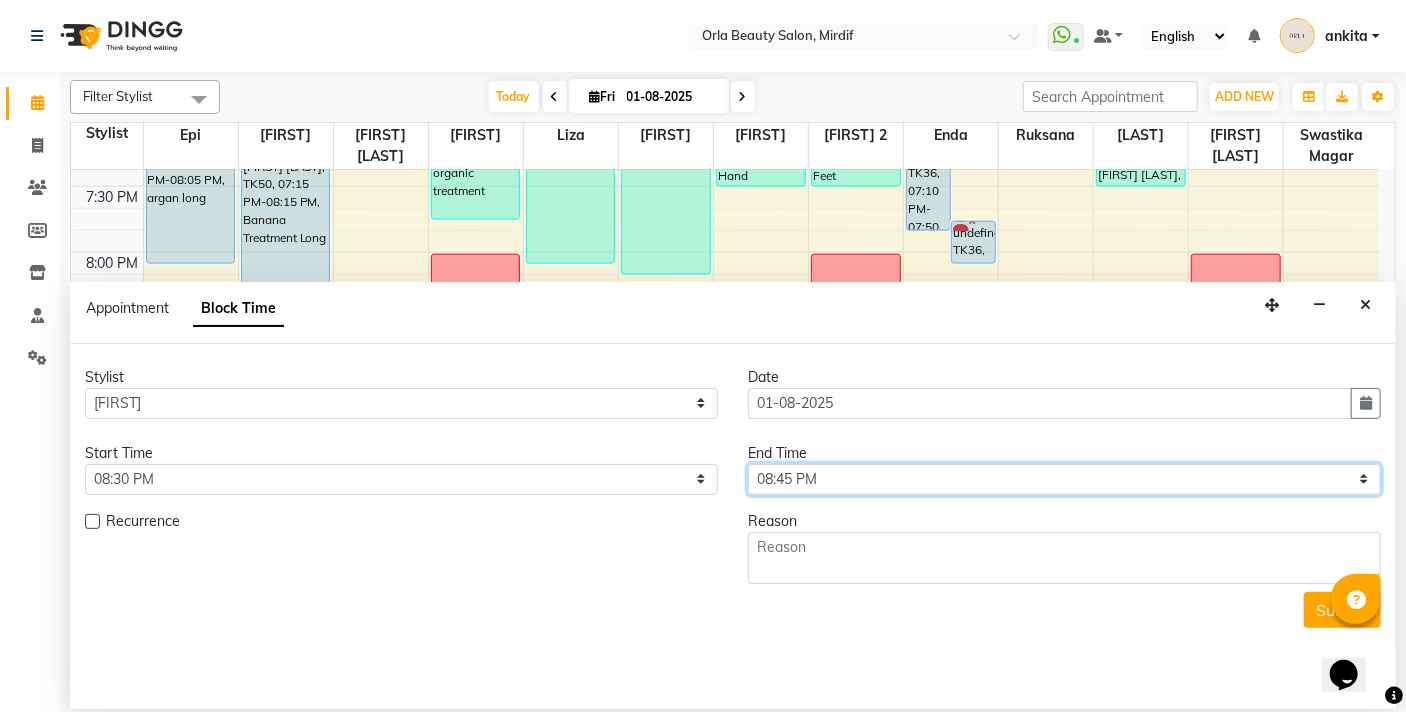 click on "Select 10:00 AM 10:05 AM 10:10 AM 10:15 AM 10:20 AM 10:25 AM 10:30 AM 10:35 AM 10:40 AM 10:45 AM 10:50 AM 10:55 AM 11:00 AM 11:05 AM 11:10 AM 11:15 AM 11:20 AM 11:25 AM 11:30 AM 11:35 AM 11:40 AM 11:45 AM 11:50 AM 11:55 AM 12:00 PM 12:05 PM 12:10 PM 12:15 PM 12:20 PM 12:25 PM 12:30 PM 12:35 PM 12:40 PM 12:45 PM 12:50 PM 12:55 PM 01:00 PM 01:05 PM 01:10 PM 01:15 PM 01:20 PM 01:25 PM 01:30 PM 01:35 PM 01:40 PM 01:45 PM 01:50 PM 01:55 PM 02:00 PM 02:05 PM 02:10 PM 02:15 PM 02:20 PM 02:25 PM 02:30 PM 02:35 PM 02:40 PM 02:45 PM 02:50 PM 02:55 PM 03:00 PM 03:05 PM 03:10 PM 03:15 PM 03:20 PM 03:25 PM 03:30 PM 03:35 PM 03:40 PM 03:45 PM 03:50 PM 03:55 PM 04:00 PM 04:05 PM 04:10 PM 04:15 PM 04:20 PM 04:25 PM 04:30 PM 04:35 PM 04:40 PM 04:45 PM 04:50 PM 04:55 PM 05:00 PM 05:05 PM 05:10 PM 05:15 PM 05:20 PM 05:25 PM 05:30 PM 05:35 PM 05:40 PM 05:45 PM 05:50 PM 05:55 PM 06:00 PM 06:05 PM 06:10 PM 06:15 PM 06:20 PM 06:25 PM 06:30 PM 06:35 PM 06:40 PM 06:45 PM 06:50 PM 06:55 PM 07:00 PM 07:05 PM 07:10 PM 07:15 PM 07:20 PM" at bounding box center [1064, 479] 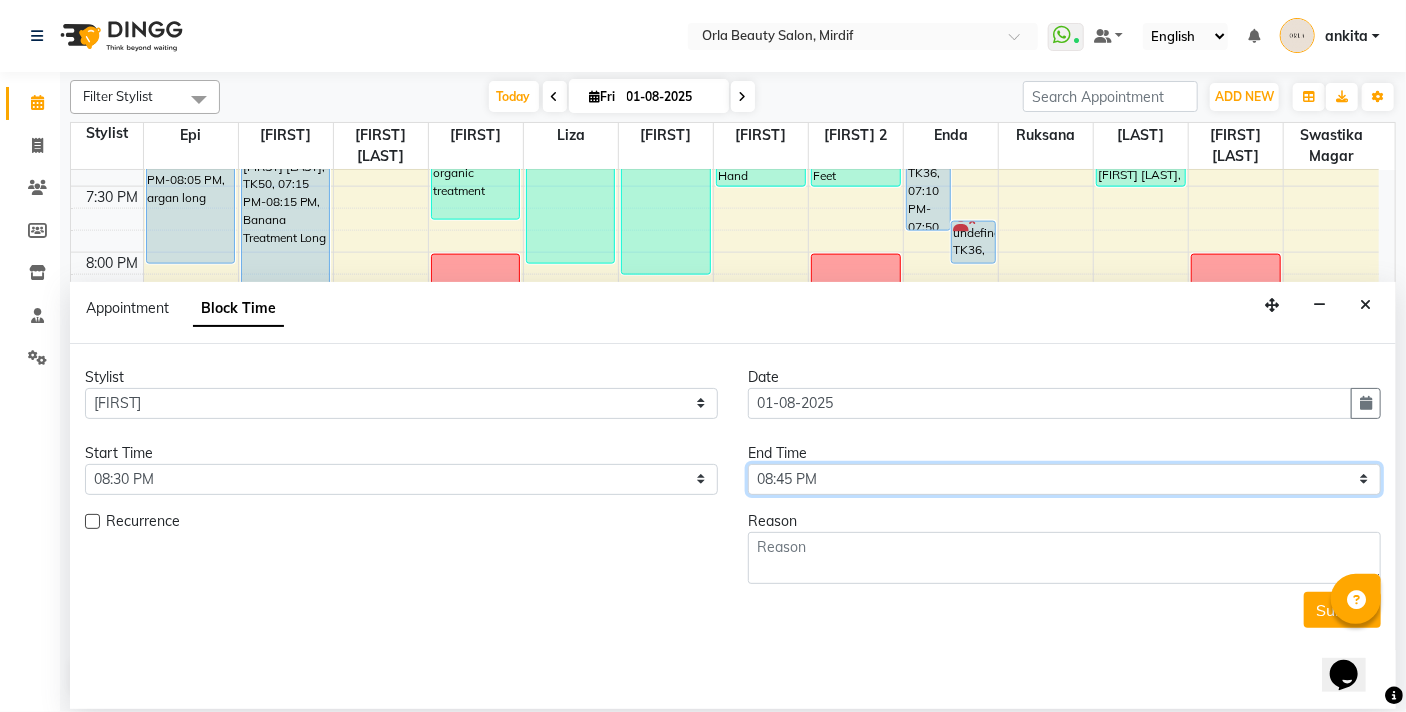 select on "1320" 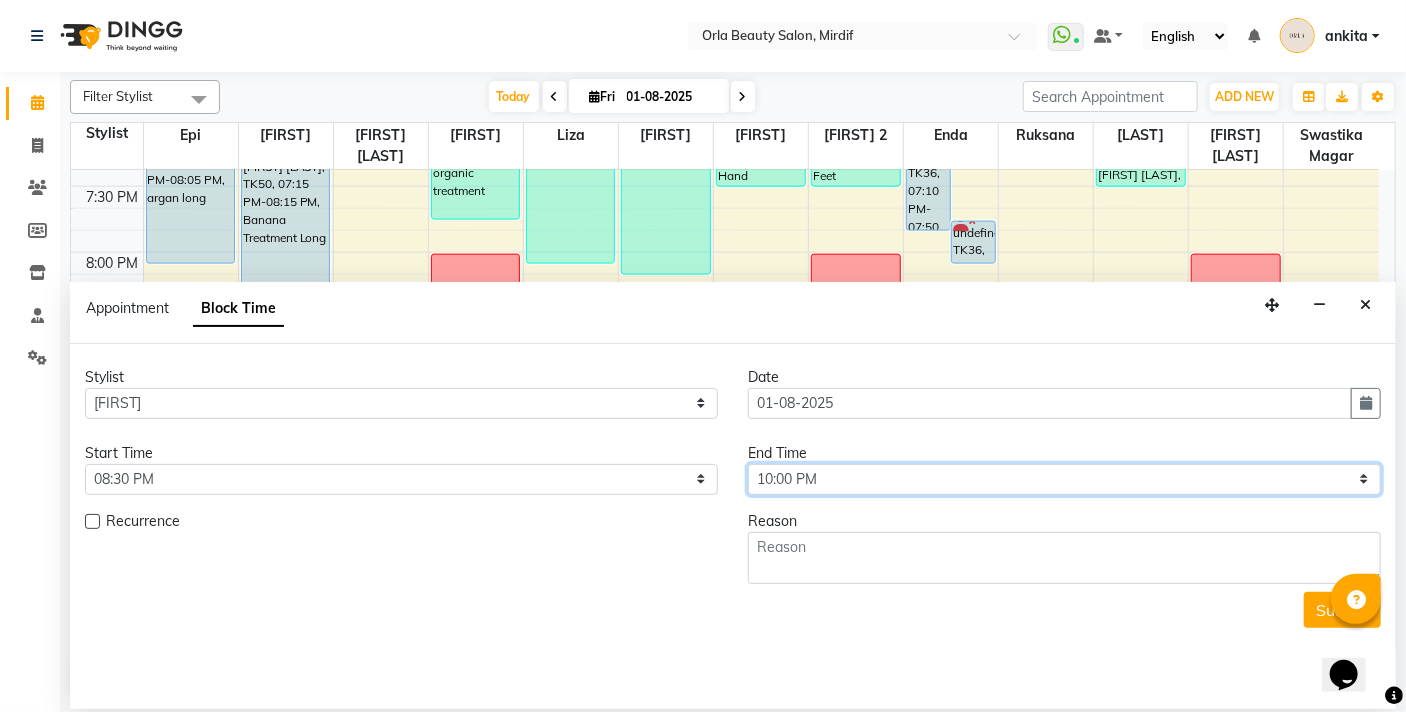 click on "Select 10:00 AM 10:05 AM 10:10 AM 10:15 AM 10:20 AM 10:25 AM 10:30 AM 10:35 AM 10:40 AM 10:45 AM 10:50 AM 10:55 AM 11:00 AM 11:05 AM 11:10 AM 11:15 AM 11:20 AM 11:25 AM 11:30 AM 11:35 AM 11:40 AM 11:45 AM 11:50 AM 11:55 AM 12:00 PM 12:05 PM 12:10 PM 12:15 PM 12:20 PM 12:25 PM 12:30 PM 12:35 PM 12:40 PM 12:45 PM 12:50 PM 12:55 PM 01:00 PM 01:05 PM 01:10 PM 01:15 PM 01:20 PM 01:25 PM 01:30 PM 01:35 PM 01:40 PM 01:45 PM 01:50 PM 01:55 PM 02:00 PM 02:05 PM 02:10 PM 02:15 PM 02:20 PM 02:25 PM 02:30 PM 02:35 PM 02:40 PM 02:45 PM 02:50 PM 02:55 PM 03:00 PM 03:05 PM 03:10 PM 03:15 PM 03:20 PM 03:25 PM 03:30 PM 03:35 PM 03:40 PM 03:45 PM 03:50 PM 03:55 PM 04:00 PM 04:05 PM 04:10 PM 04:15 PM 04:20 PM 04:25 PM 04:30 PM 04:35 PM 04:40 PM 04:45 PM 04:50 PM 04:55 PM 05:00 PM 05:05 PM 05:10 PM 05:15 PM 05:20 PM 05:25 PM 05:30 PM 05:35 PM 05:40 PM 05:45 PM 05:50 PM 05:55 PM 06:00 PM 06:05 PM 06:10 PM 06:15 PM 06:20 PM 06:25 PM 06:30 PM 06:35 PM 06:40 PM 06:45 PM 06:50 PM 06:55 PM 07:00 PM 07:05 PM 07:10 PM 07:15 PM 07:20 PM" at bounding box center (1064, 479) 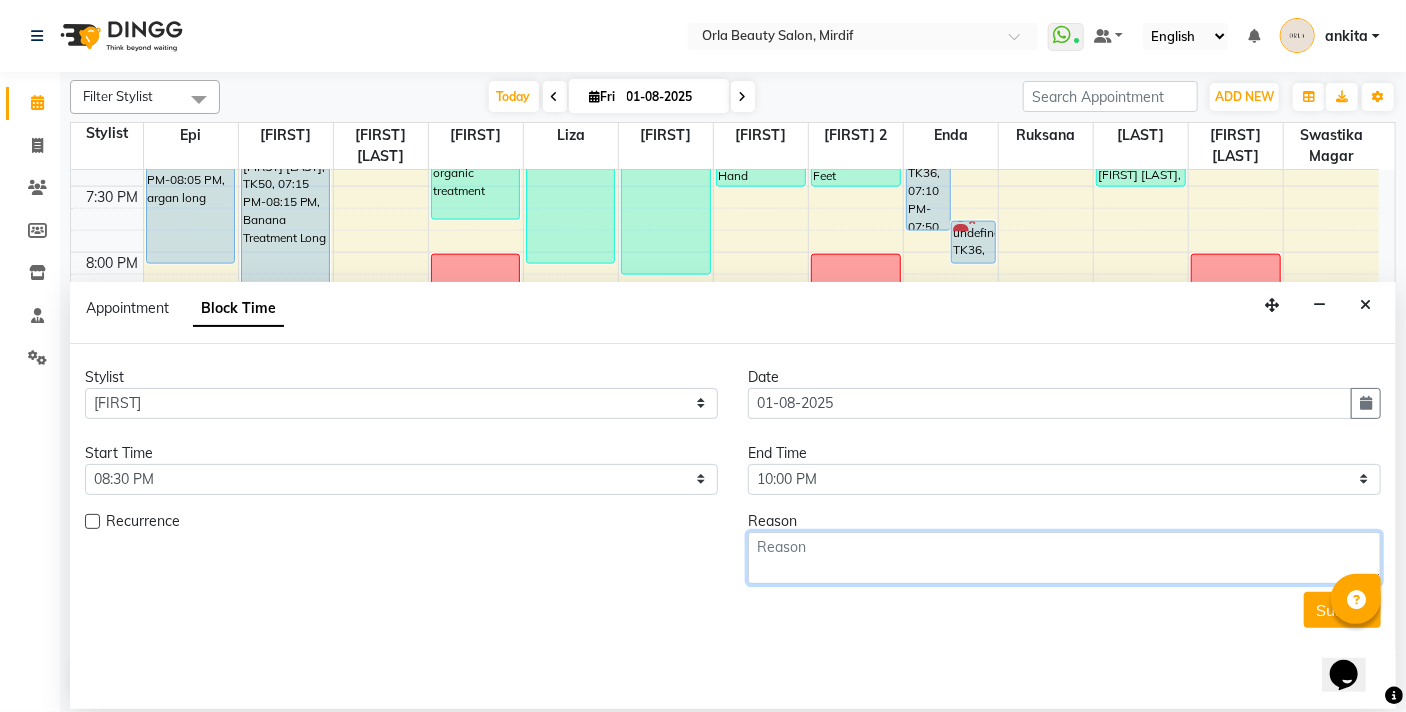 click at bounding box center [1064, 558] 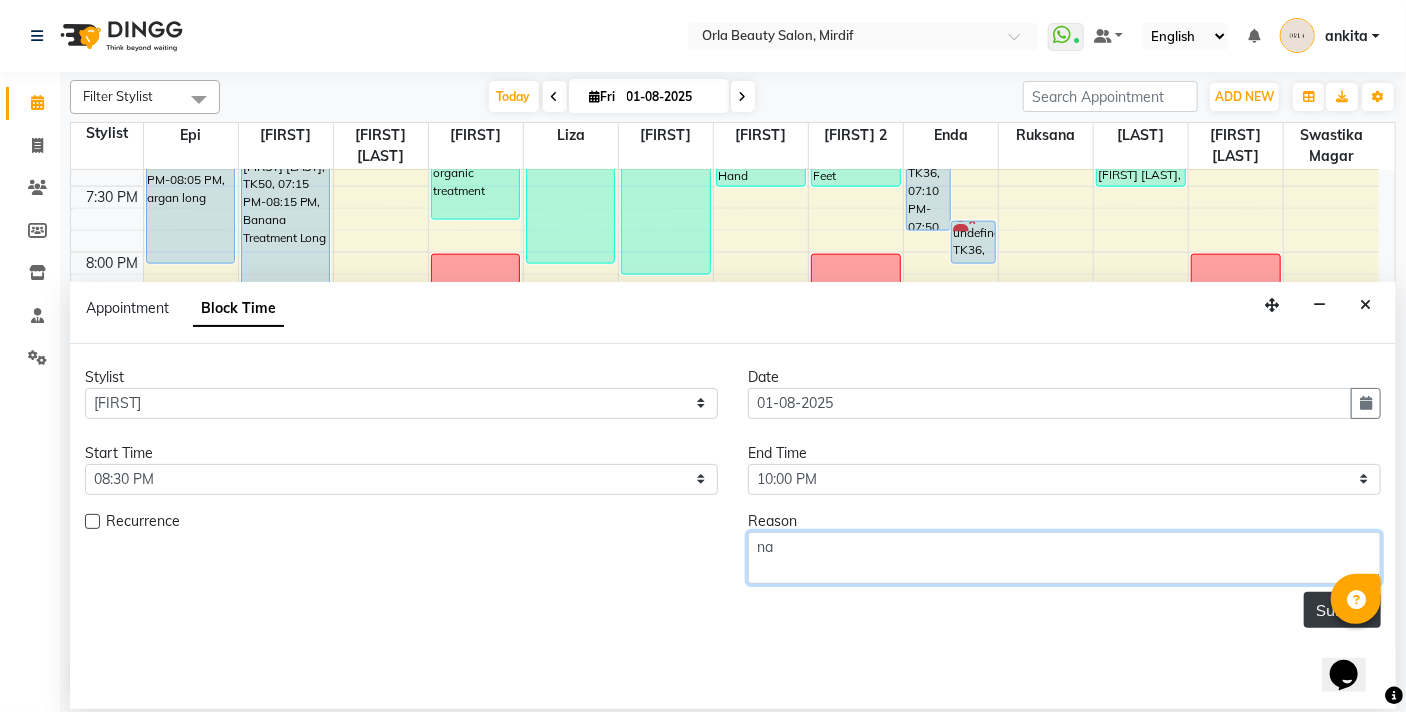 type on "na" 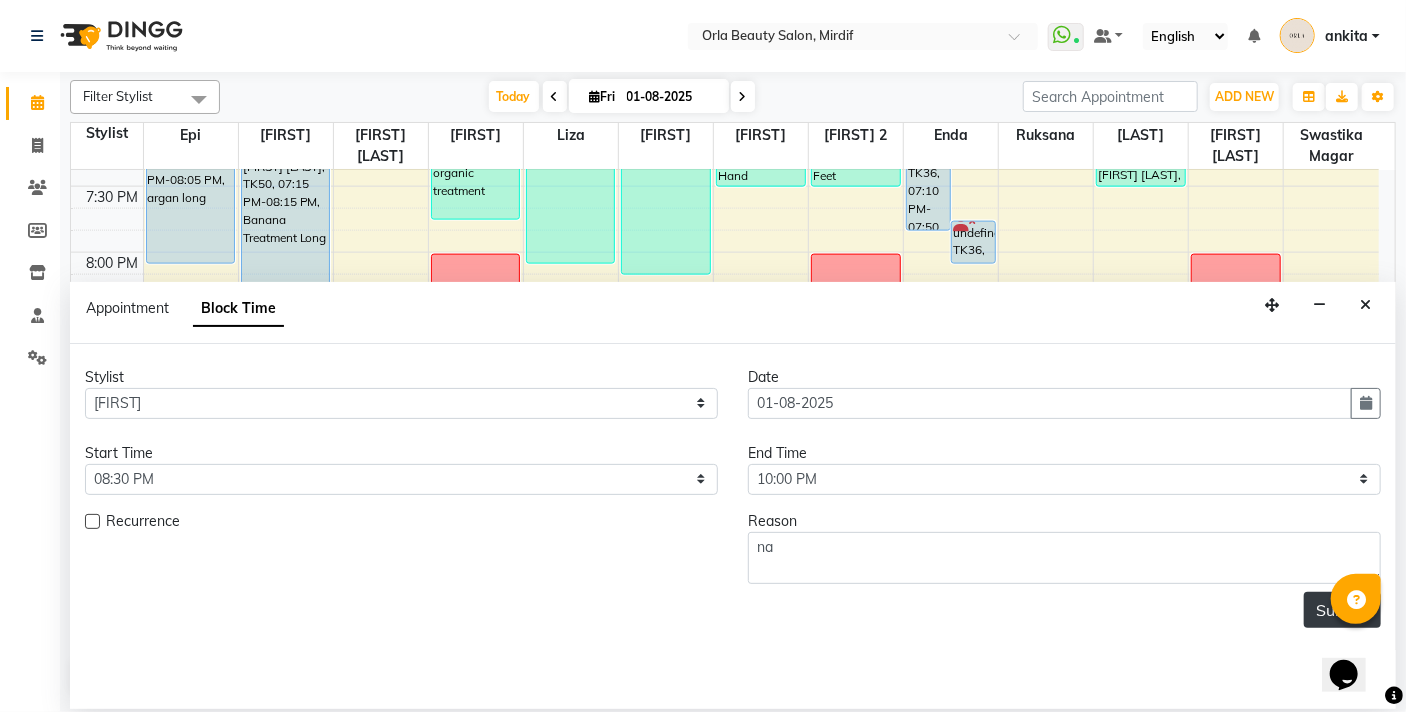 click on "Submit" at bounding box center (1342, 610) 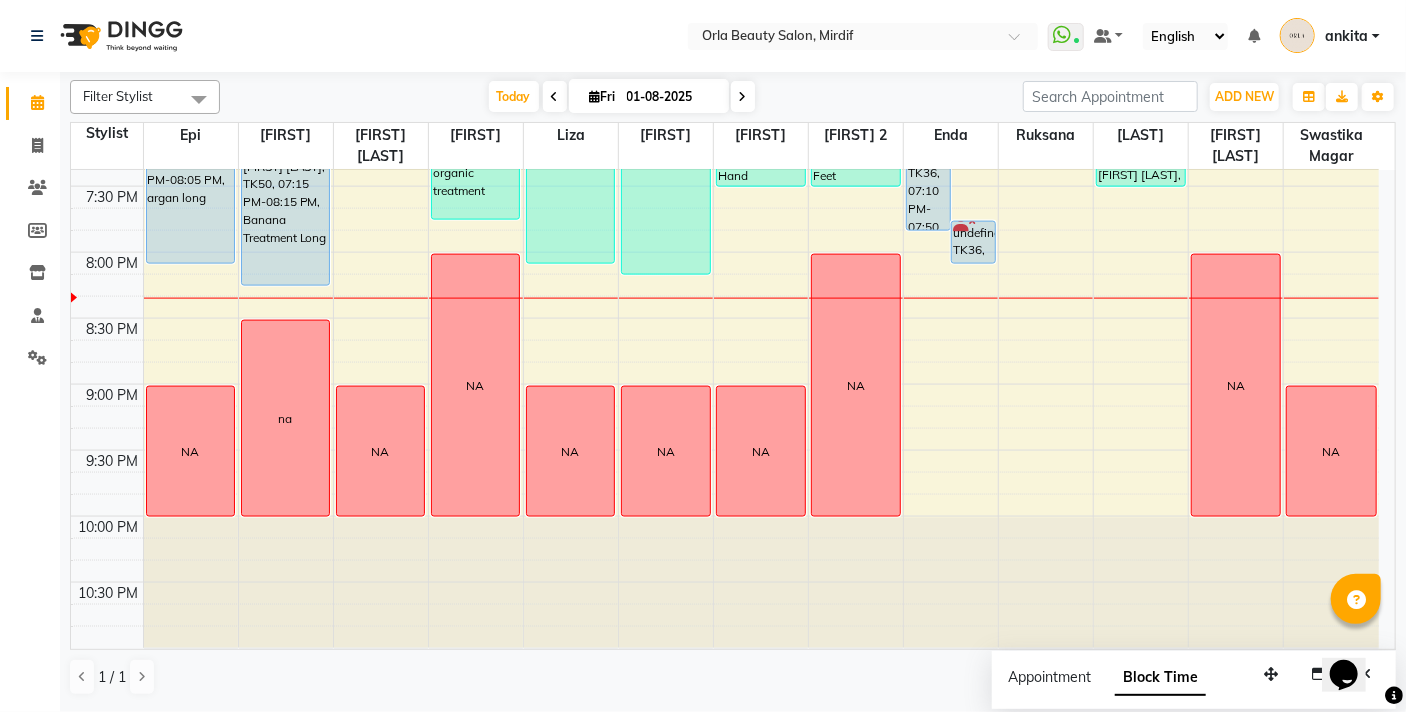 scroll, scrollTop: 1205, scrollLeft: 0, axis: vertical 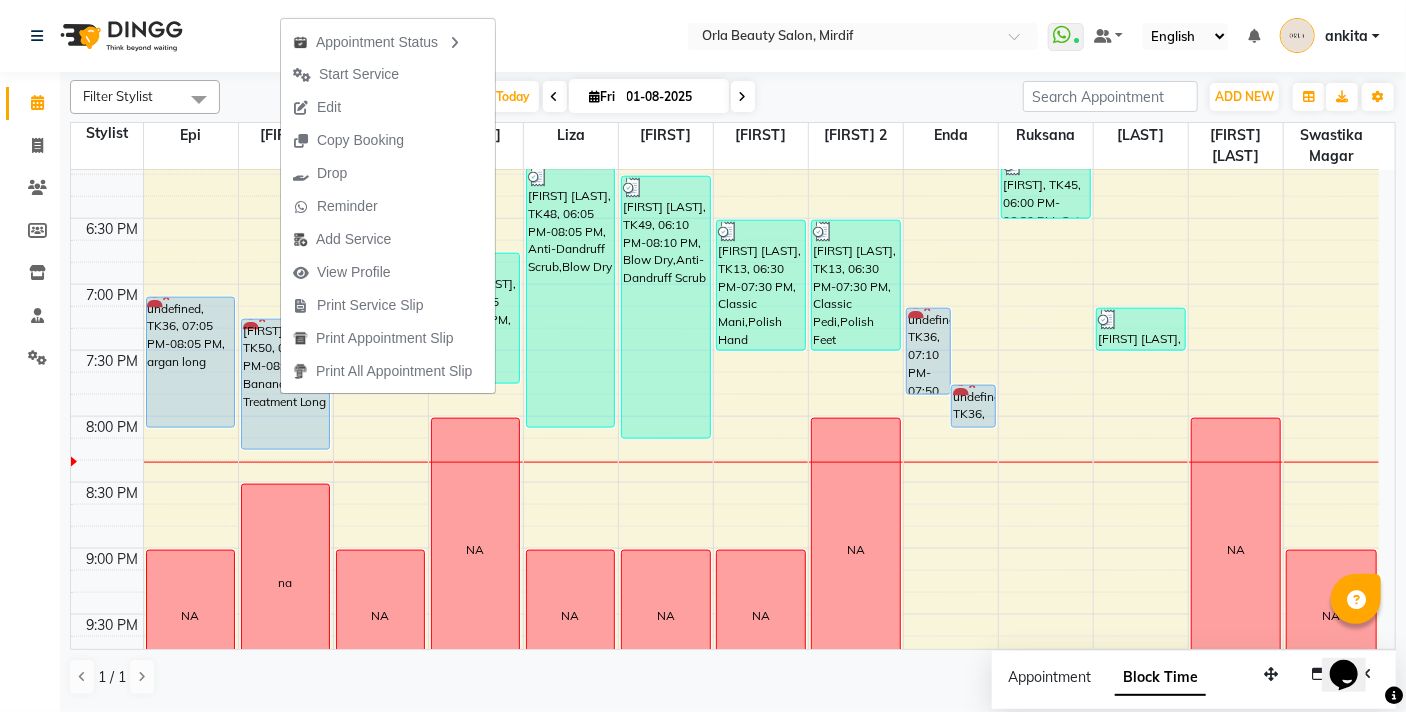 click on "Select Location × Orla Beauty Salon, Mirdif  WhatsApp Status  ✕ Status:  Connected Most Recent Message: 01-08-2025     06:29 PM Recent Service Activity: 01-08-2025     06:29 PM Default Panel My Panel English ENGLISH Español العربية मराठी हिंदी ગુજરાતી தமிழ் 中文 Notifications nothing to show ankita  Manage Profile Change Password Sign out  Version:3.15.11" 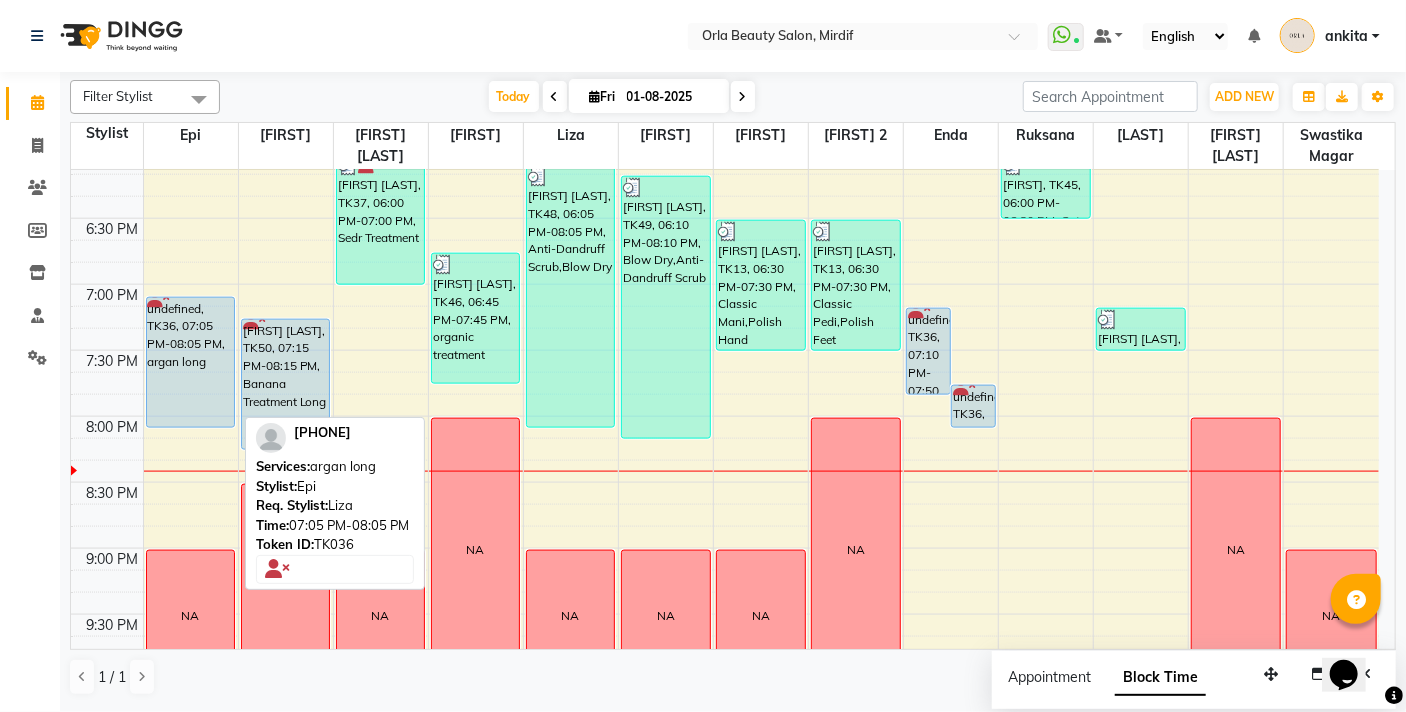 click on "undefined, TK36, 07:05 PM-08:05 PM, argan long" at bounding box center [191, 362] 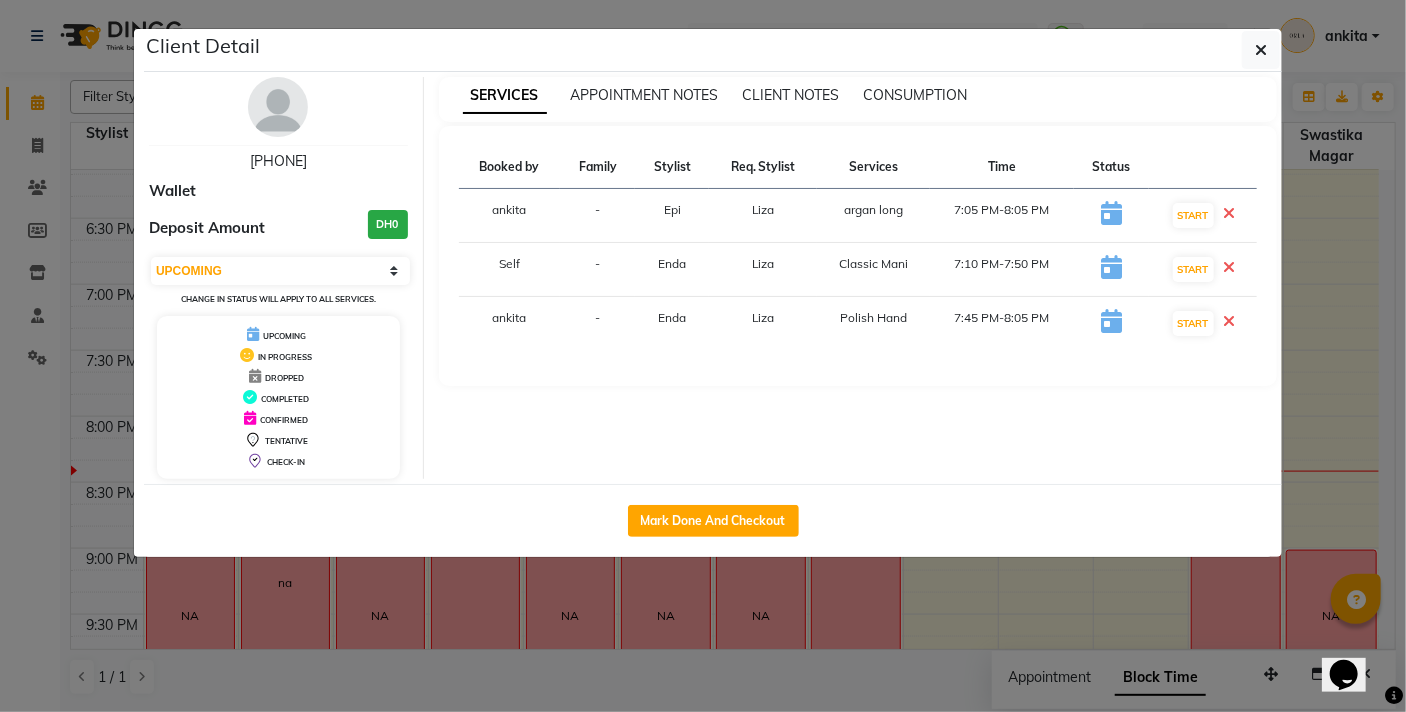 click on "Mark Done And Checkout" 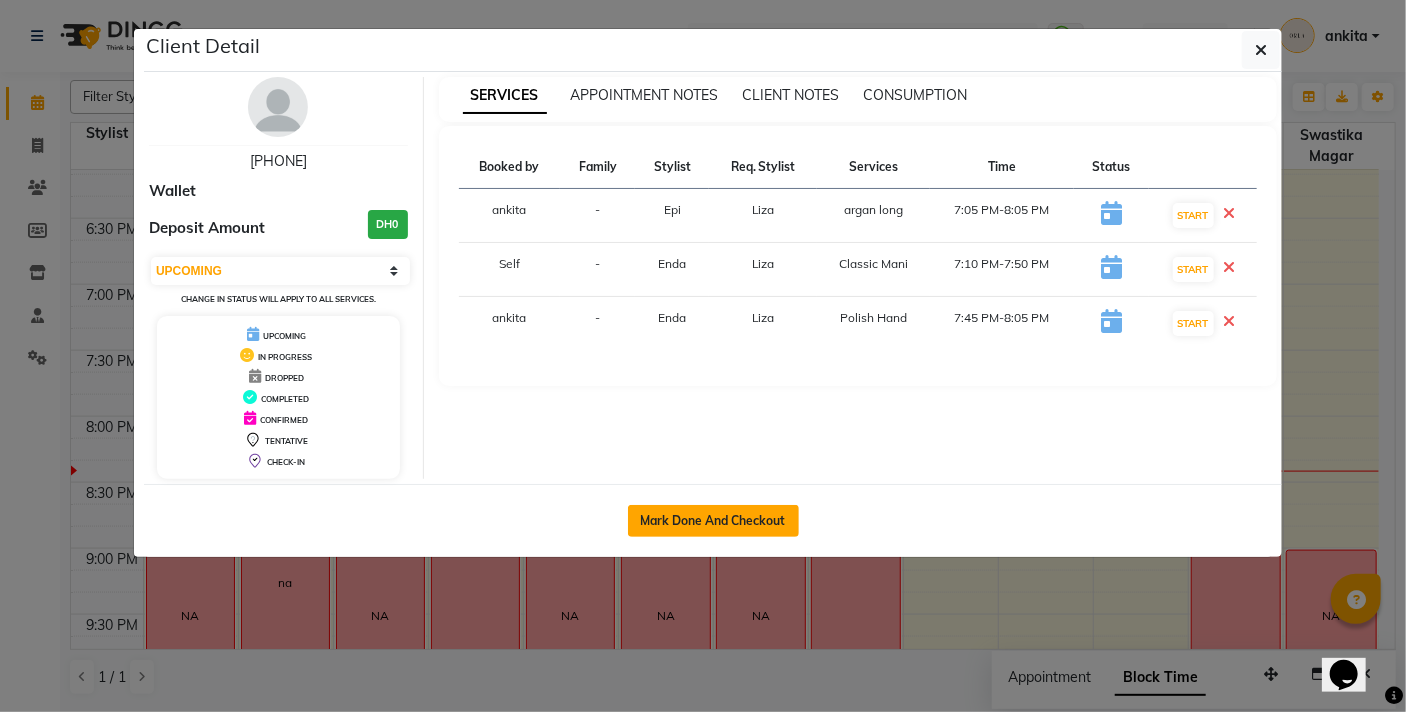 click on "Mark Done And Checkout" 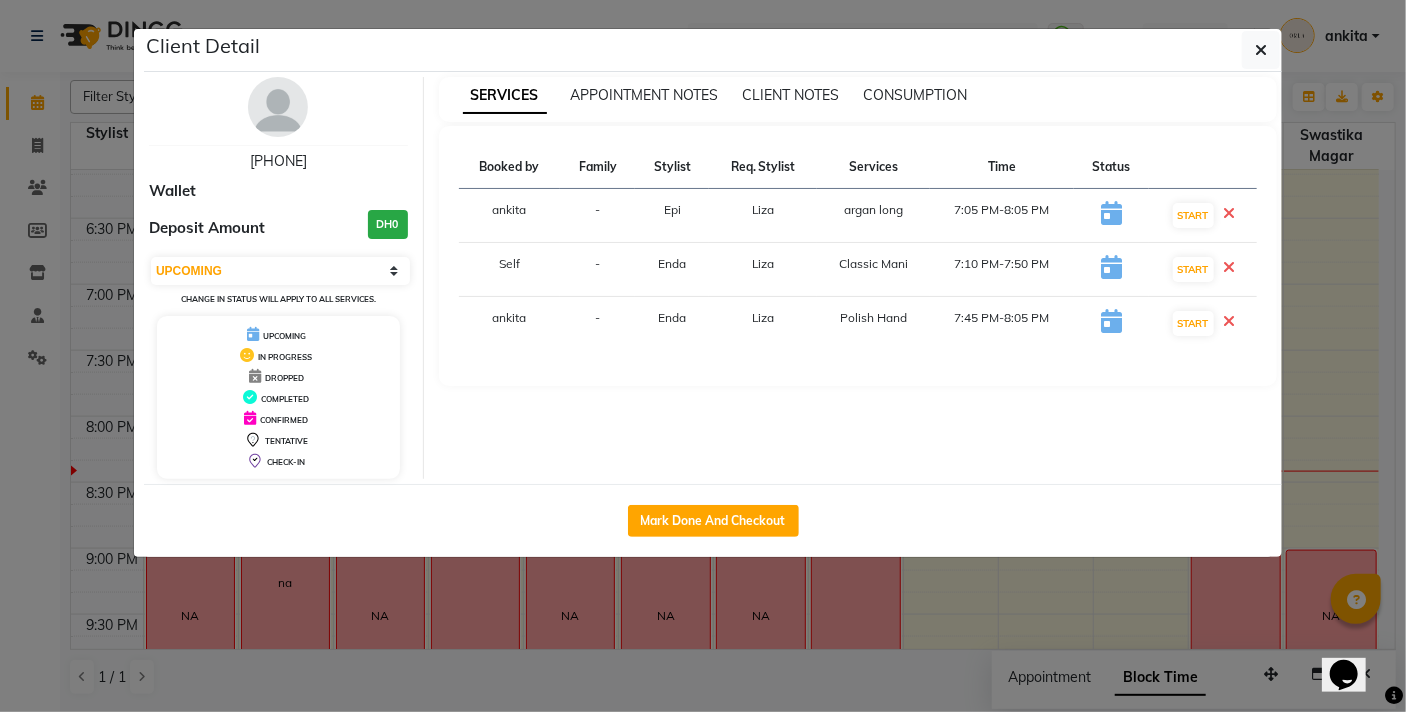 select on "service" 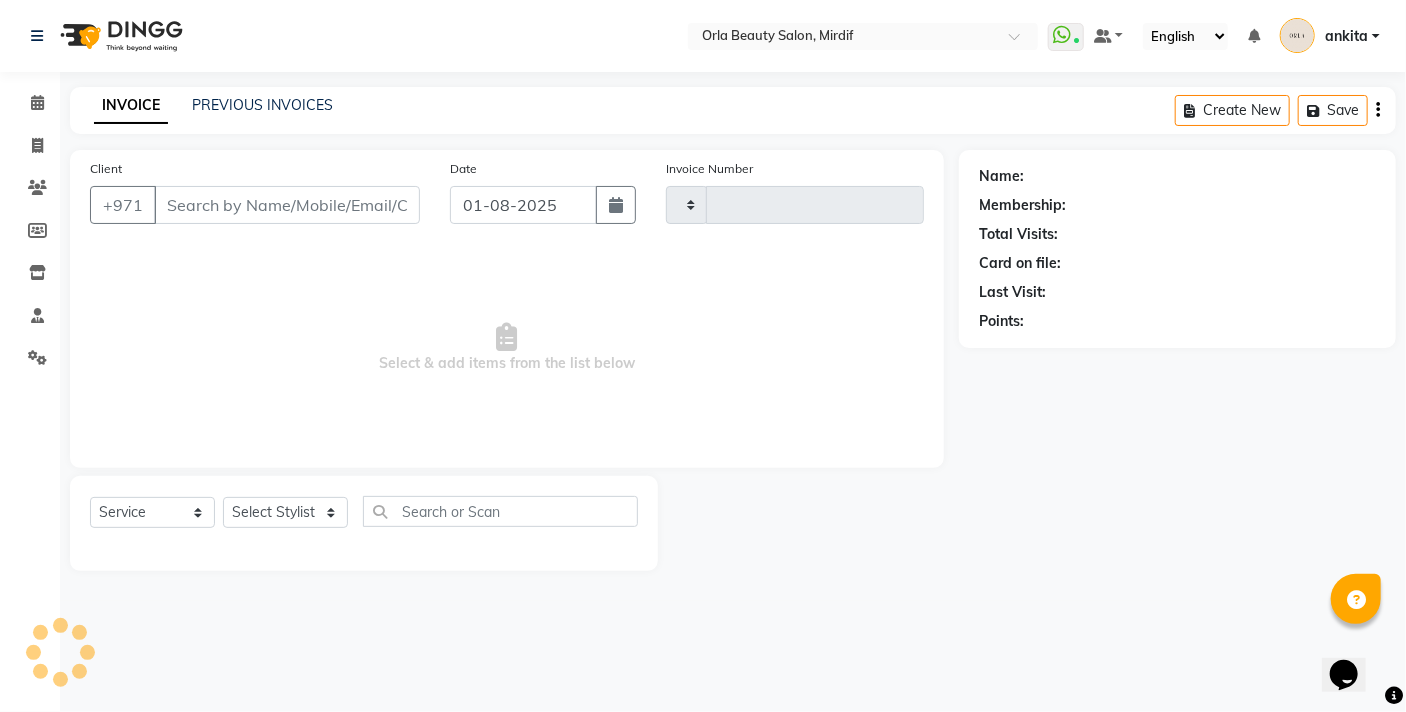 type on "4032" 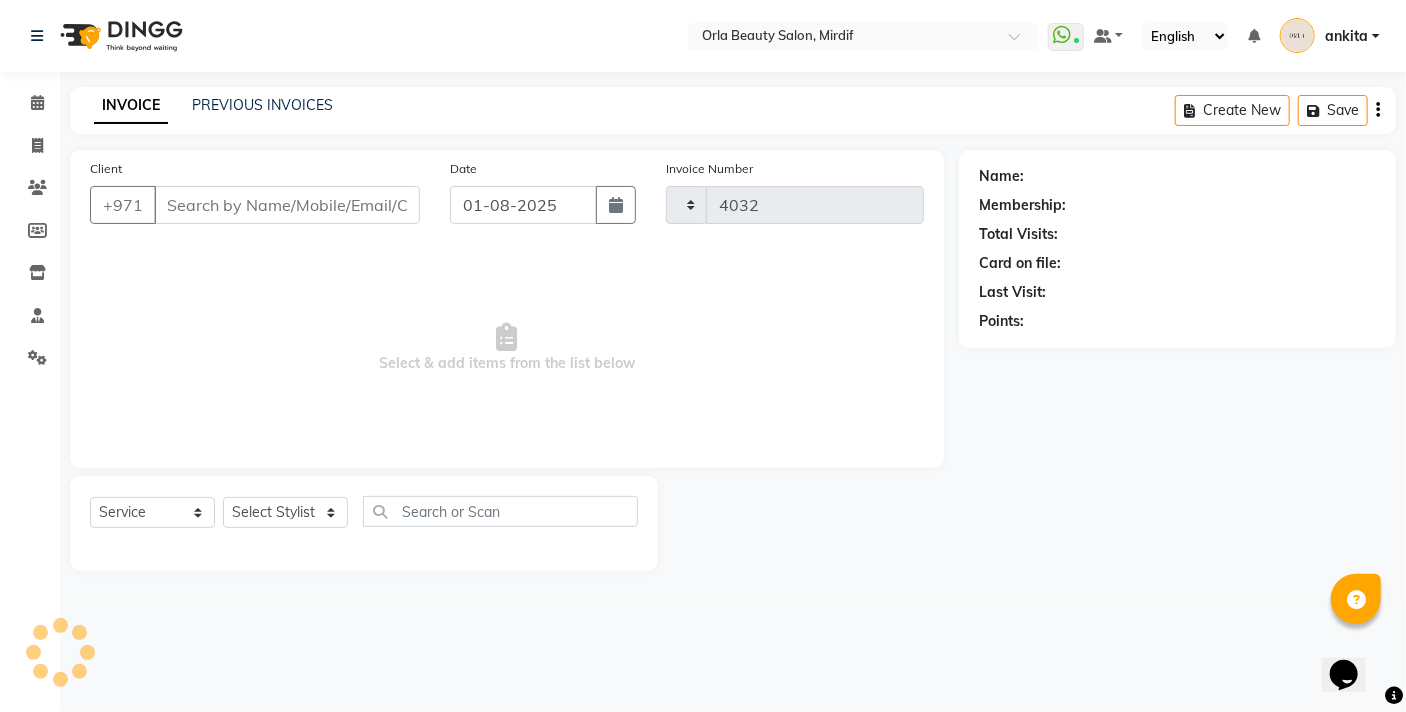 select on "5053" 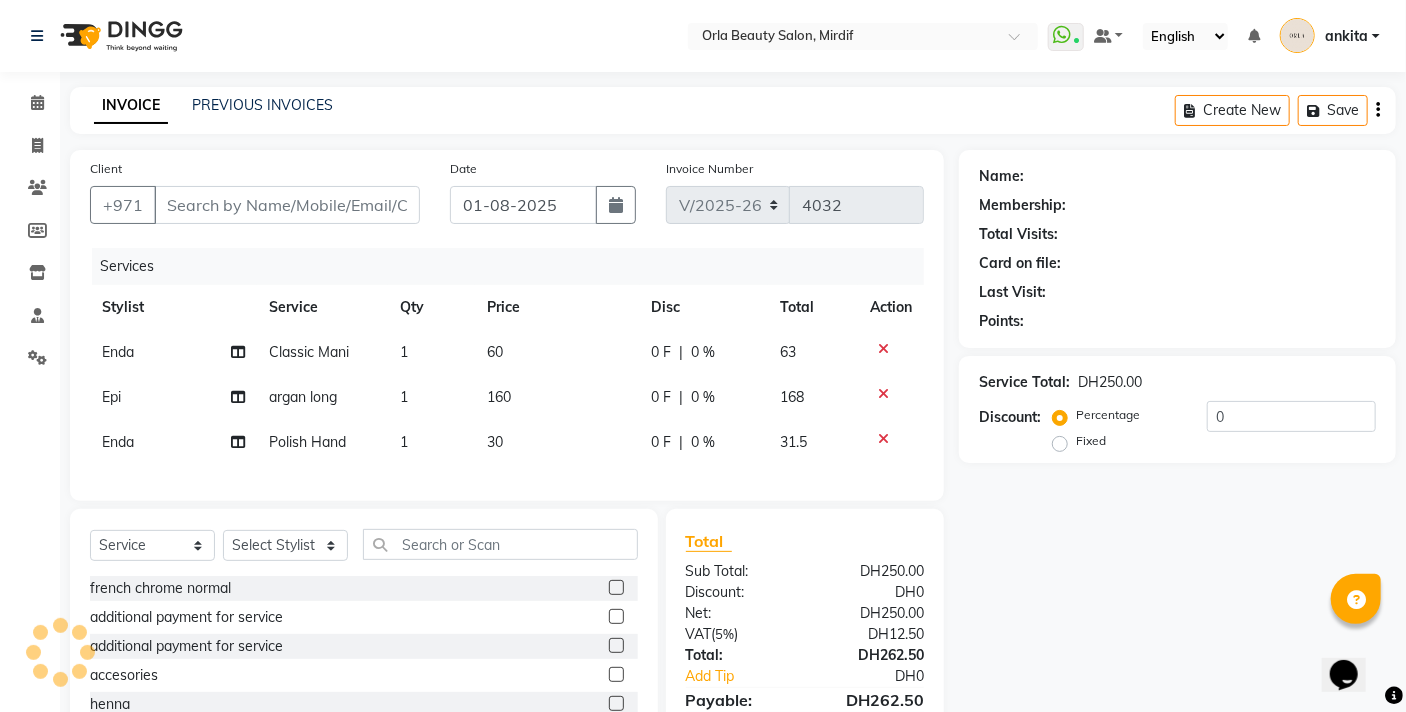 type on "[PHONE]" 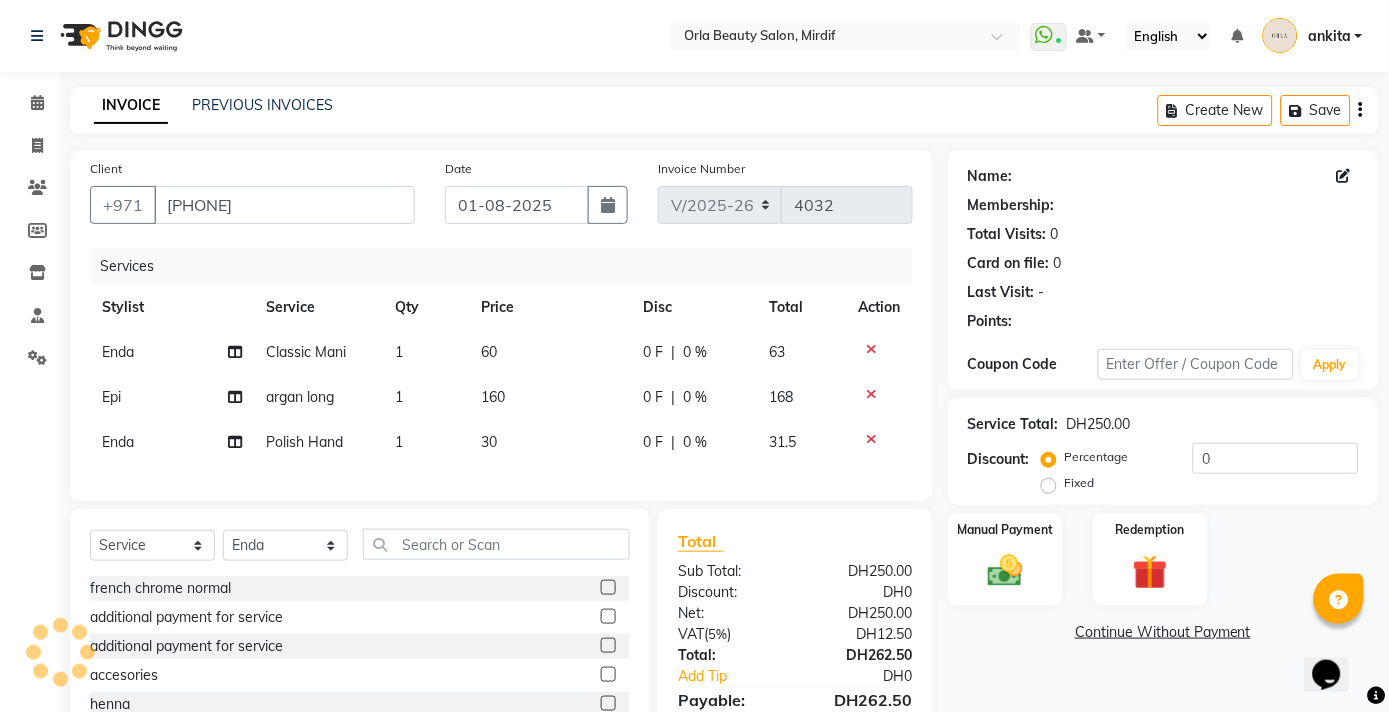click 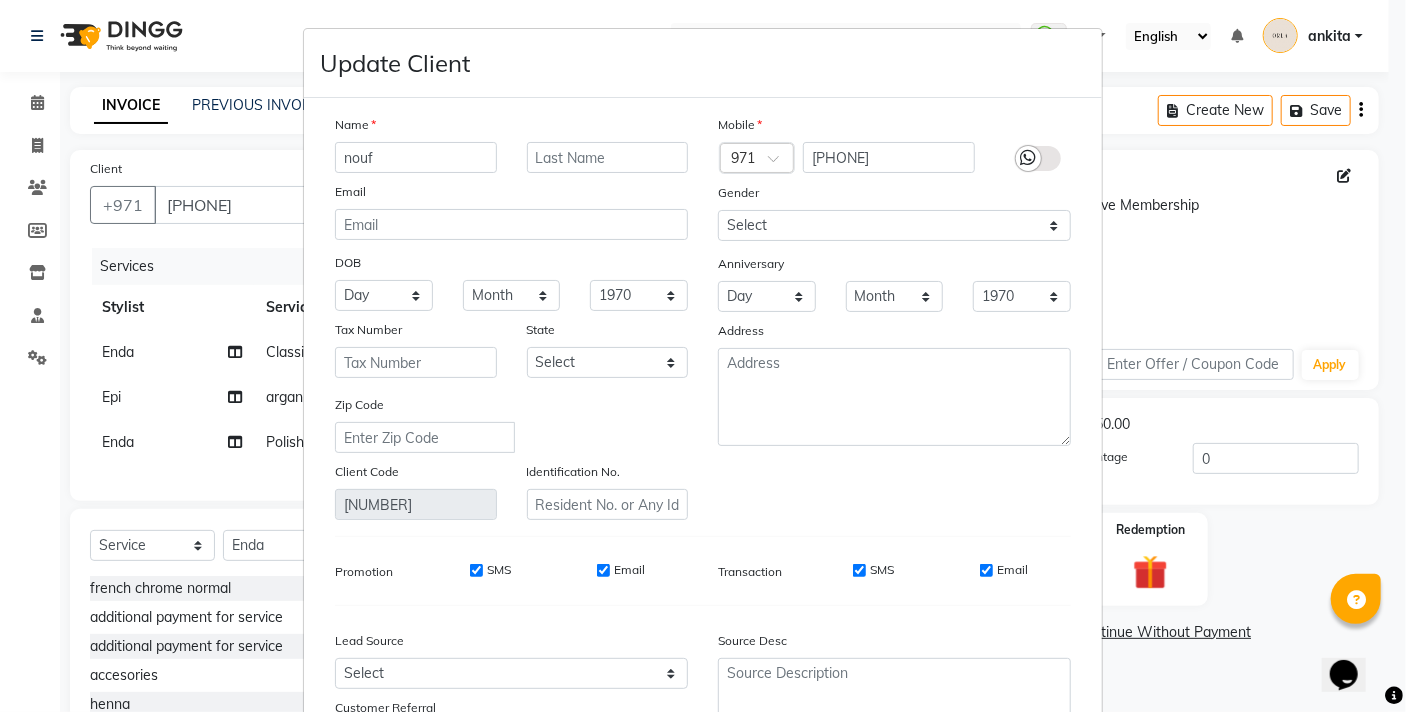 type on "nouf" 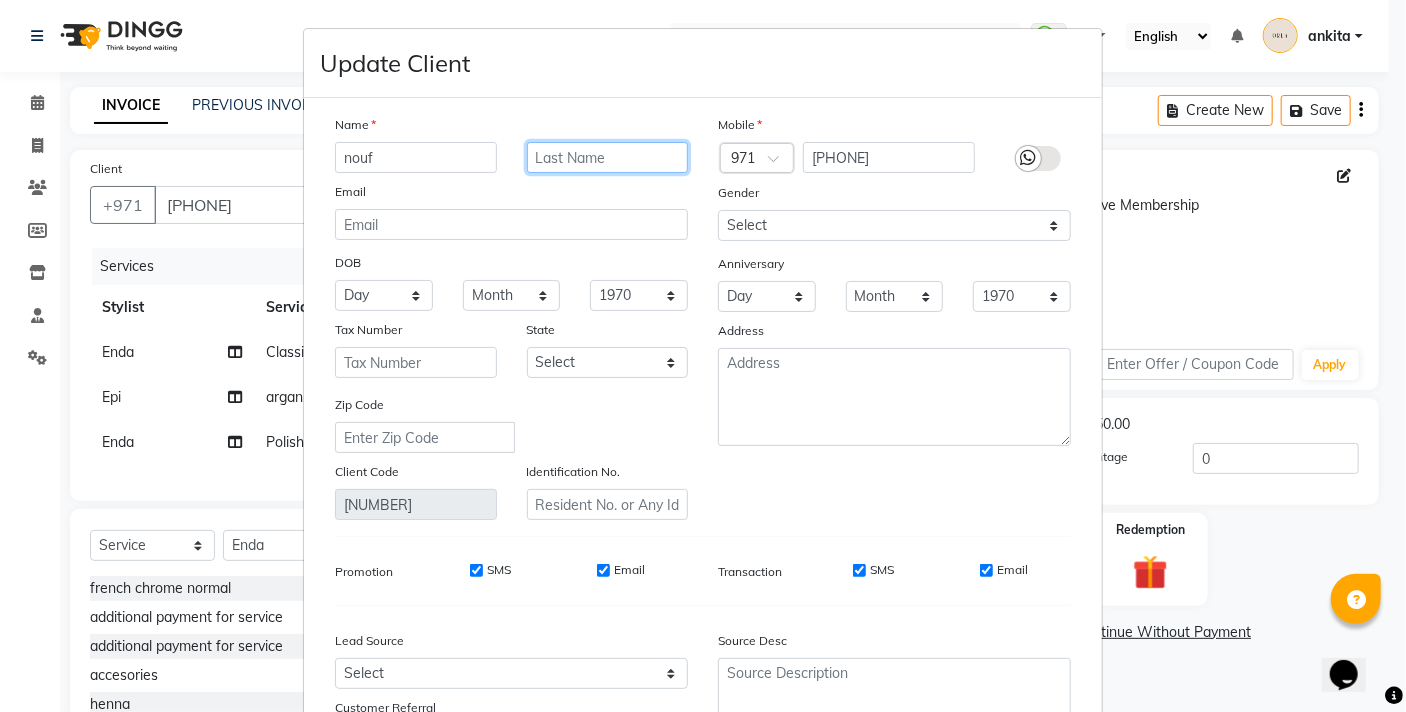 click at bounding box center [608, 157] 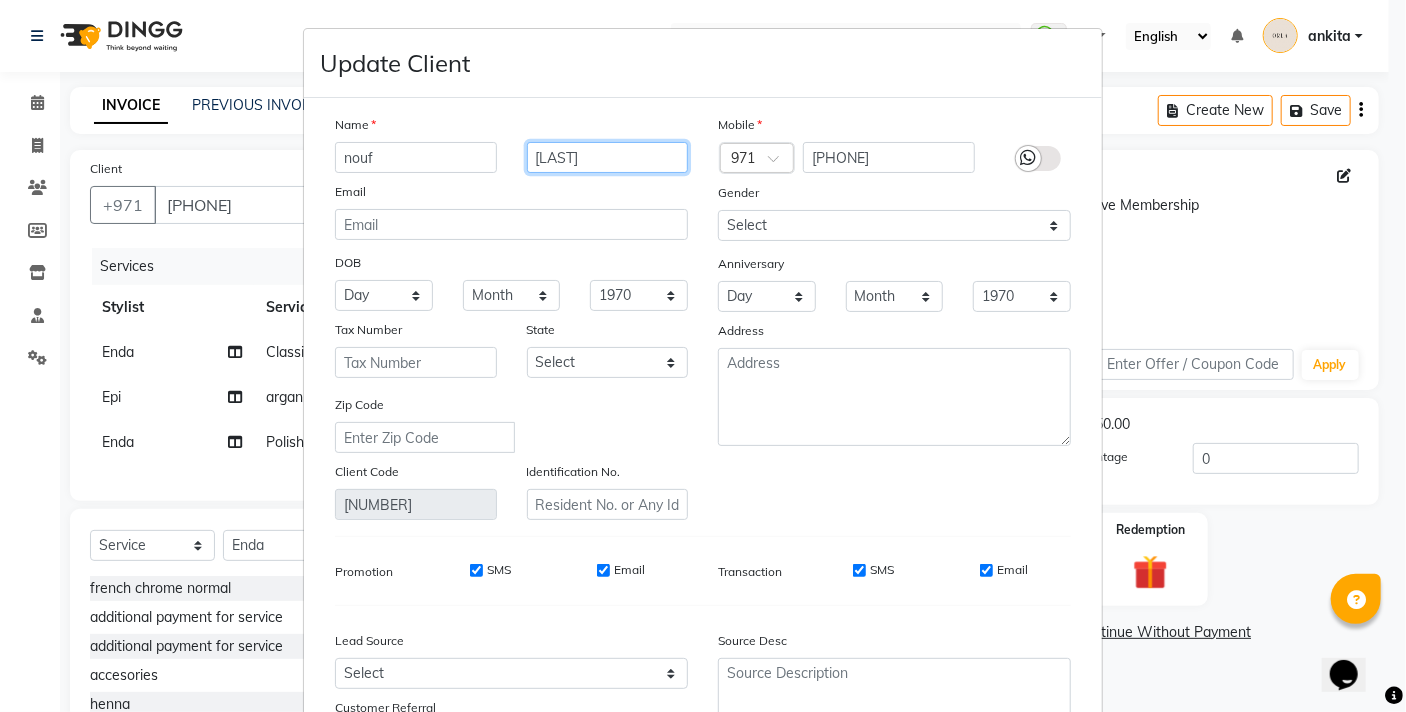 type on "[LAST]" 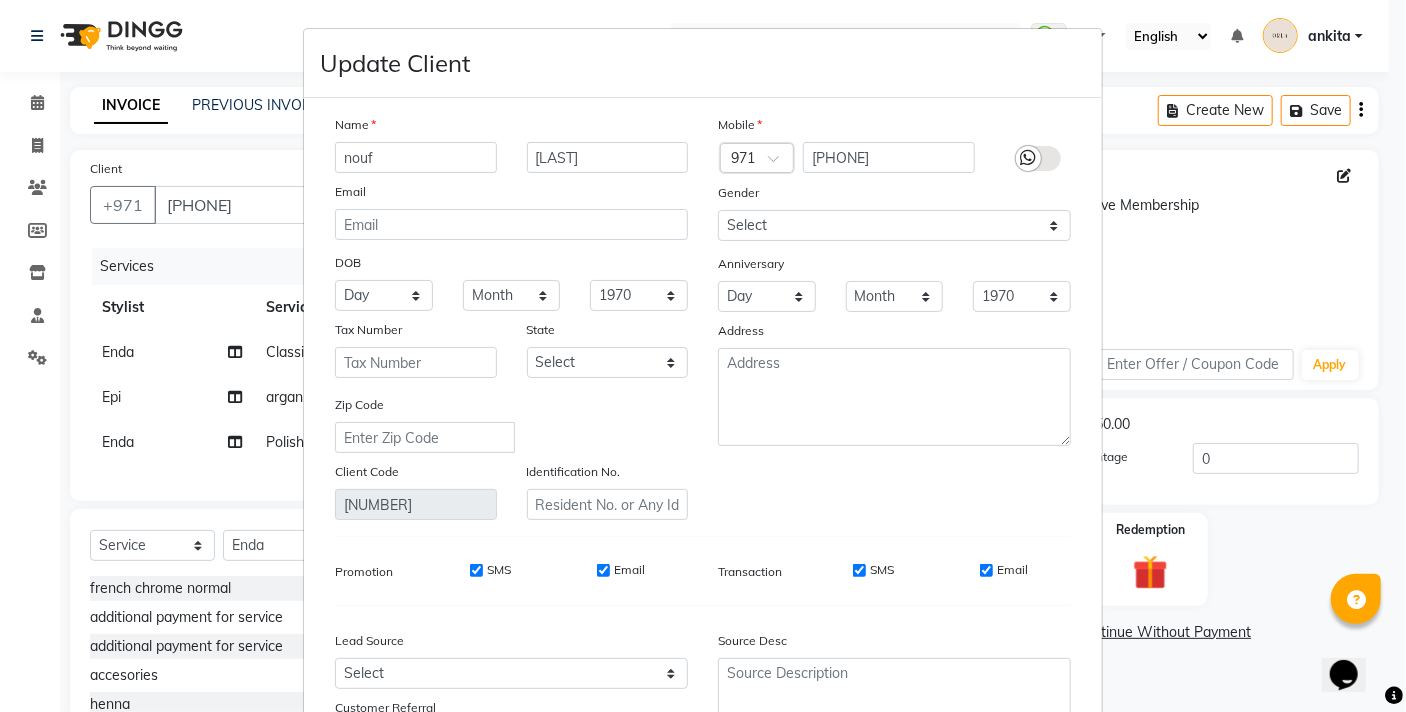 scroll, scrollTop: 173, scrollLeft: 0, axis: vertical 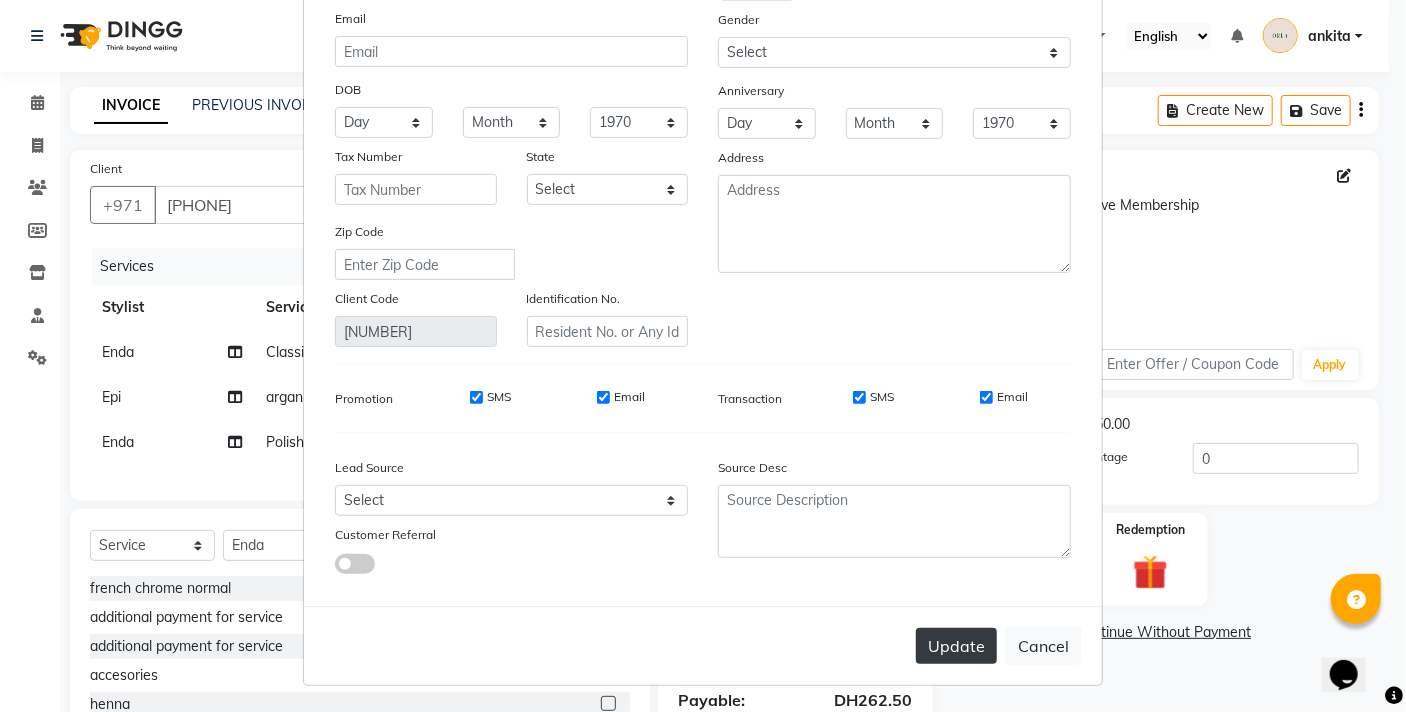 click on "Update" at bounding box center (956, 646) 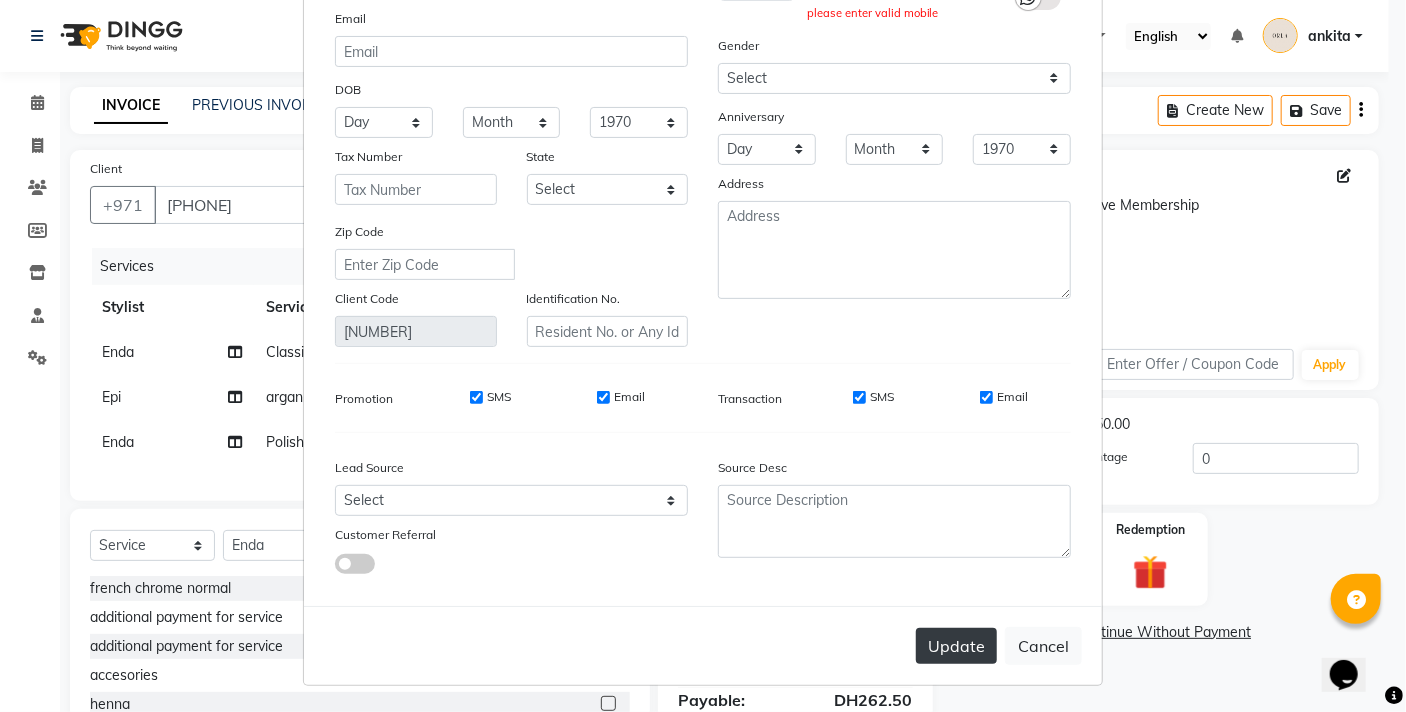 click on "Update" at bounding box center [956, 646] 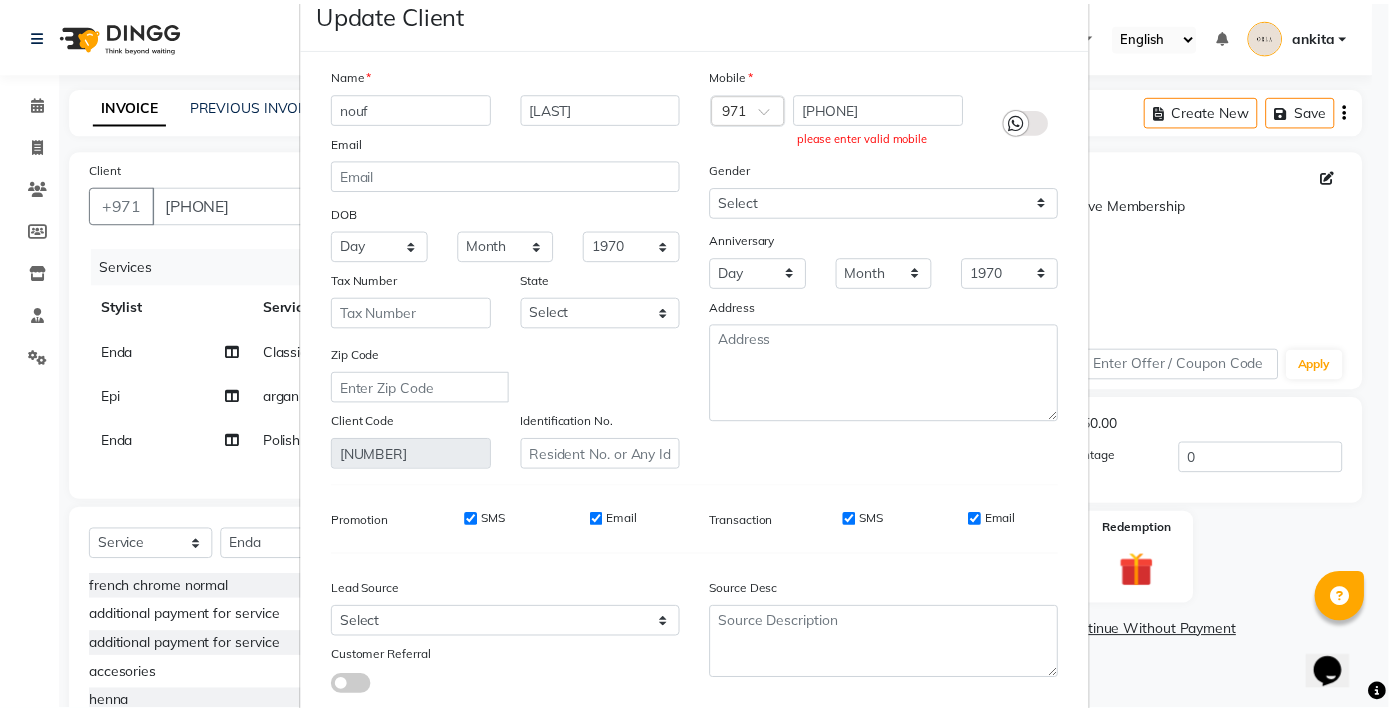 scroll, scrollTop: 173, scrollLeft: 0, axis: vertical 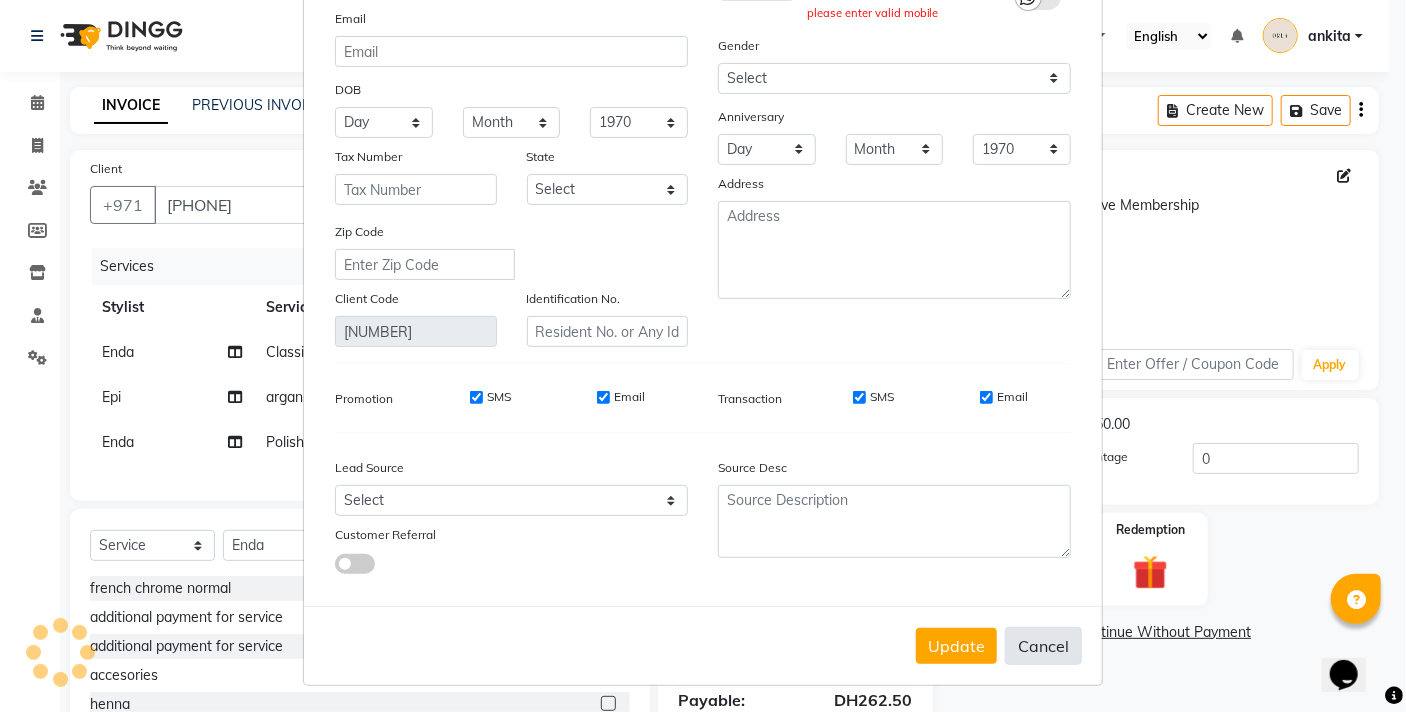 click on "Cancel" at bounding box center (1043, 646) 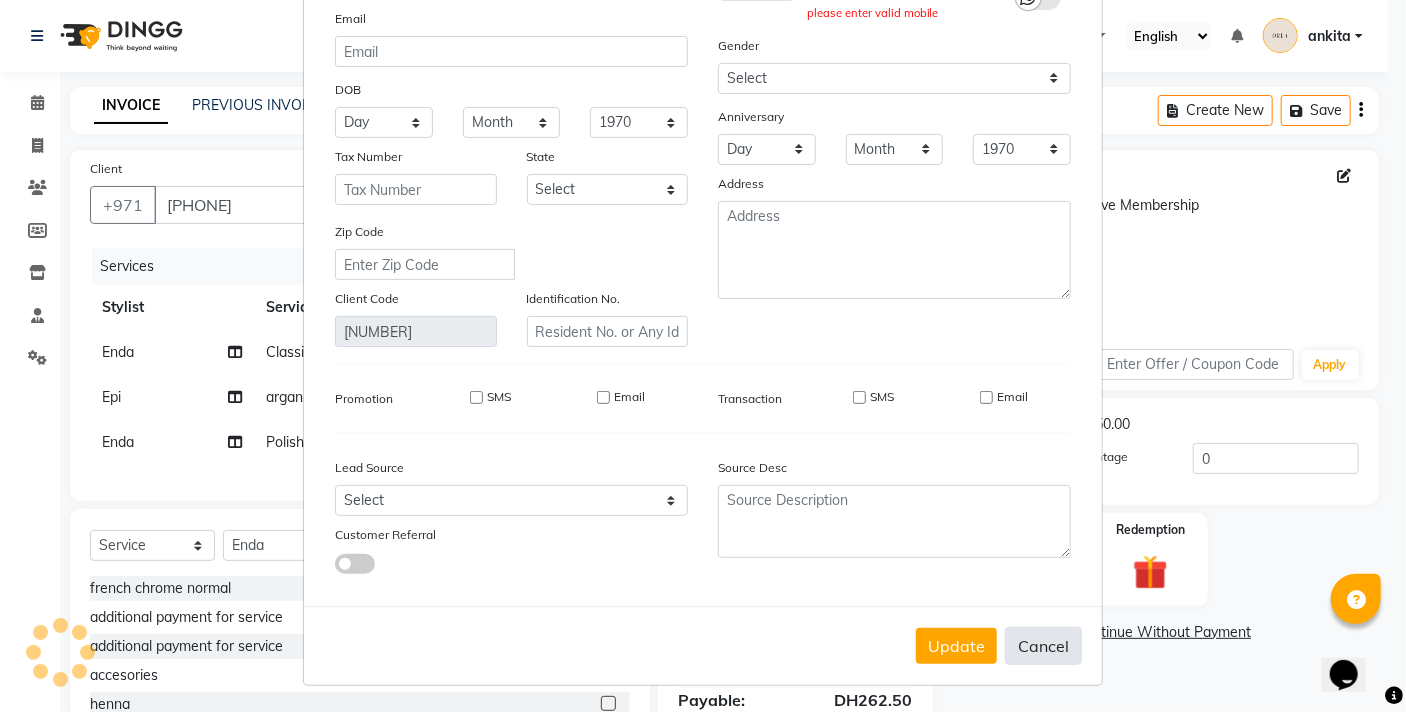 type 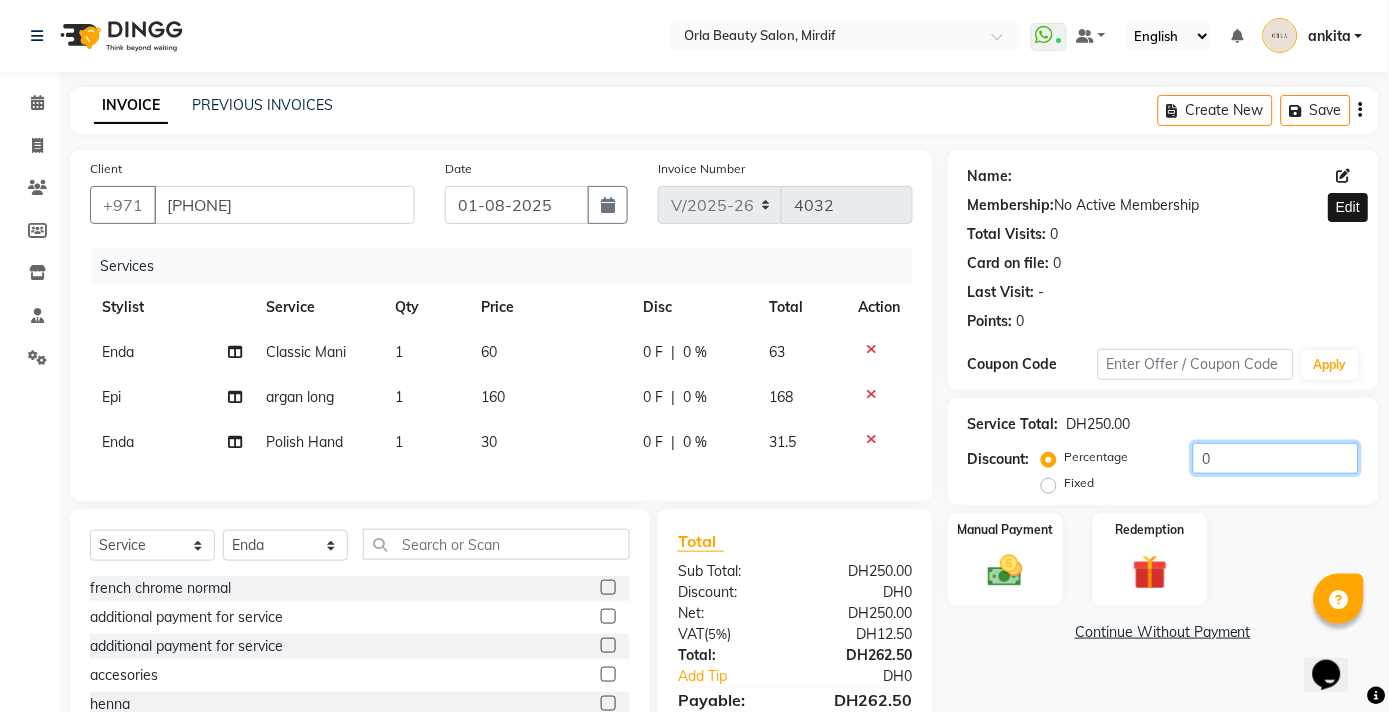 click on "0" 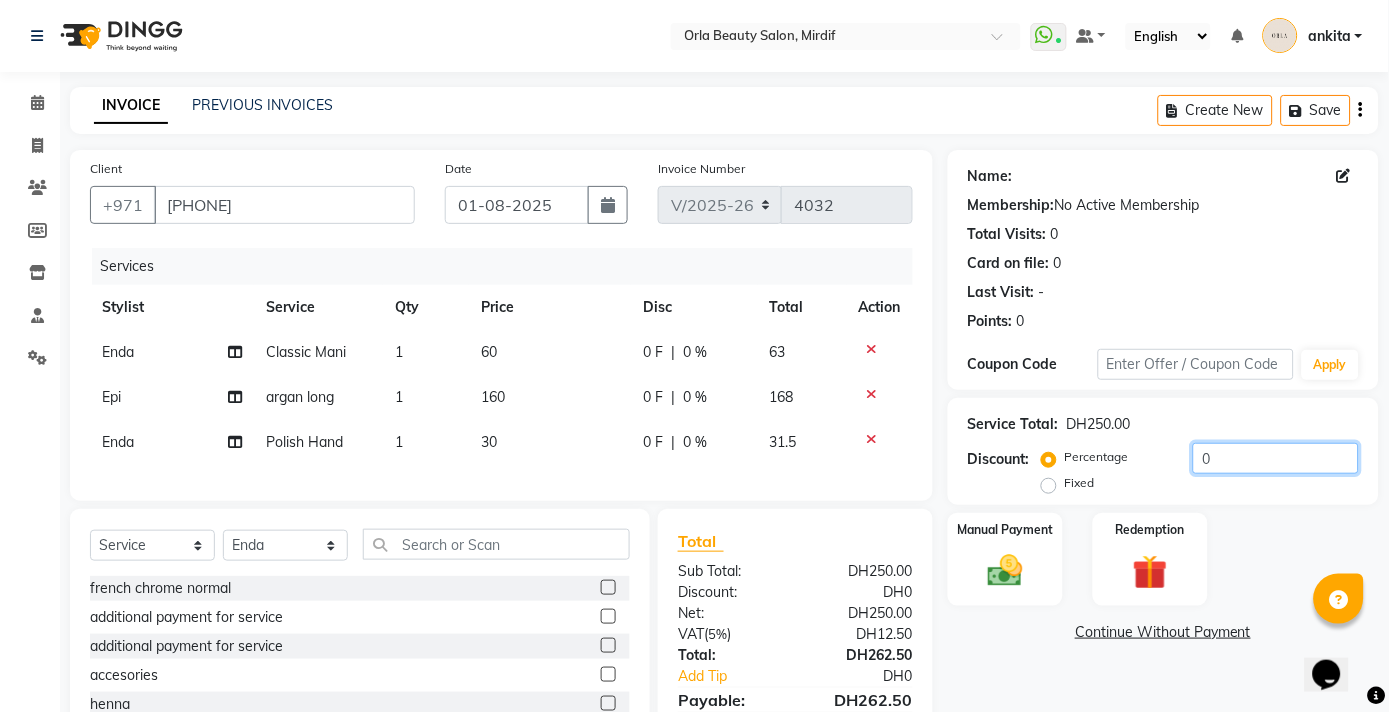 scroll, scrollTop: 136, scrollLeft: 0, axis: vertical 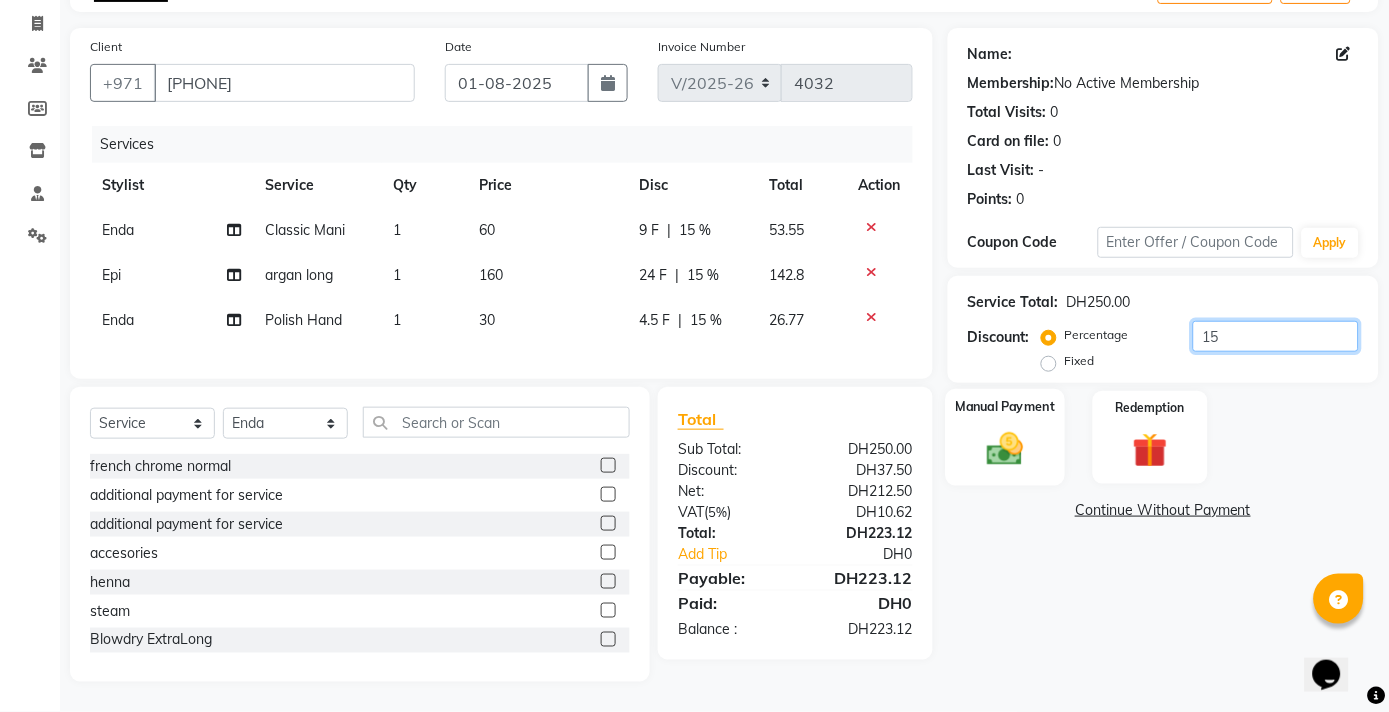 type on "15" 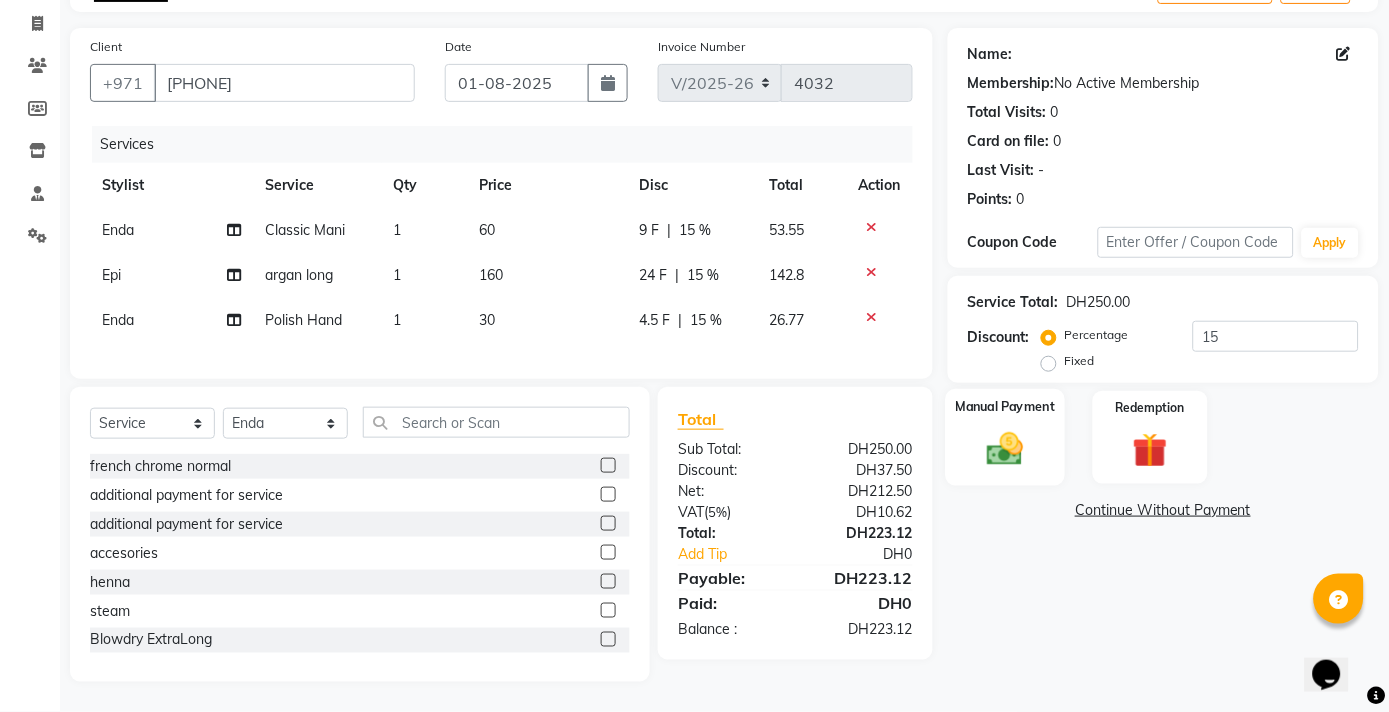 click 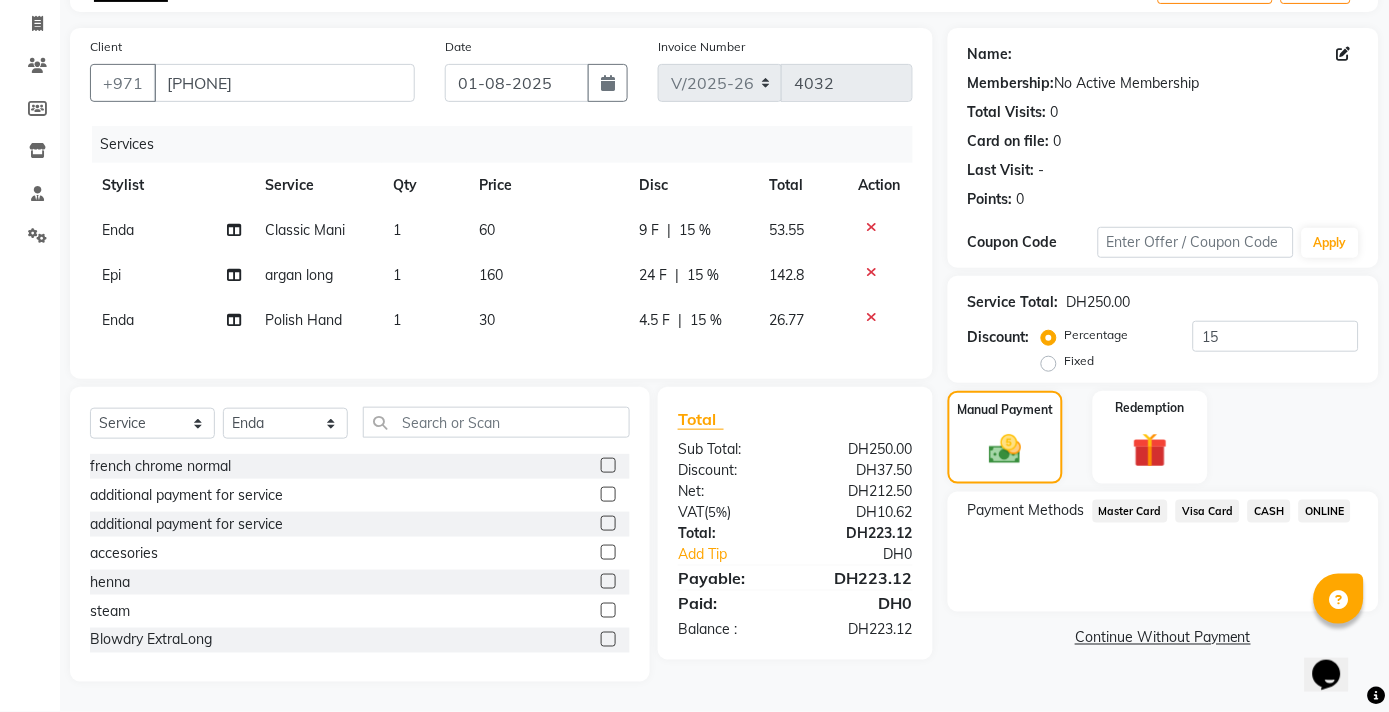 click on "Visa Card" 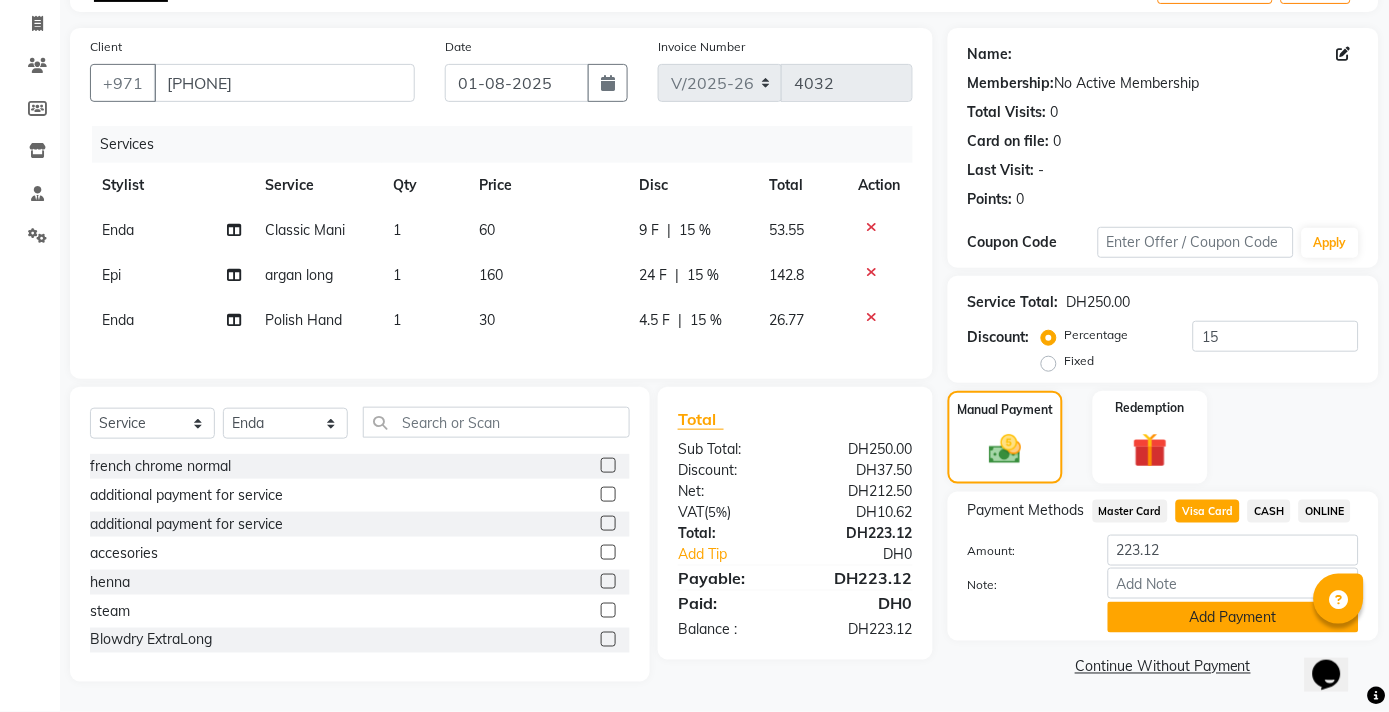 click on "Add Payment" 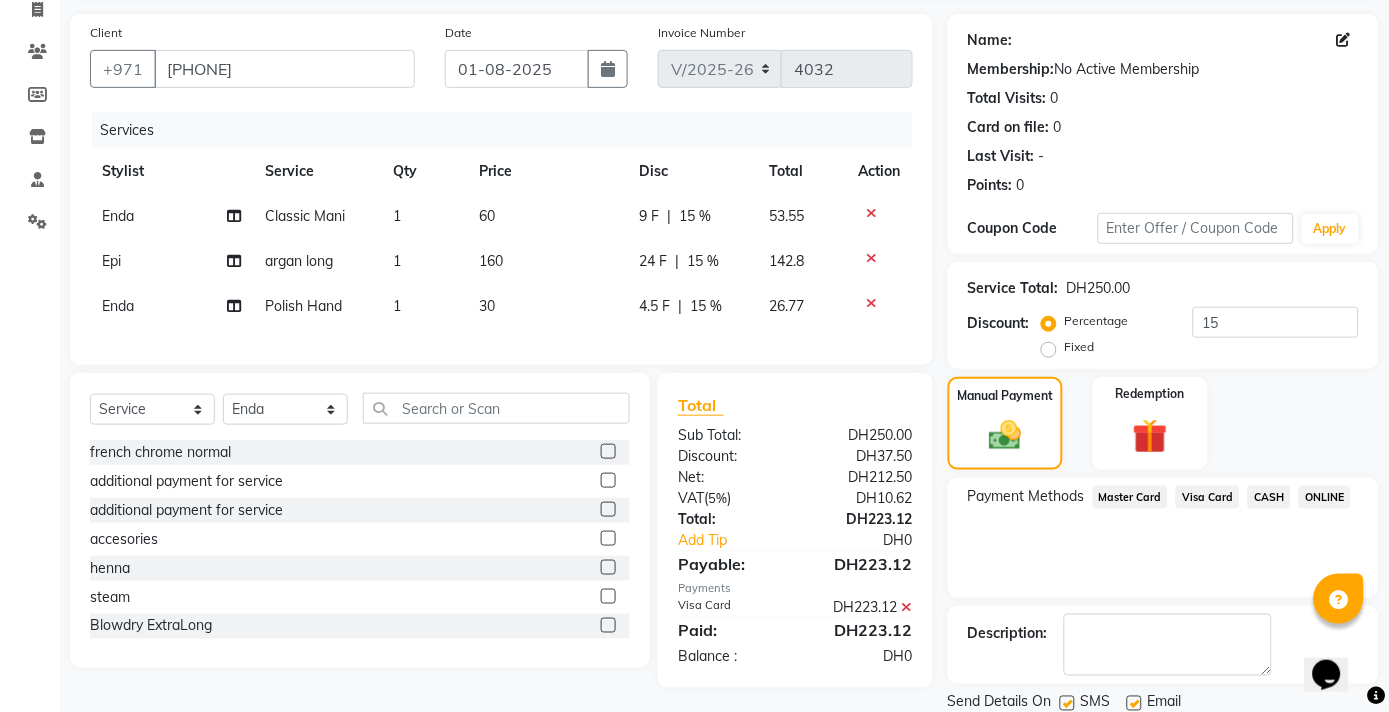click on "Checkout" 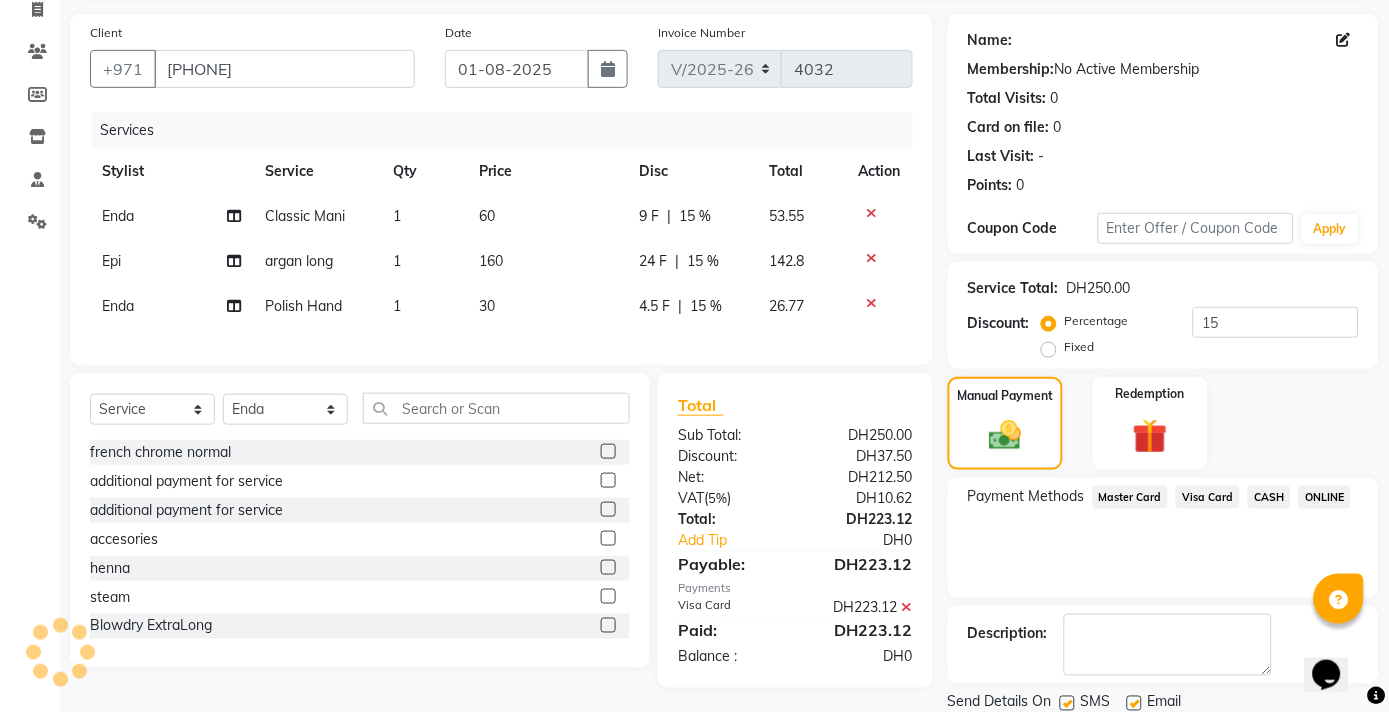 scroll, scrollTop: 204, scrollLeft: 0, axis: vertical 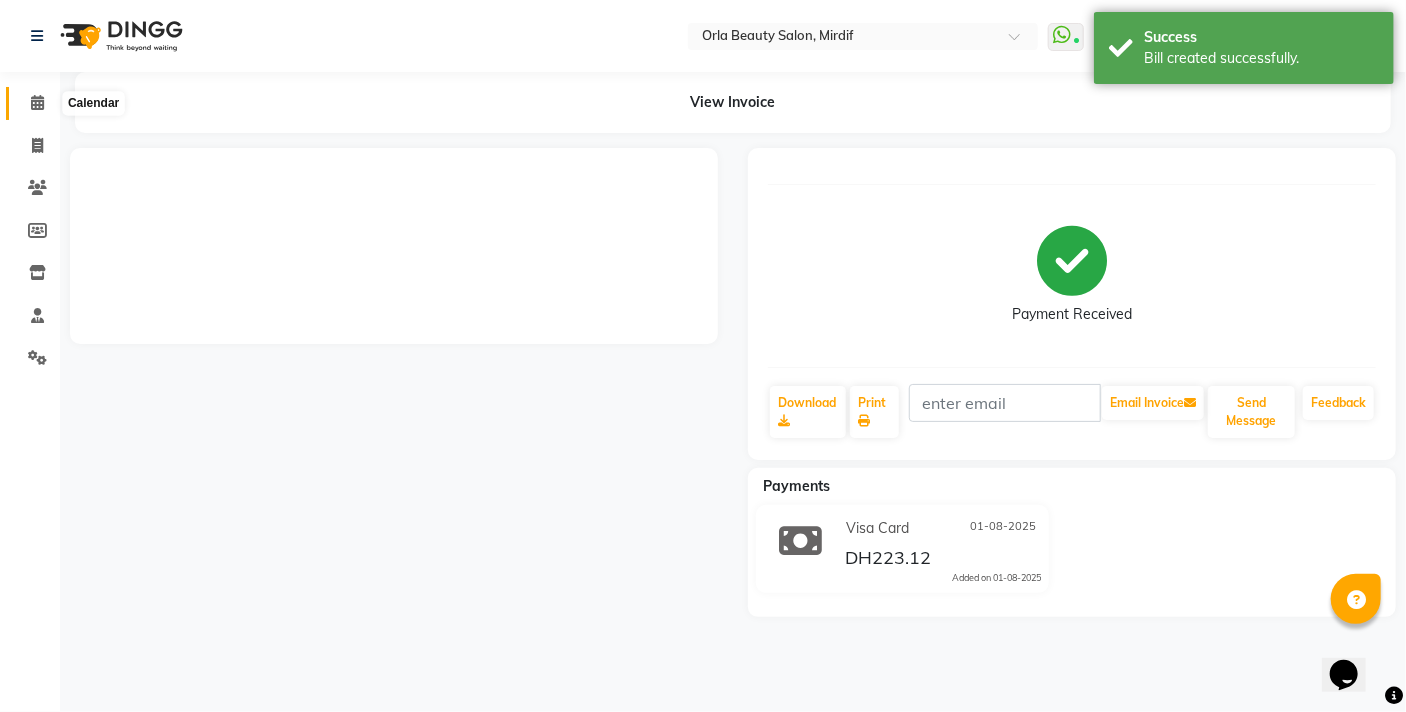 click 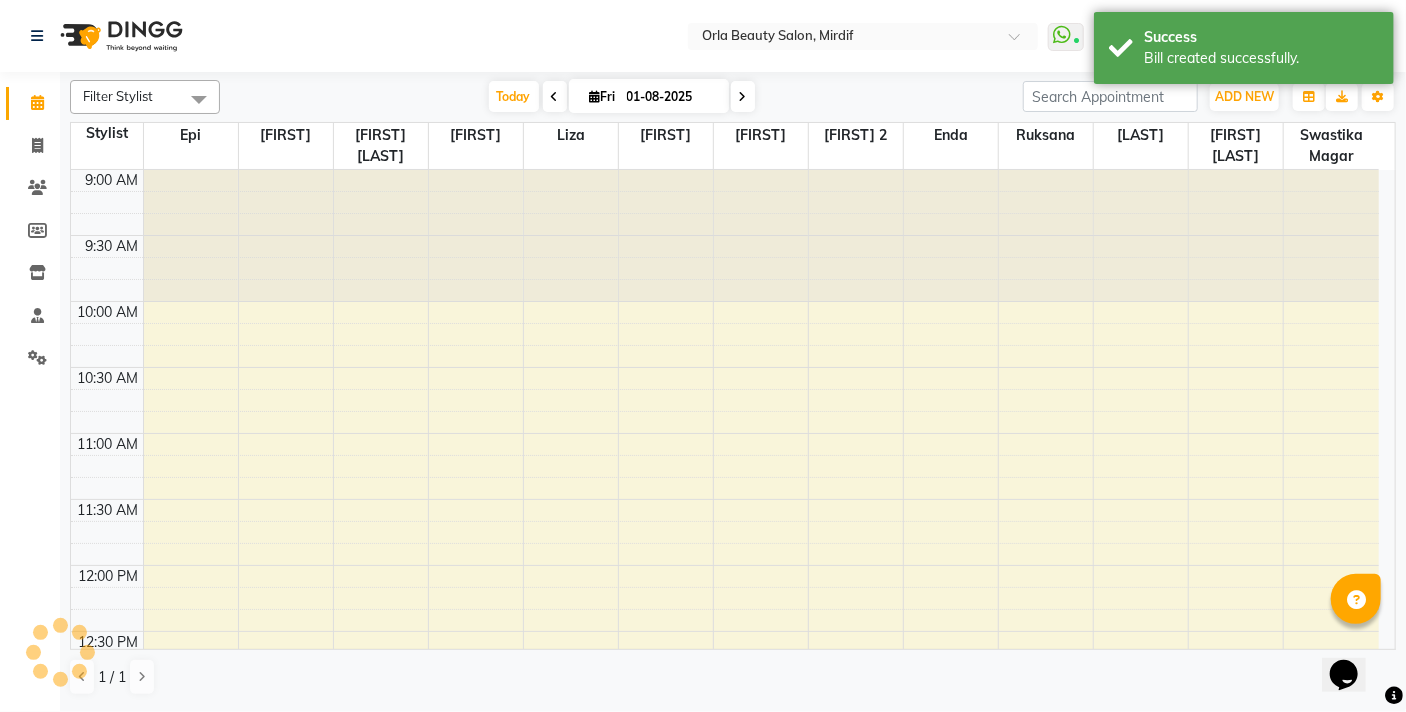 click on "Filter Stylist Select All Epi kareema Manju thakuri sangita Liza maryann Michelle michelle 2 Enda ruksana rupa magar rojina magar swastika magar Today  Fri 01-08-2025 Toggle Dropdown Add Appointment Add Invoice Add Expense Add Client Toggle Dropdown Add Appointment Add Invoice Add Expense Add Client ADD NEW Toggle Dropdown Add Appointment Add Invoice Add Expense Add Client Filter Stylist Select All Epi kareema Manju thakuri sangita Liza maryann Michelle michelle 2 Enda ruksana rupa magar rojina magar swastika magar Group By  Staff View   Room View  View as Vertical  Vertical - Week View  Horizontal  Horizontal - Week View  List  Toggle Dropdown Calendar Settings Manage Tags   Arrange Stylists   Reset Stylists  Full Screen  Show Available Stylist  Appointment Form Zoom 150% Staff/Room Display Count 13 Stylist Epi kareema Manju thakuri sangita Liza maryann Michelle michelle 2 Enda ruksana rupa magar rojina magar swastika magar 9:00 AM 9:30 AM 10:00 AM 10:30 AM 11:00 AM 11:30 AM 12:00 PM 12:30 PM 1:00 PM 1:30 PM" 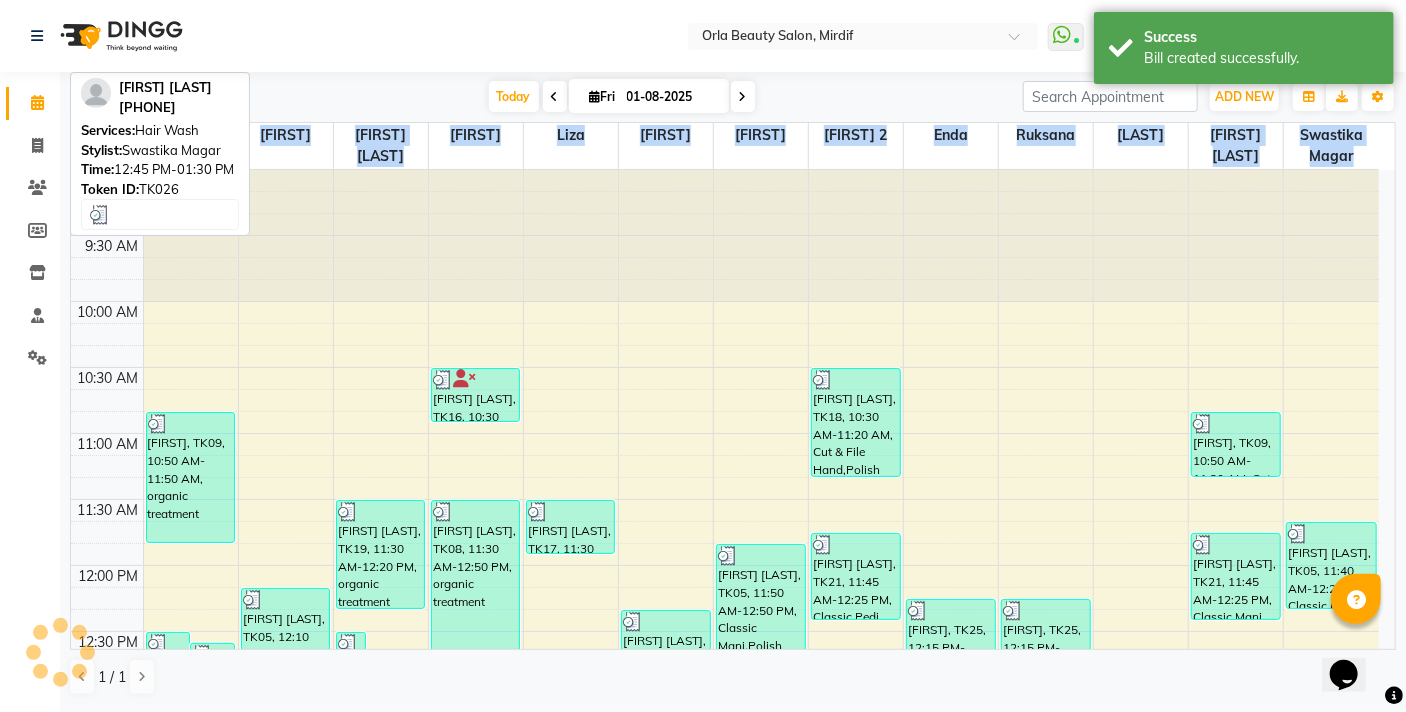 scroll, scrollTop: 388, scrollLeft: 0, axis: vertical 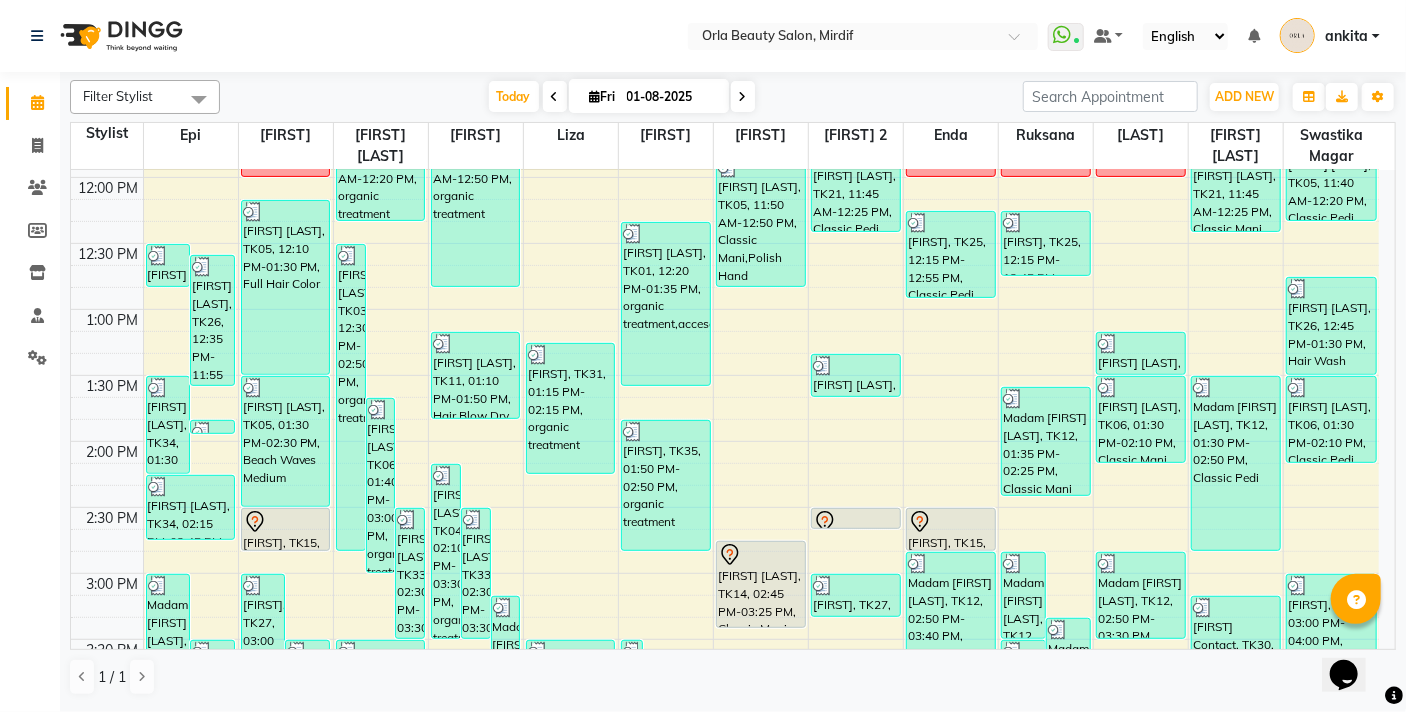 click on "Select Location × Orla Beauty Salon, Mirdif  WhatsApp Status  ✕ Status:  Connected Most Recent Message: 01-08-2025     06:29 PM Recent Service Activity: 01-08-2025     06:29 PM Default Panel My Panel English ENGLISH Español العربية मराठी हिंदी ગુજરાતી தமிழ் 中文 Notifications nothing to show ankita  Manage Profile Change Password Sign out  Version:3.15.11" 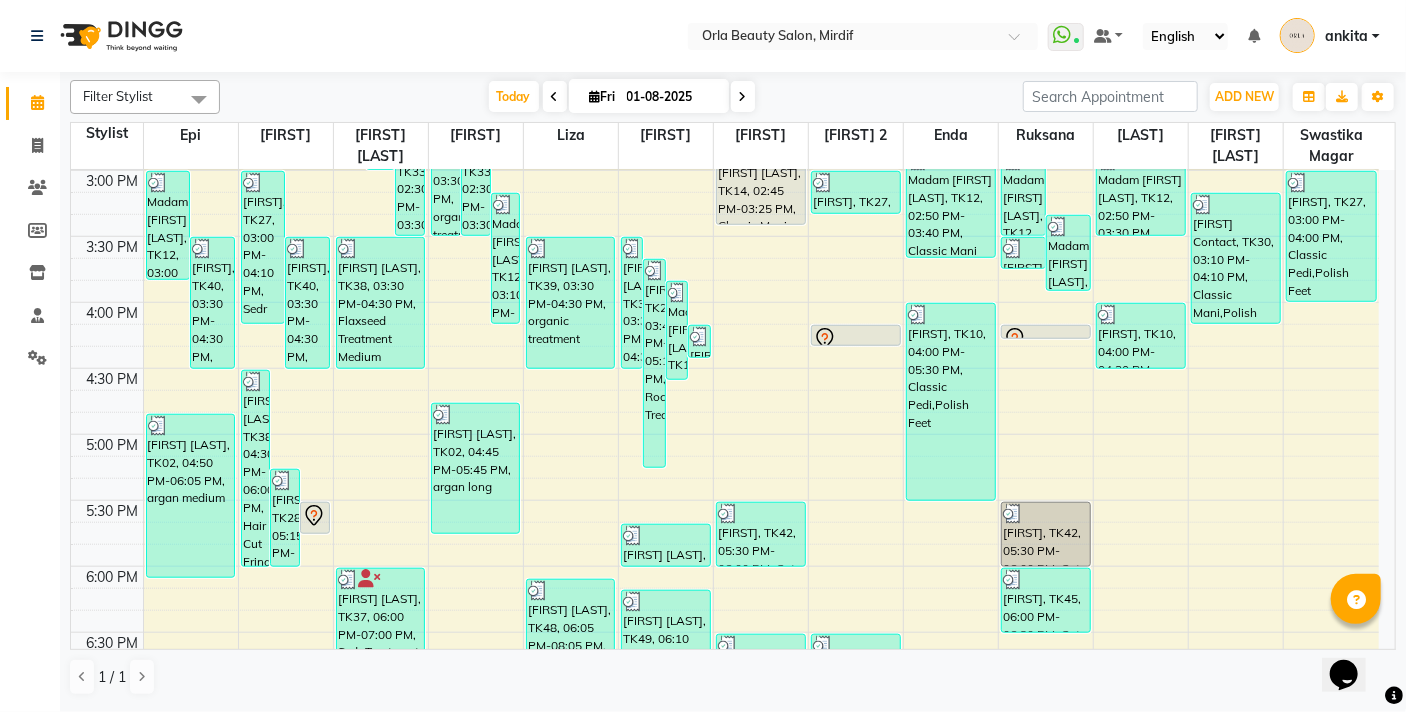 scroll, scrollTop: 977, scrollLeft: 0, axis: vertical 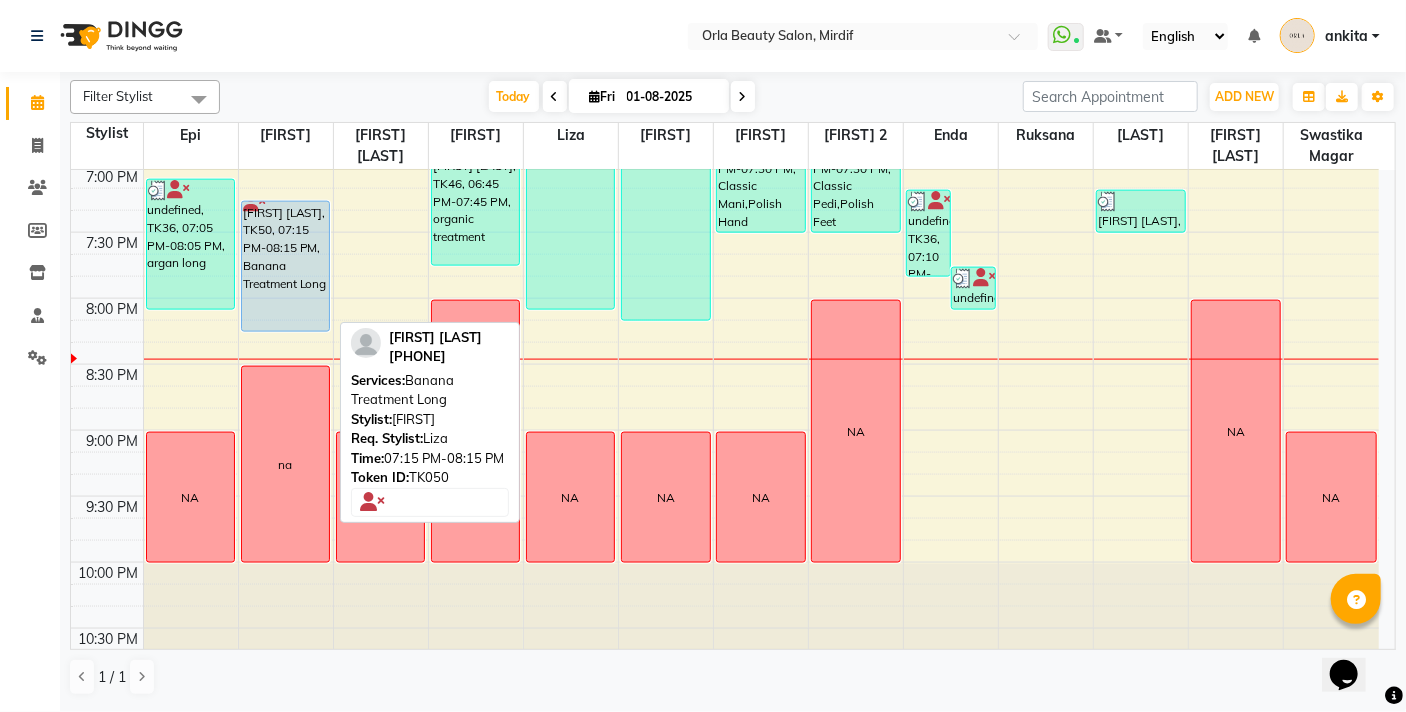 click on "[FIRST] [LAST], TK50, 07:15 PM-08:15 PM, Banana Treatment Long" at bounding box center [286, 266] 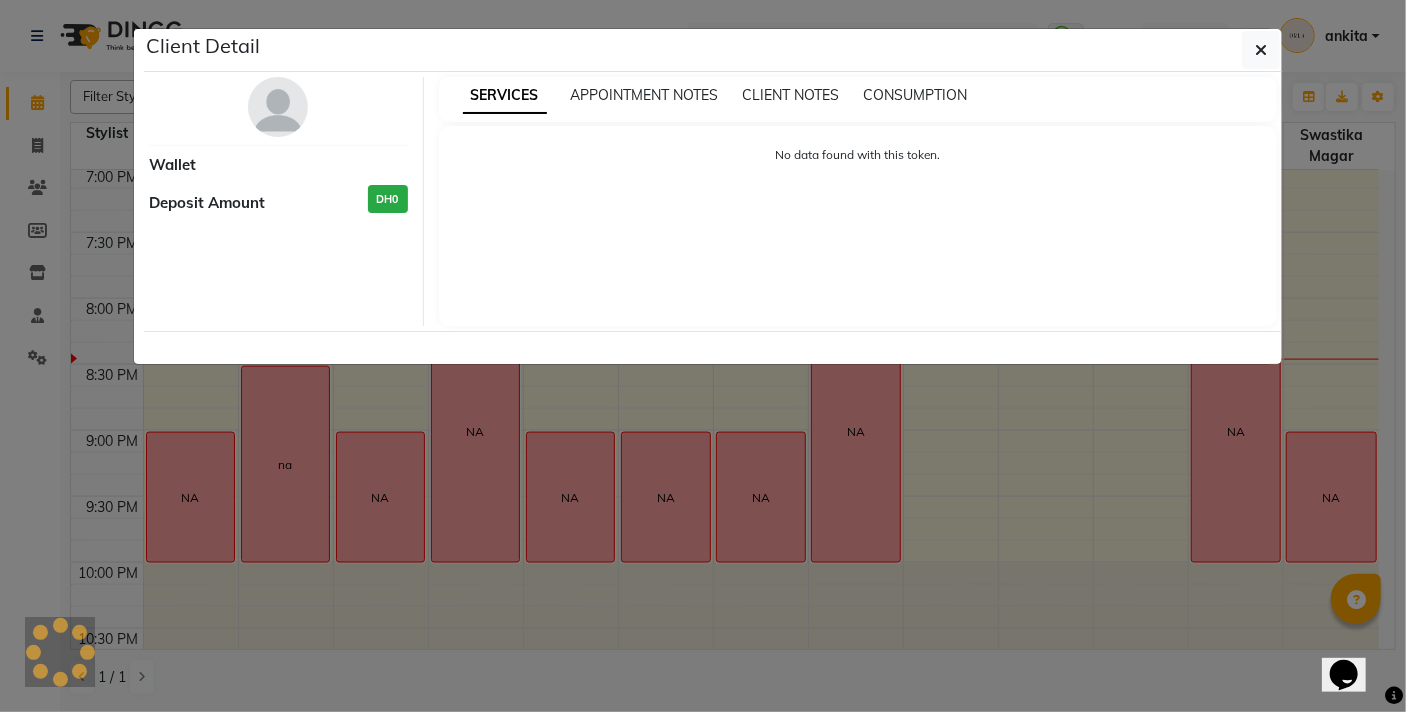 select on "5" 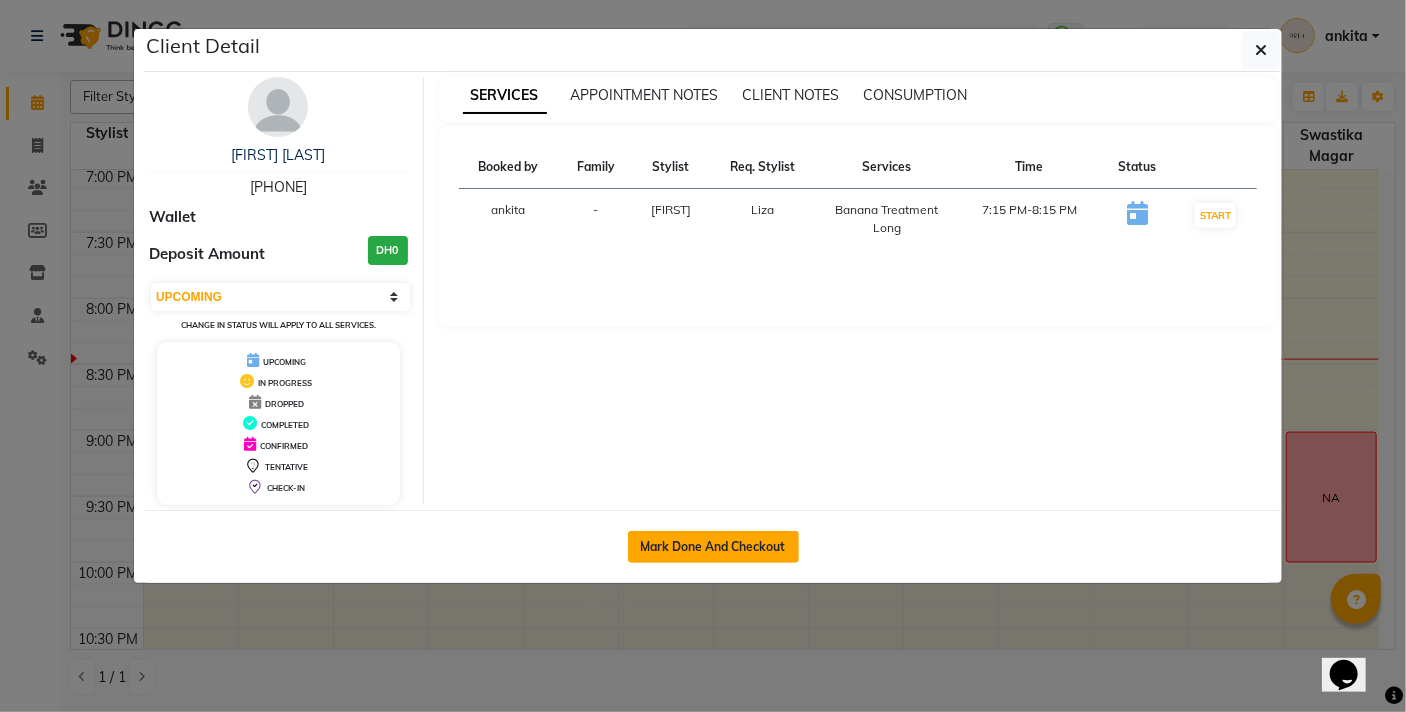 click on "Mark Done And Checkout" 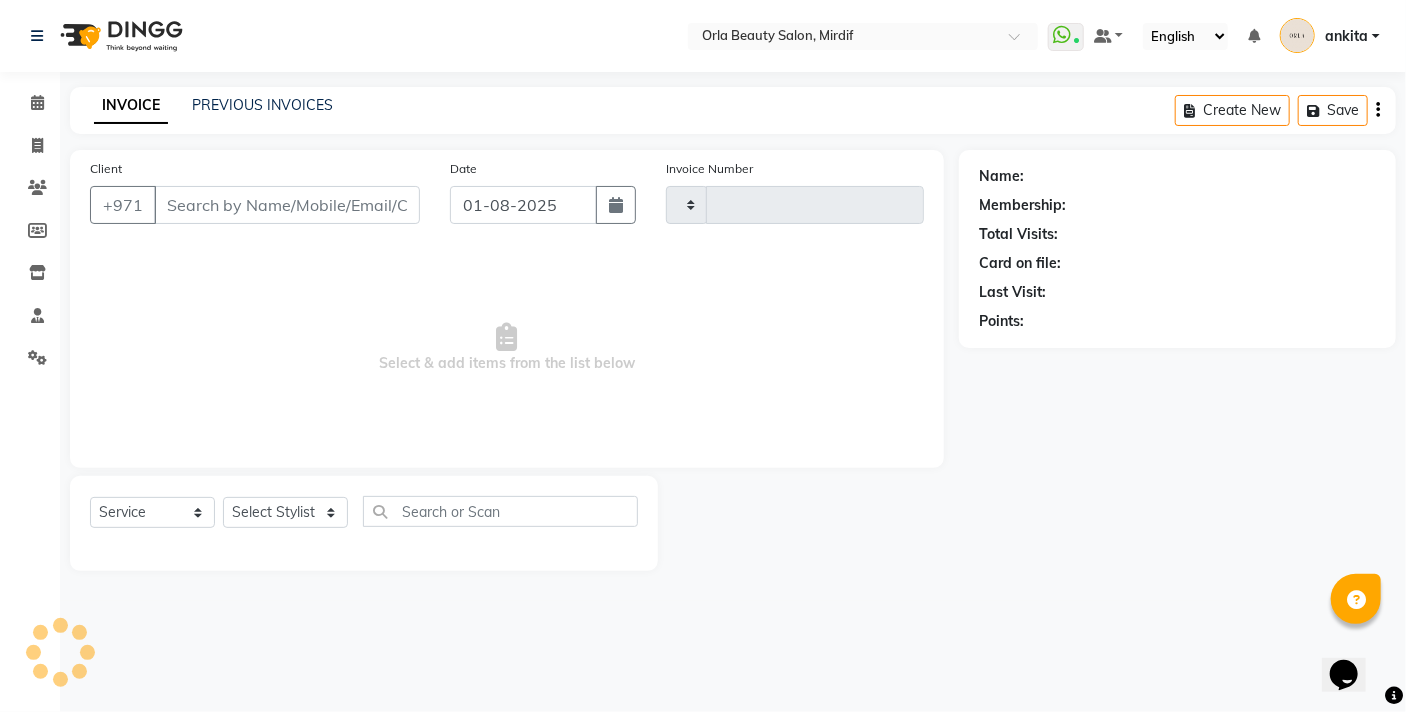 type on "4033" 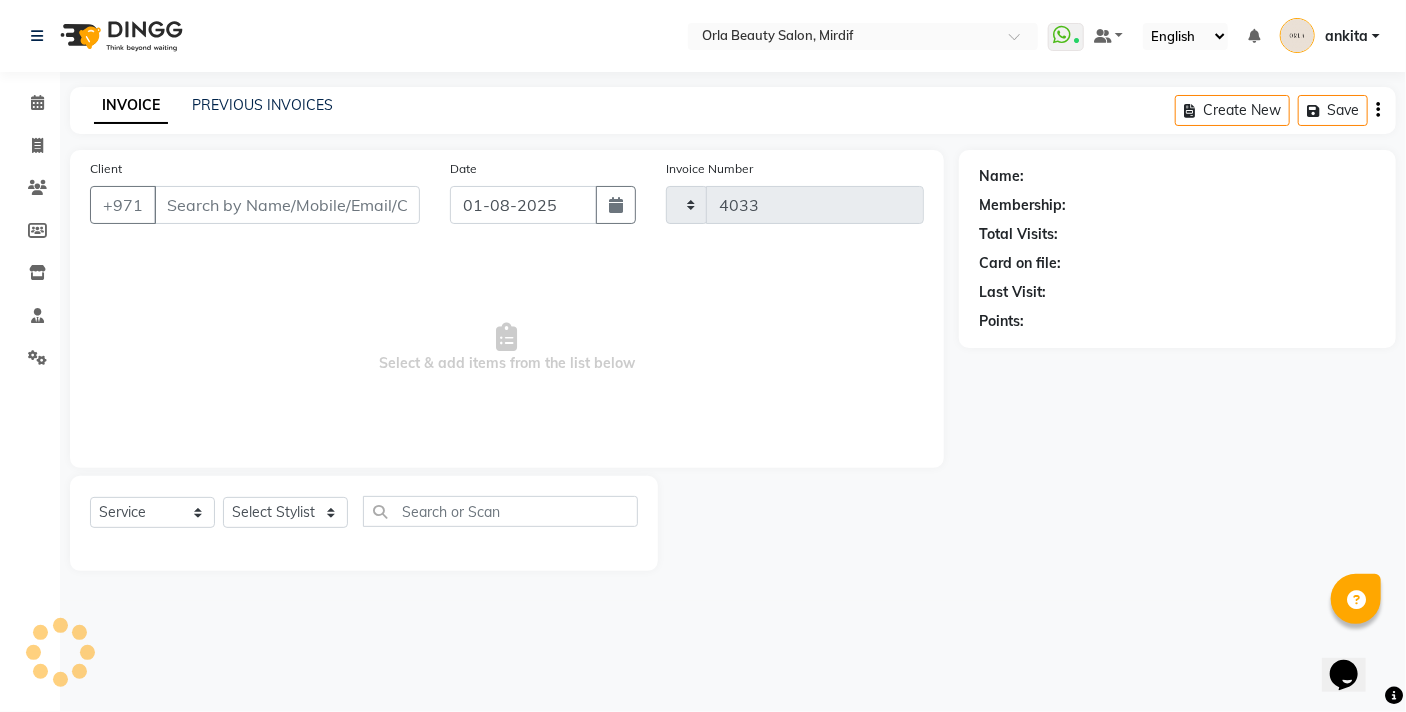 select on "5053" 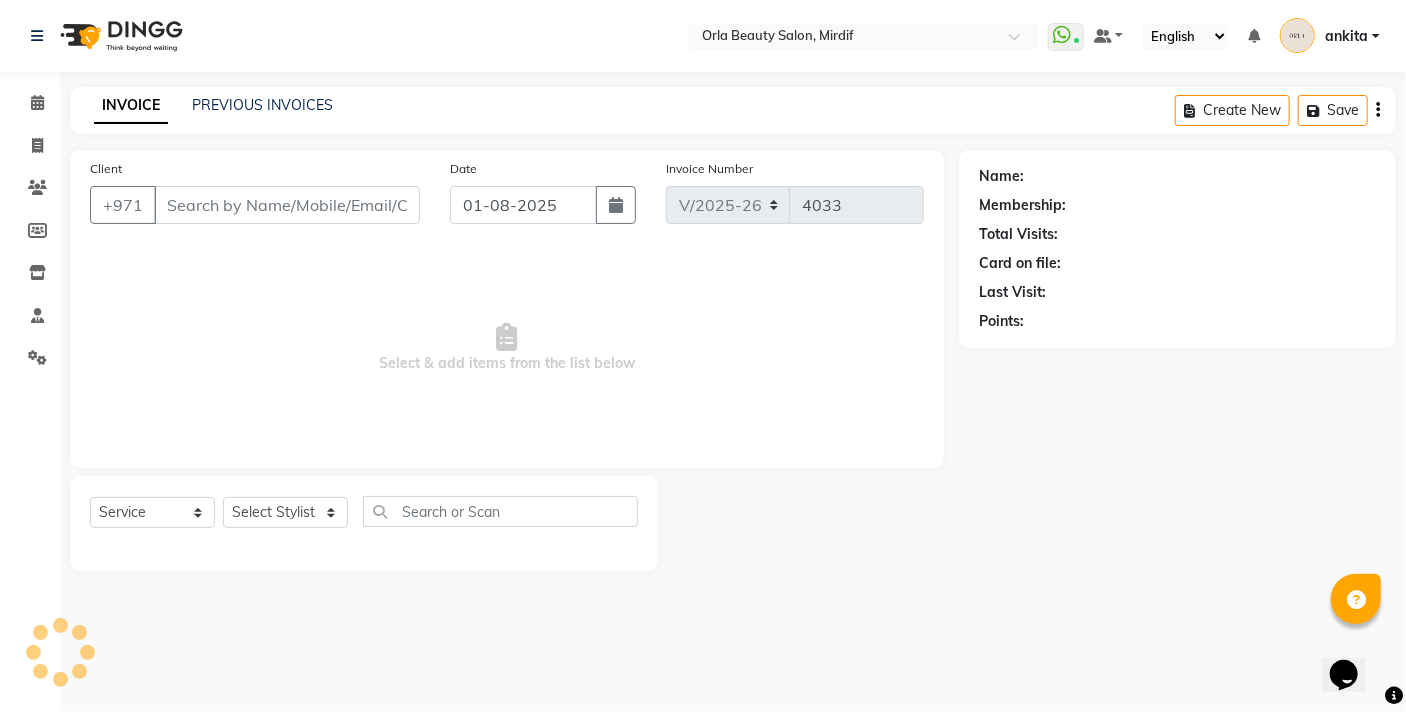 type on "[PHONE]" 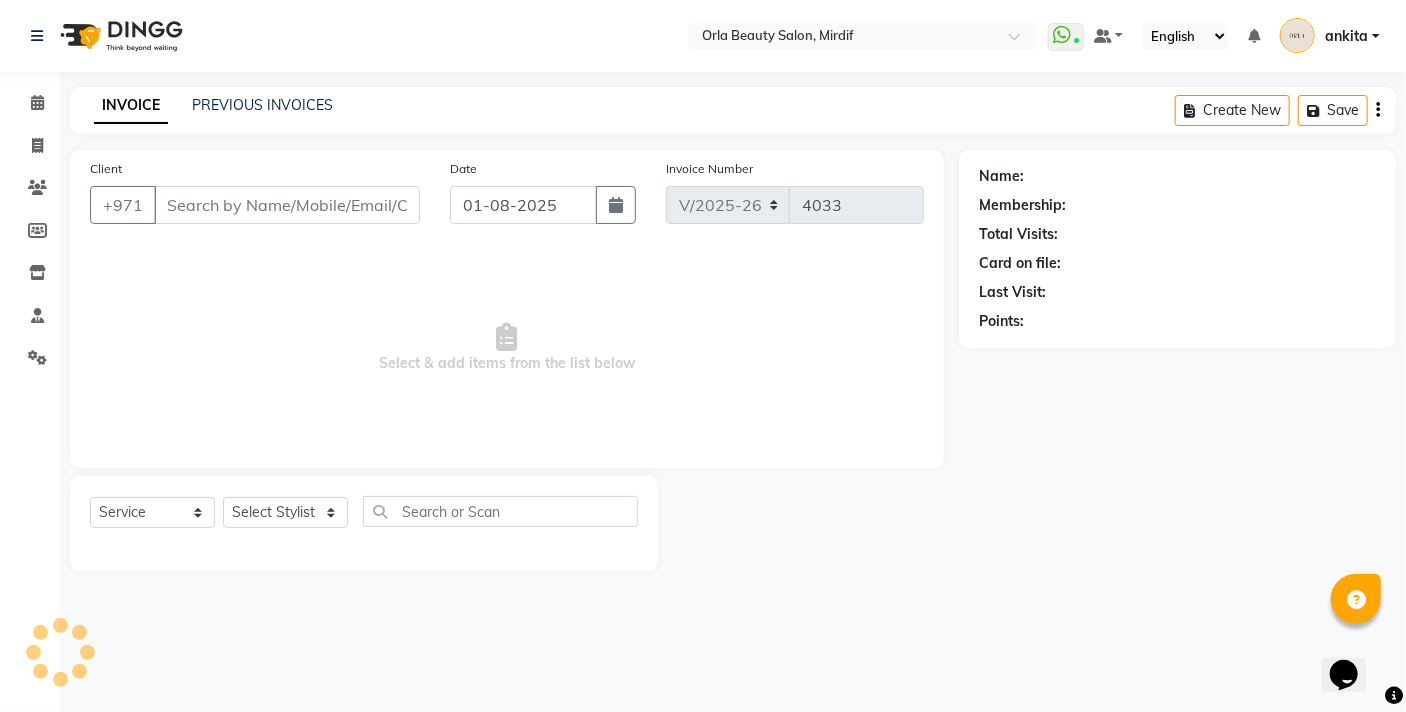 select on "41139" 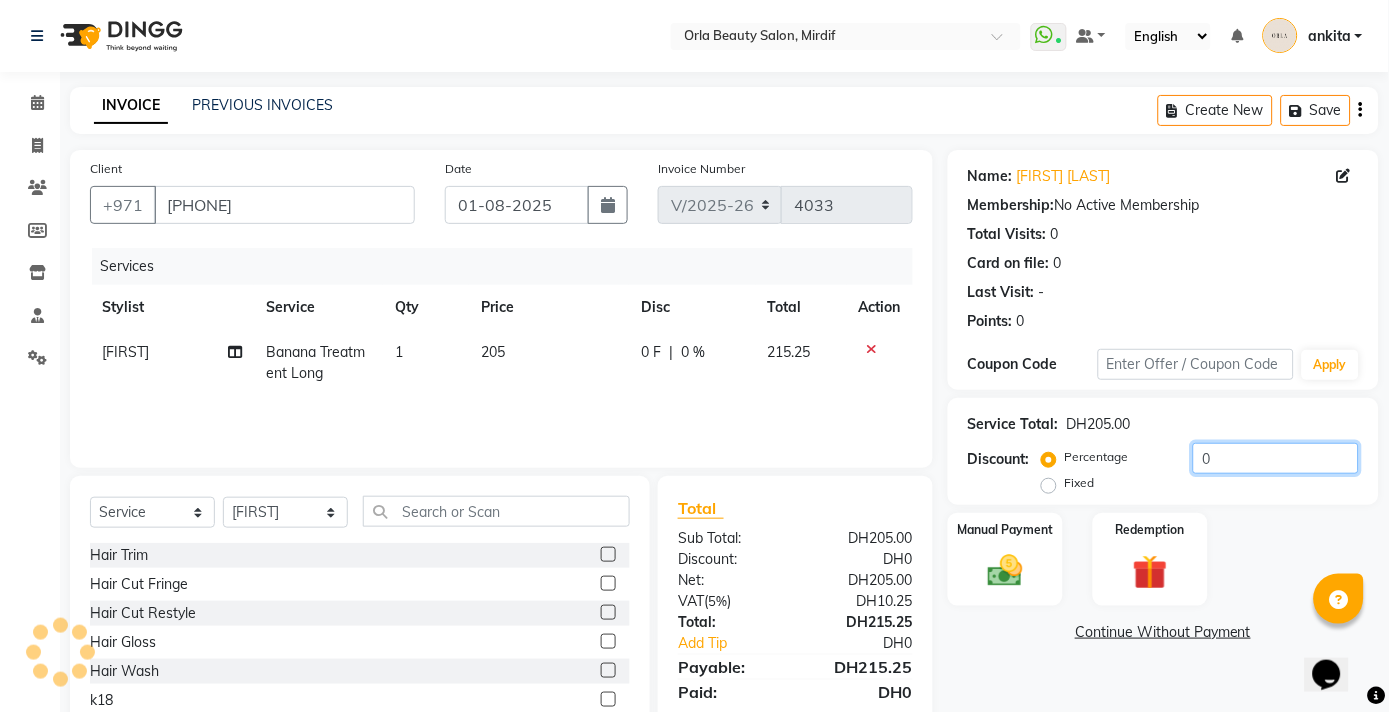 drag, startPoint x: 1251, startPoint y: 393, endPoint x: 1239, endPoint y: 396, distance: 12.369317 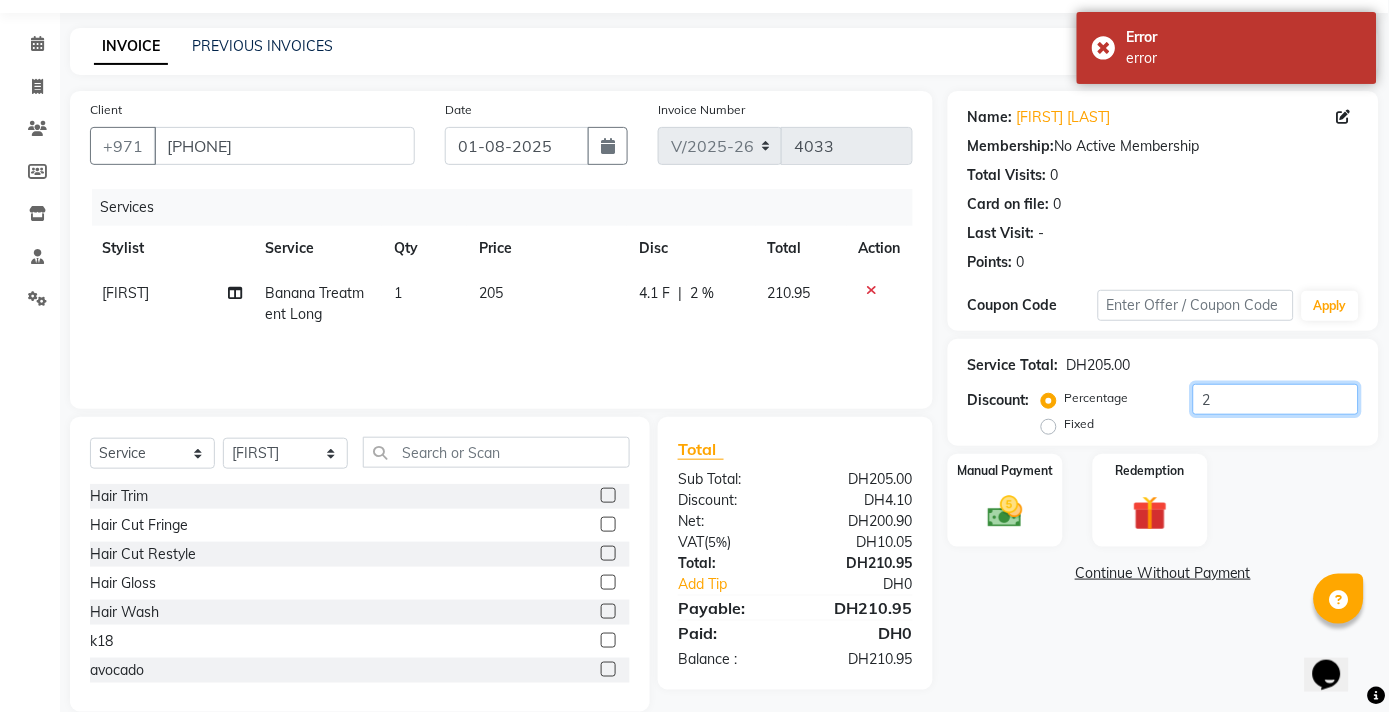 type on "24" 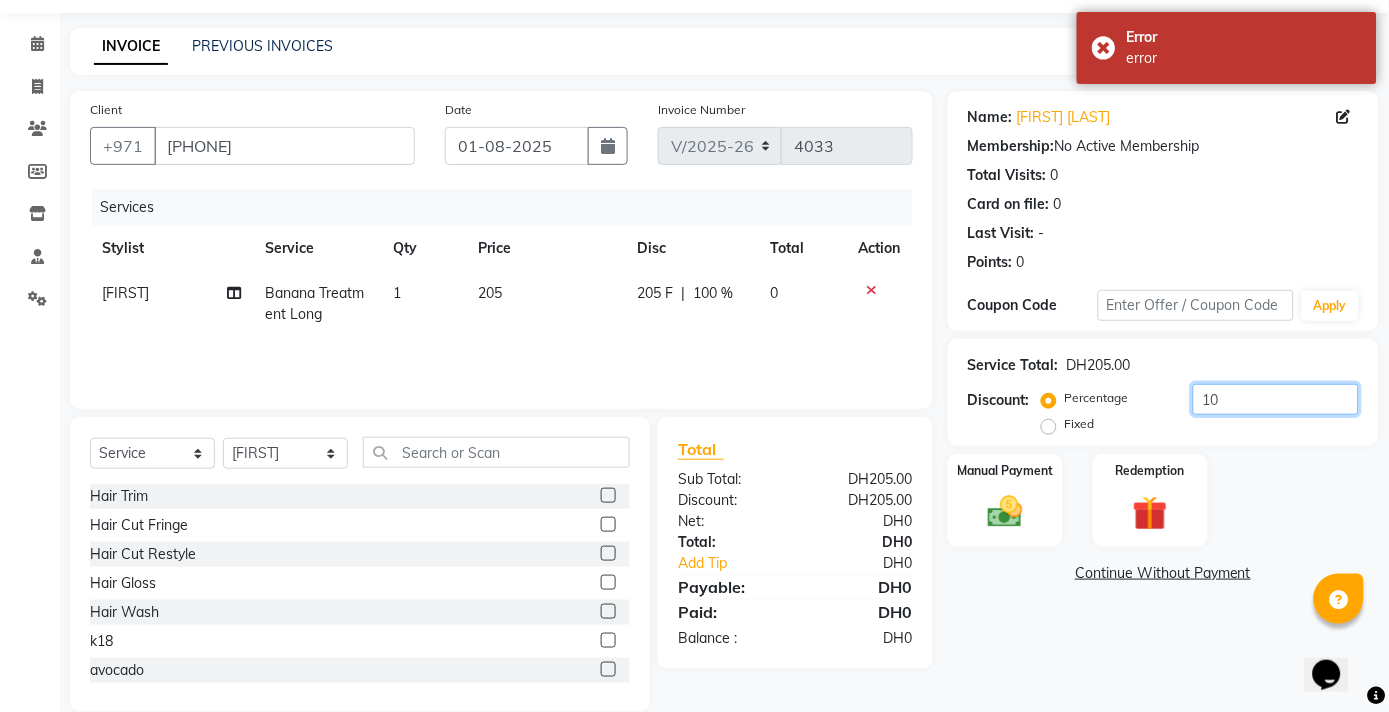 type on "1" 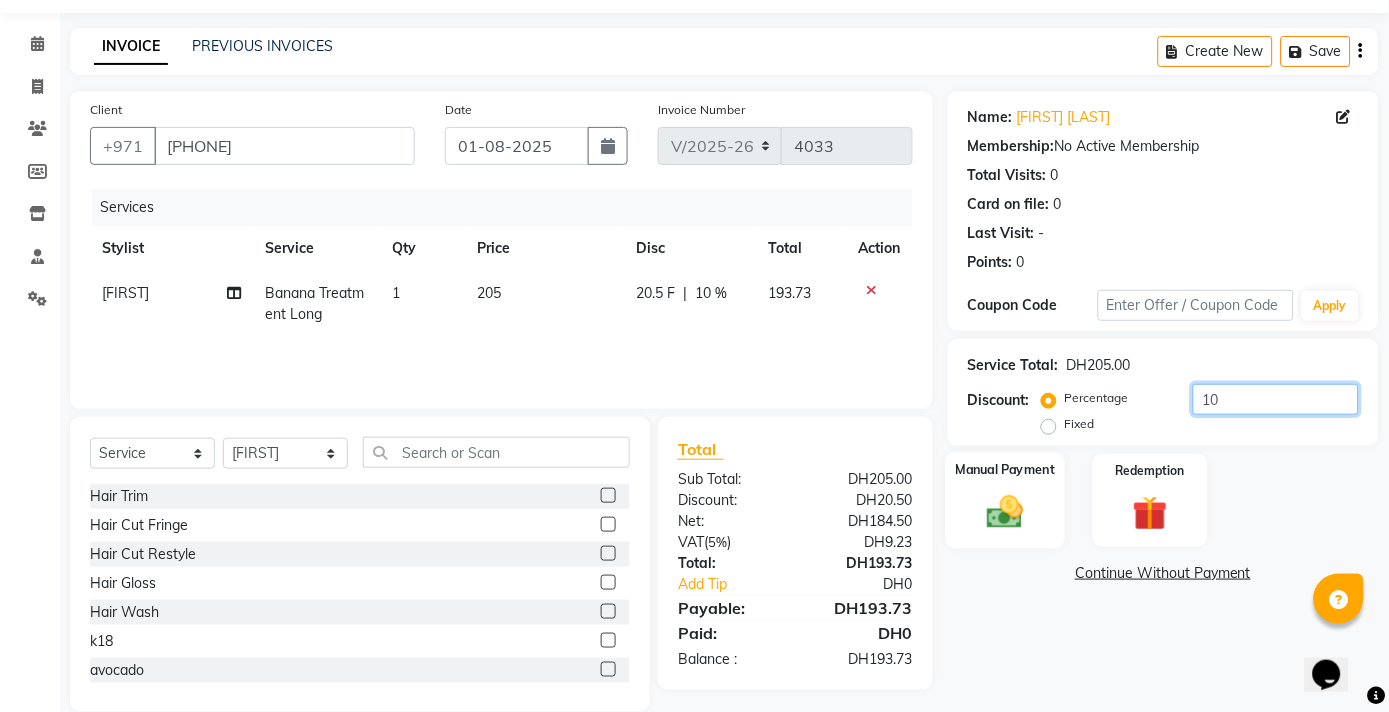type on "10" 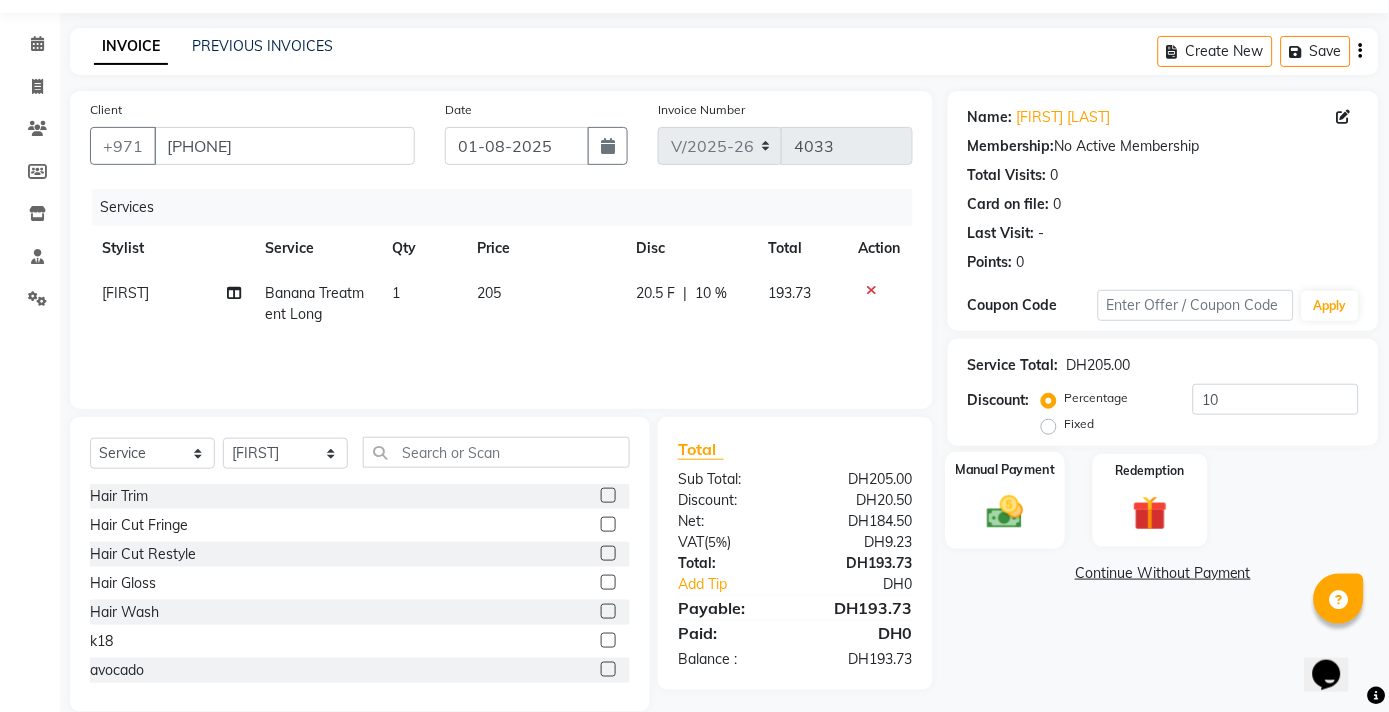 click 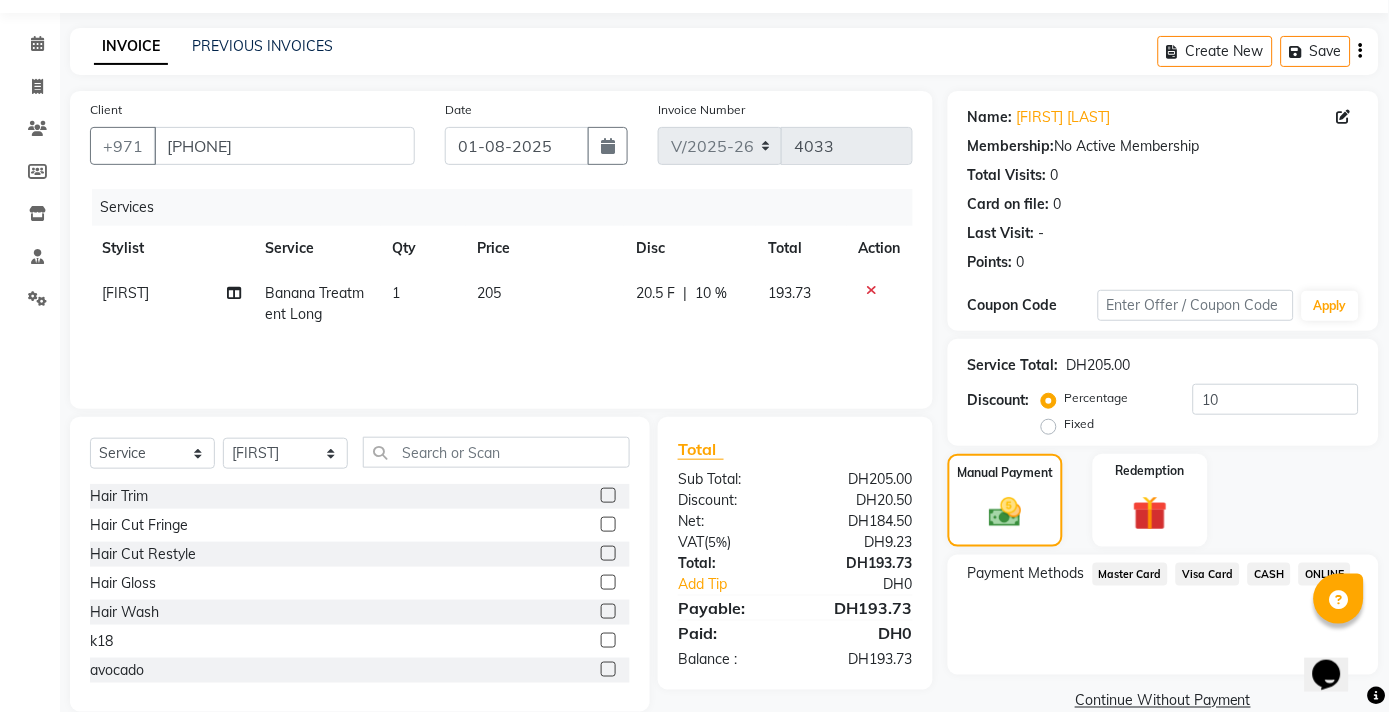 click on "Visa Card" 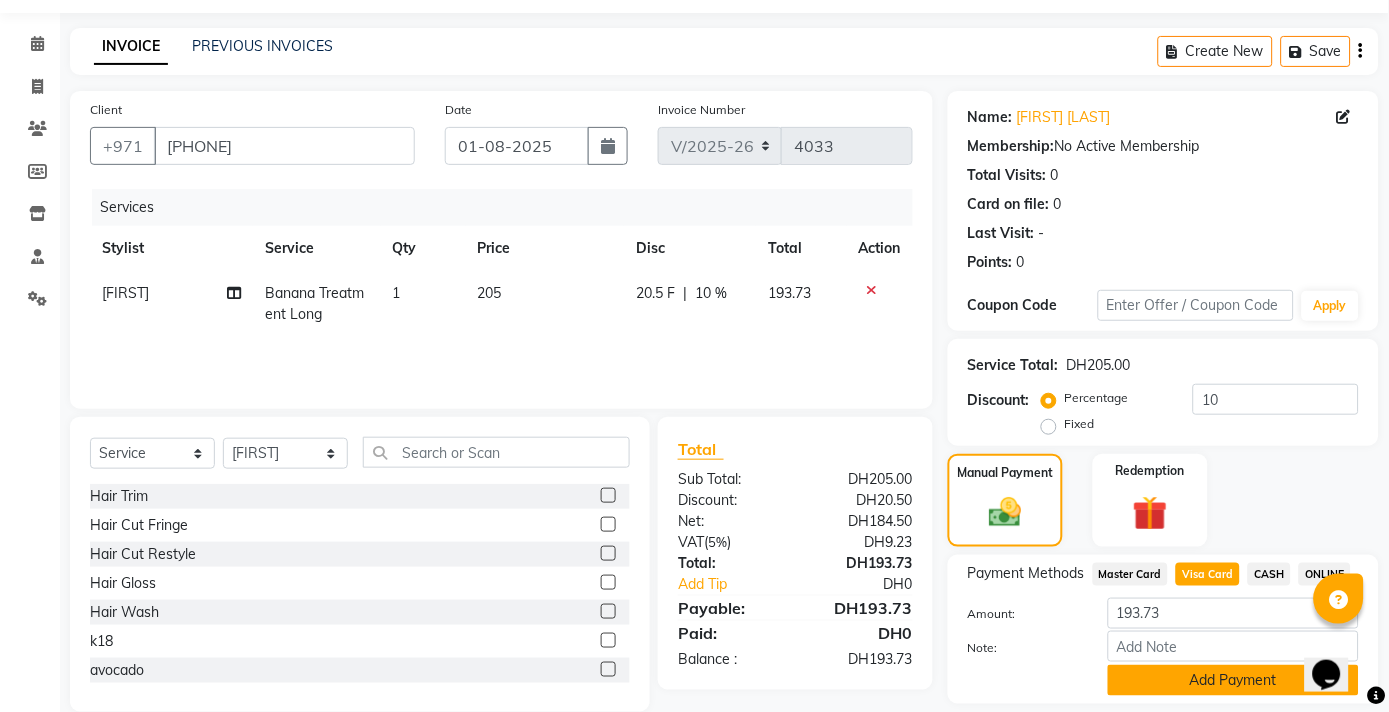 drag, startPoint x: 1243, startPoint y: 680, endPoint x: 1319, endPoint y: 591, distance: 117.03418 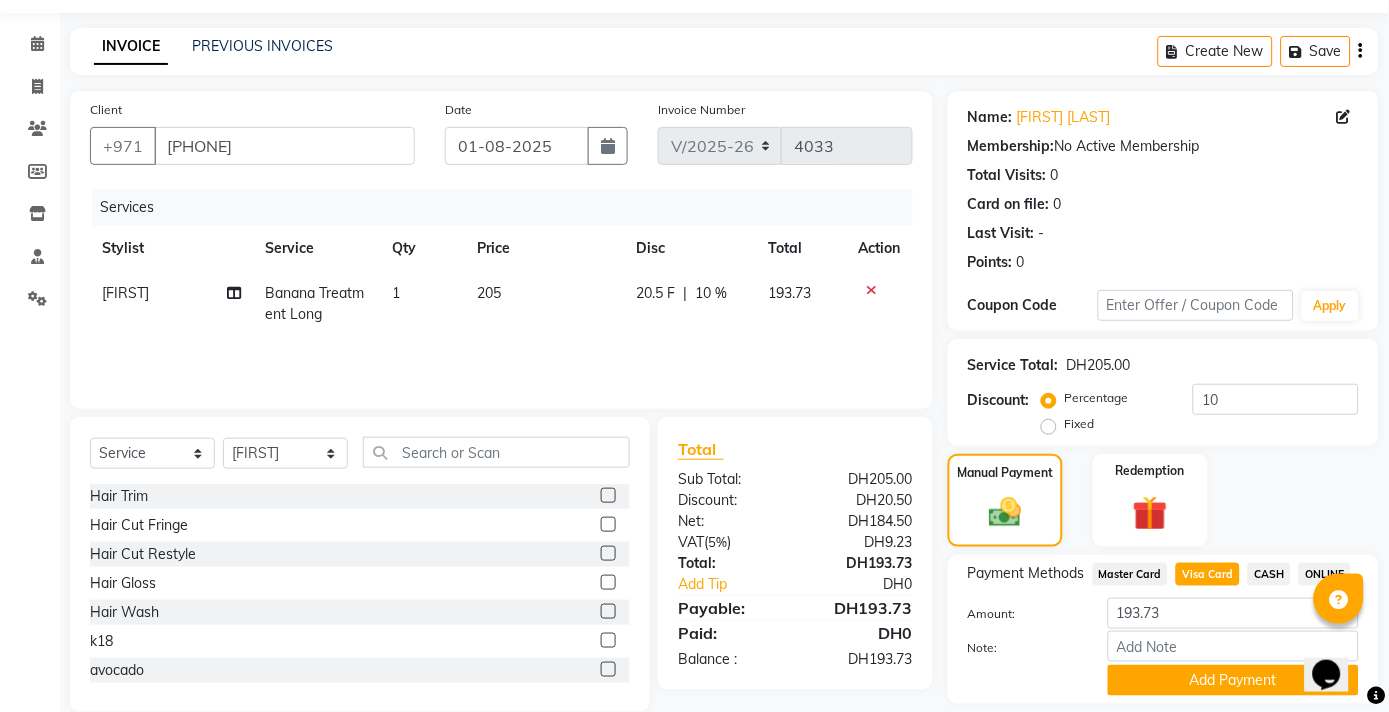 click on "Add Payment" 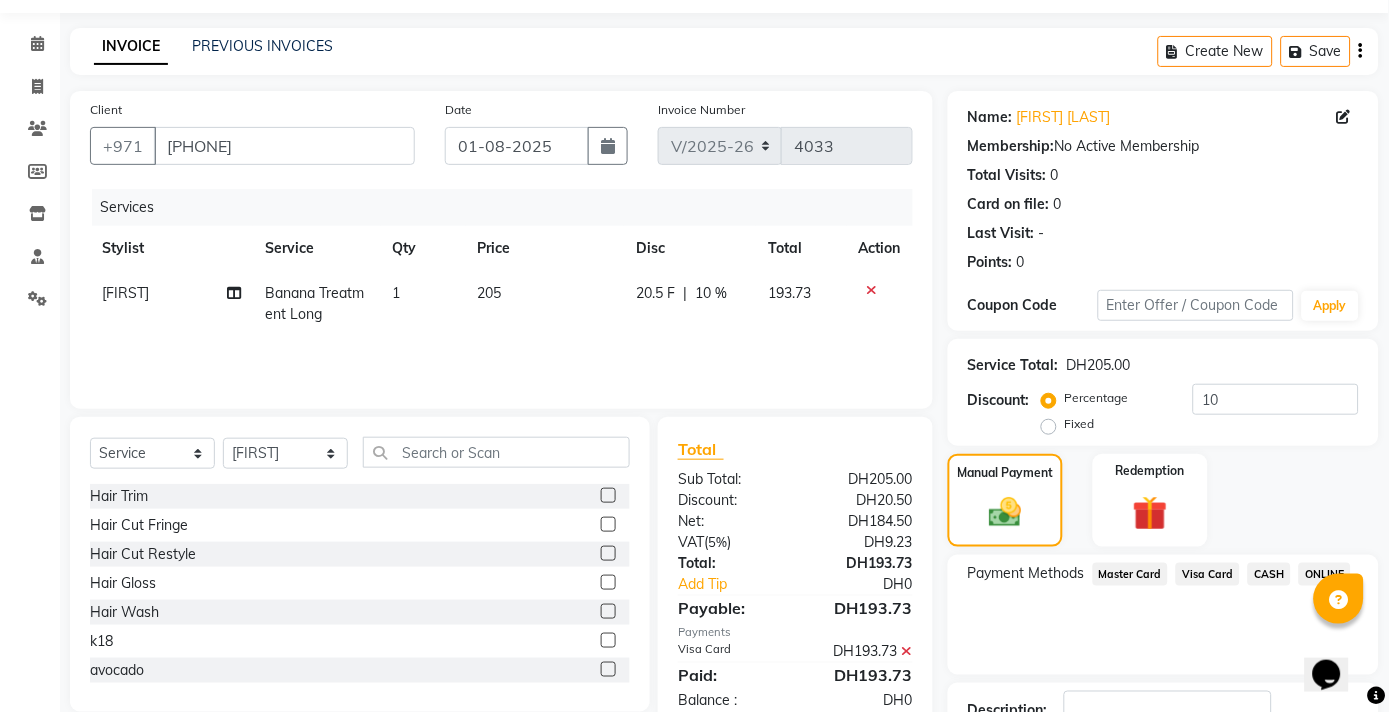 click on "Checkout" 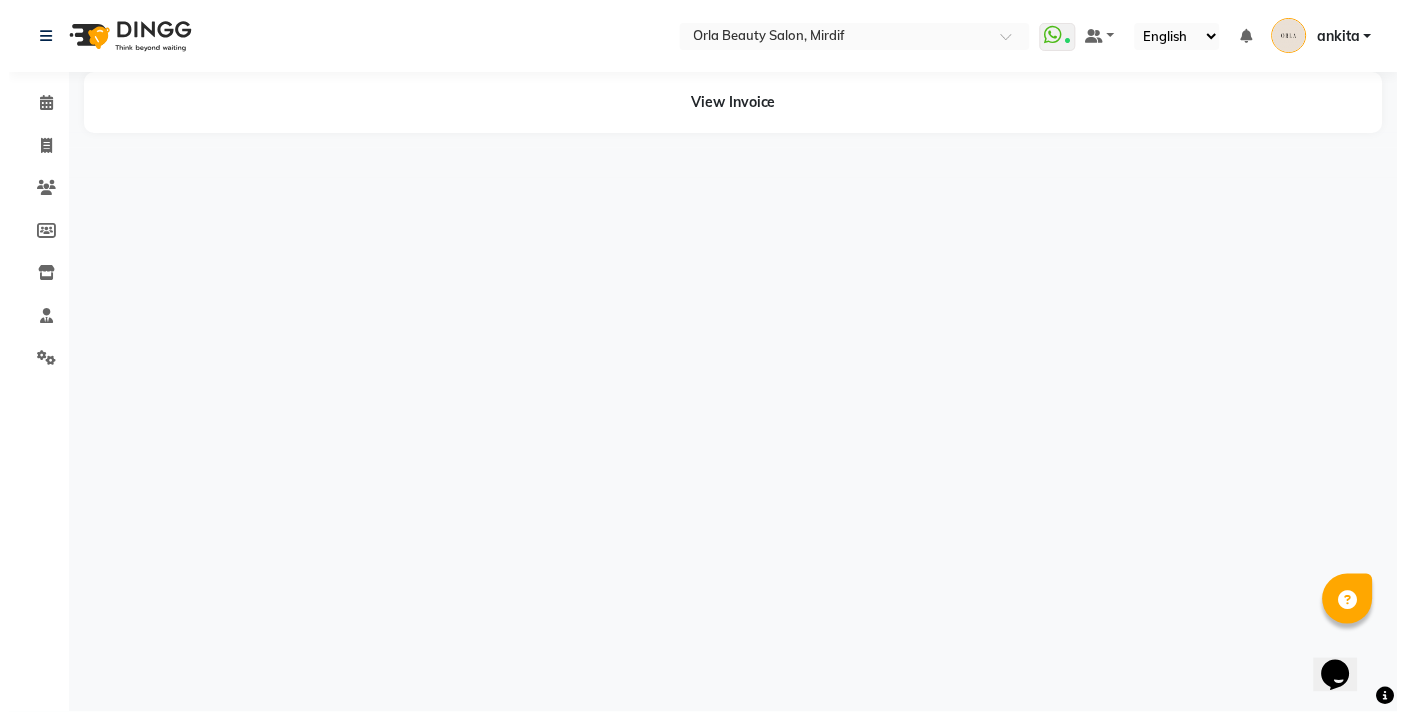 scroll, scrollTop: 0, scrollLeft: 0, axis: both 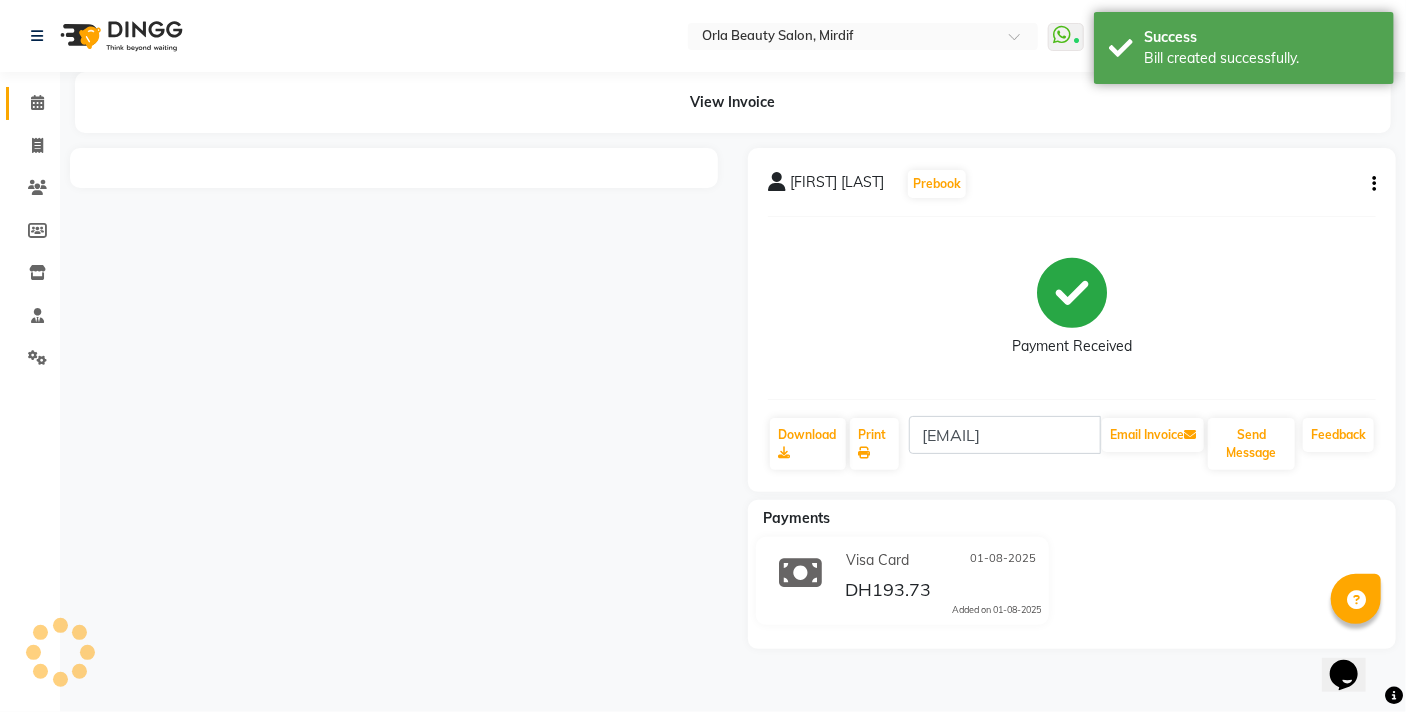 click 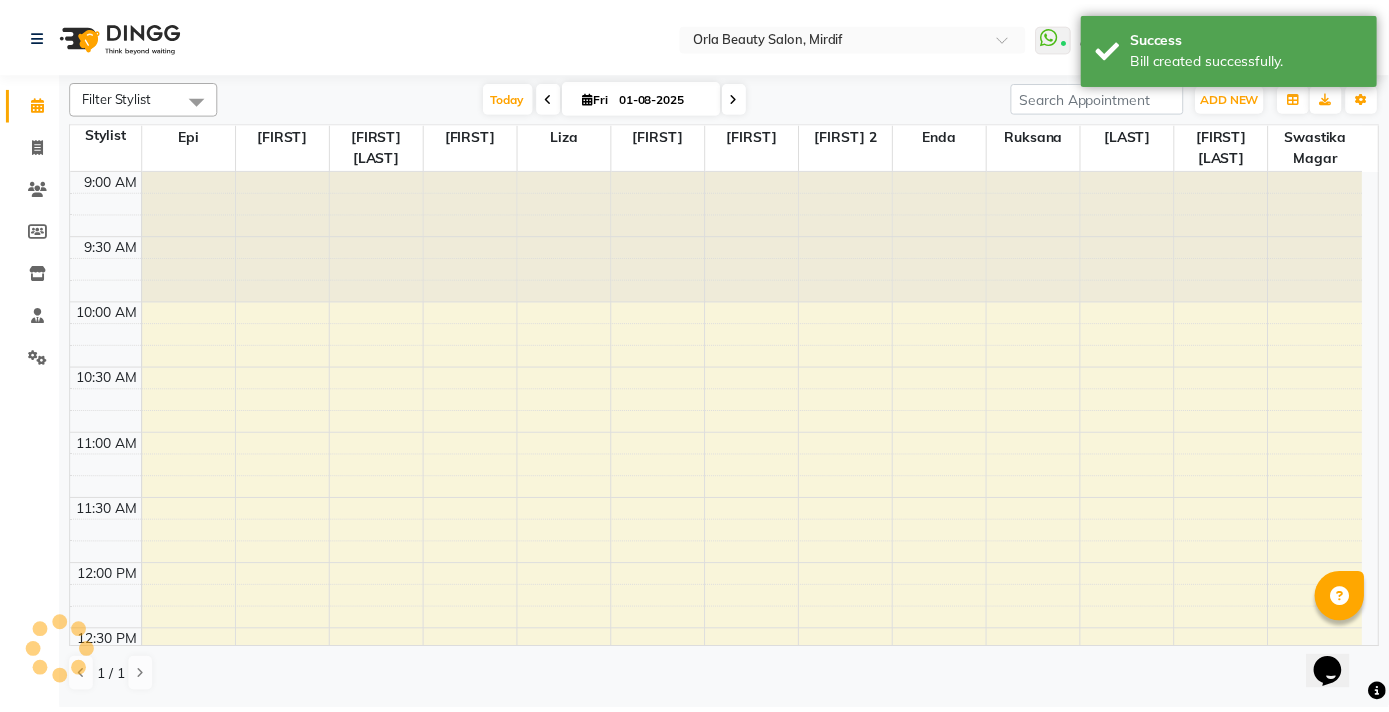 scroll, scrollTop: 0, scrollLeft: 0, axis: both 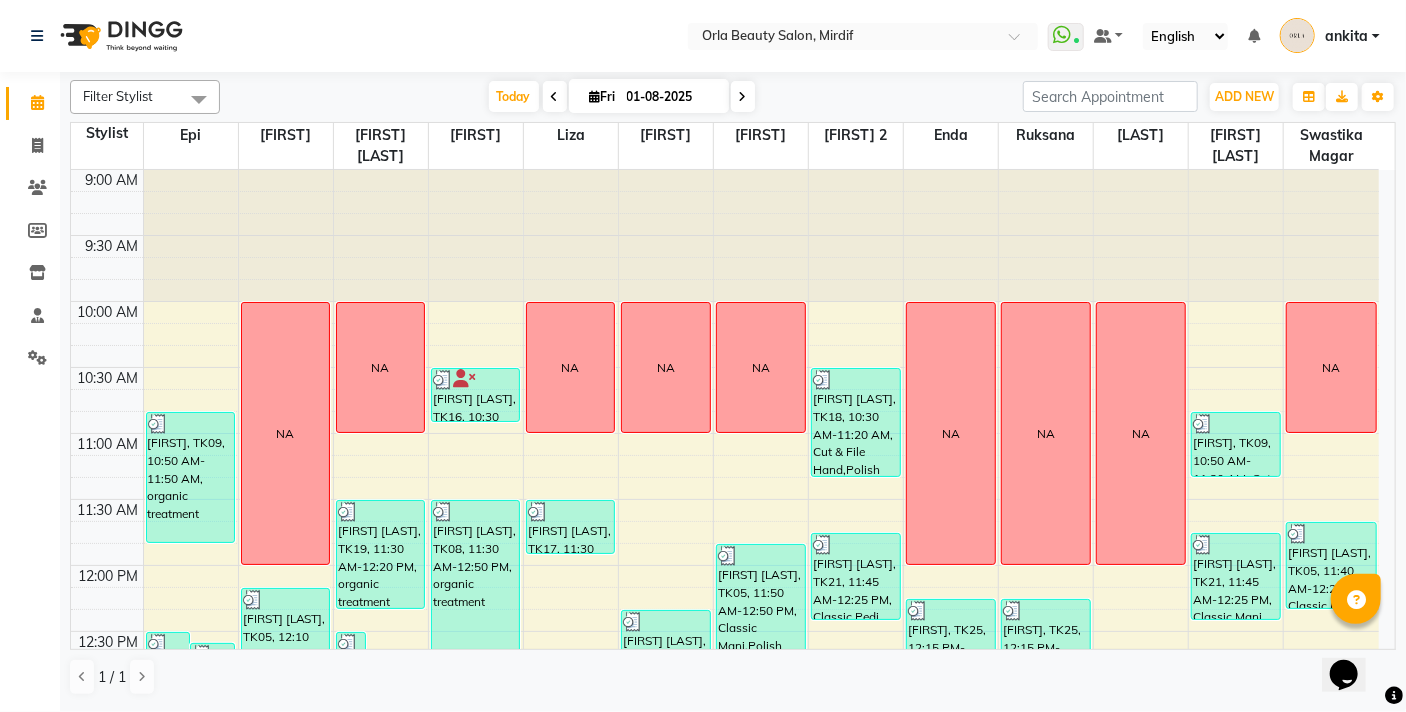 click 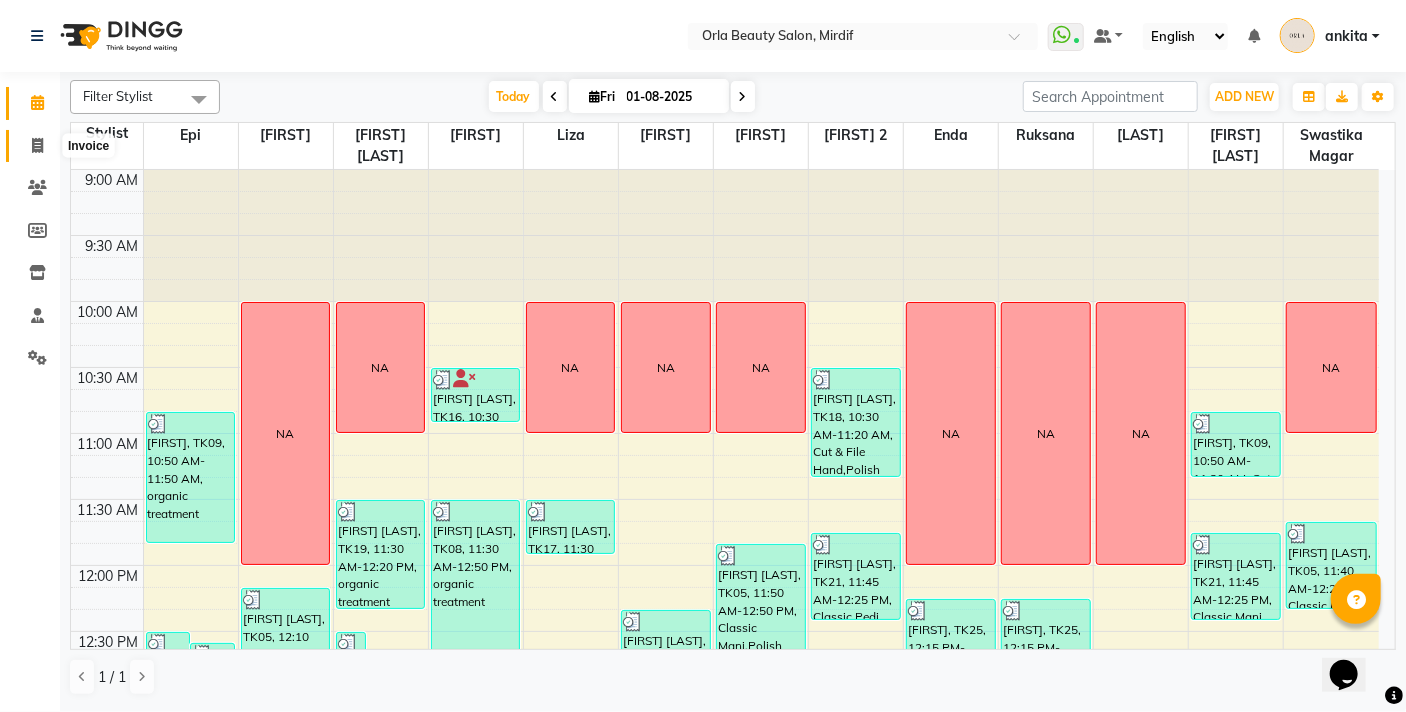 click 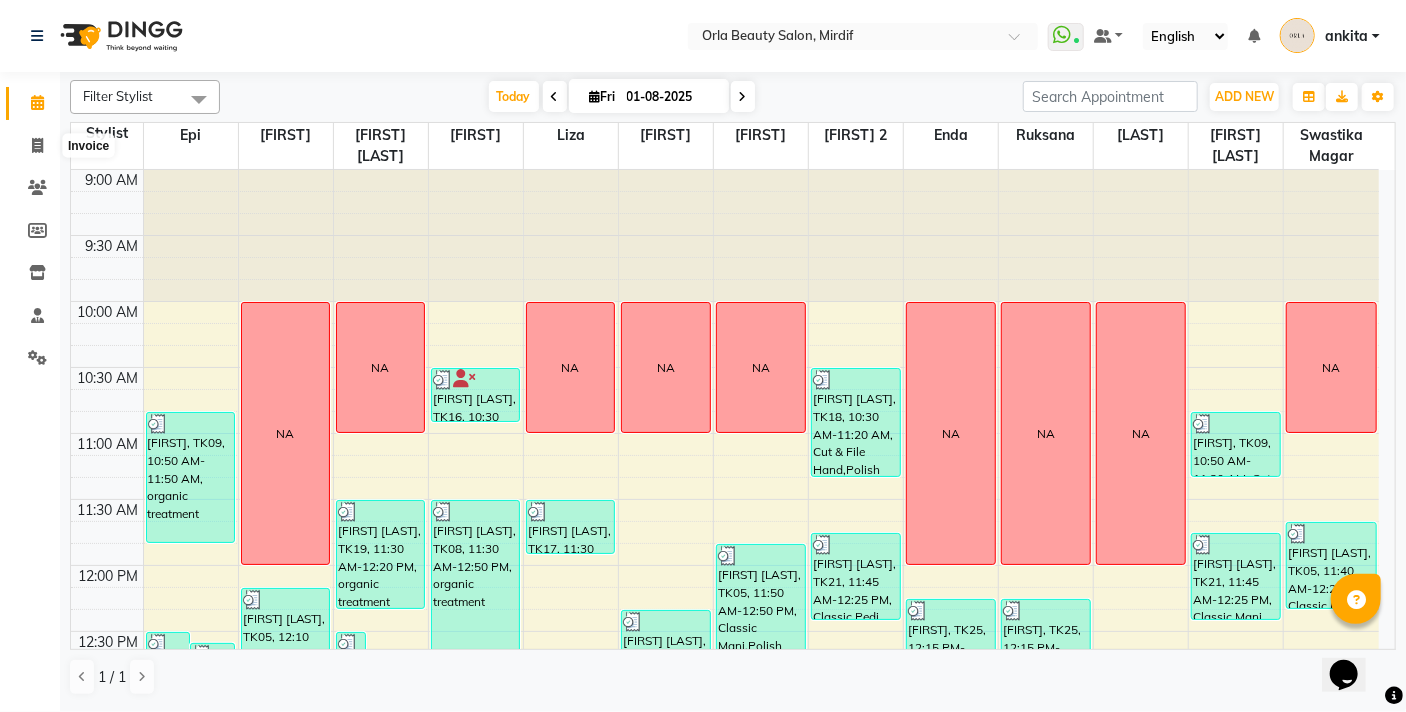 select on "service" 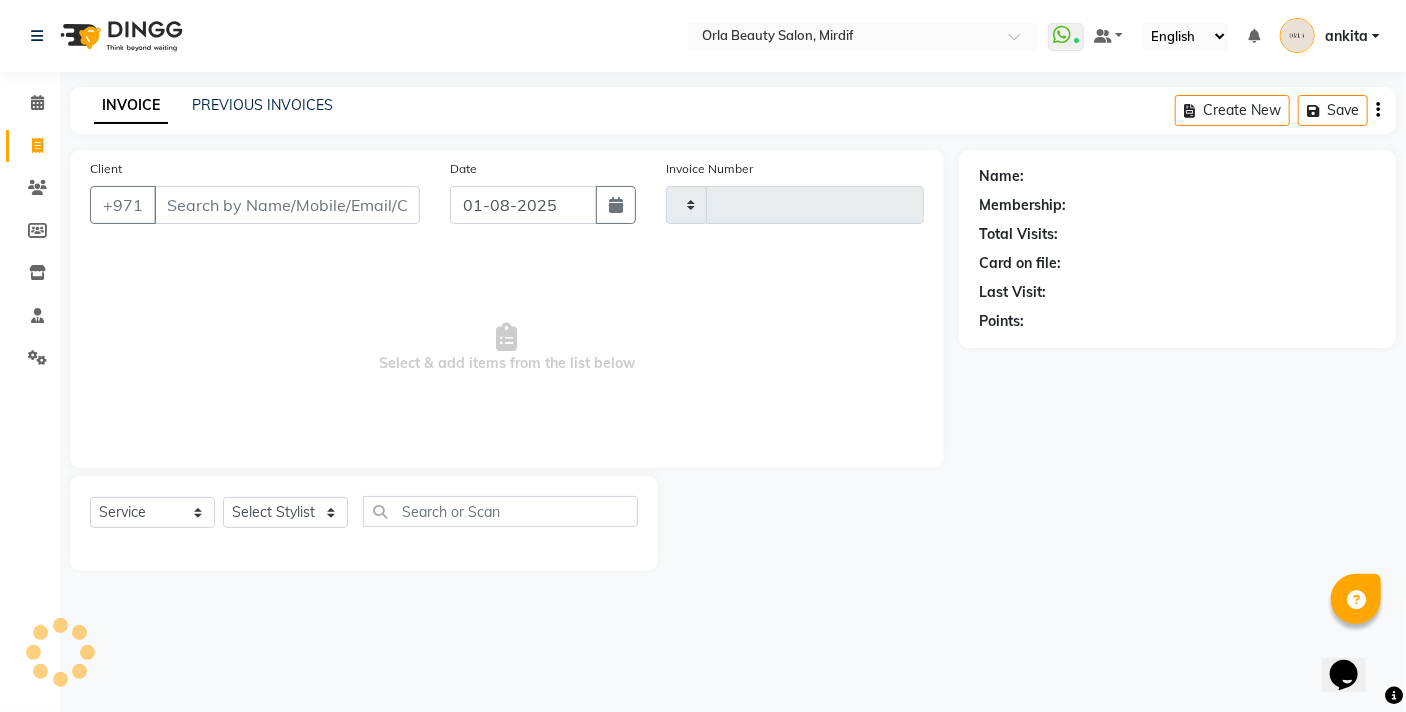 click on "Client" at bounding box center (287, 205) 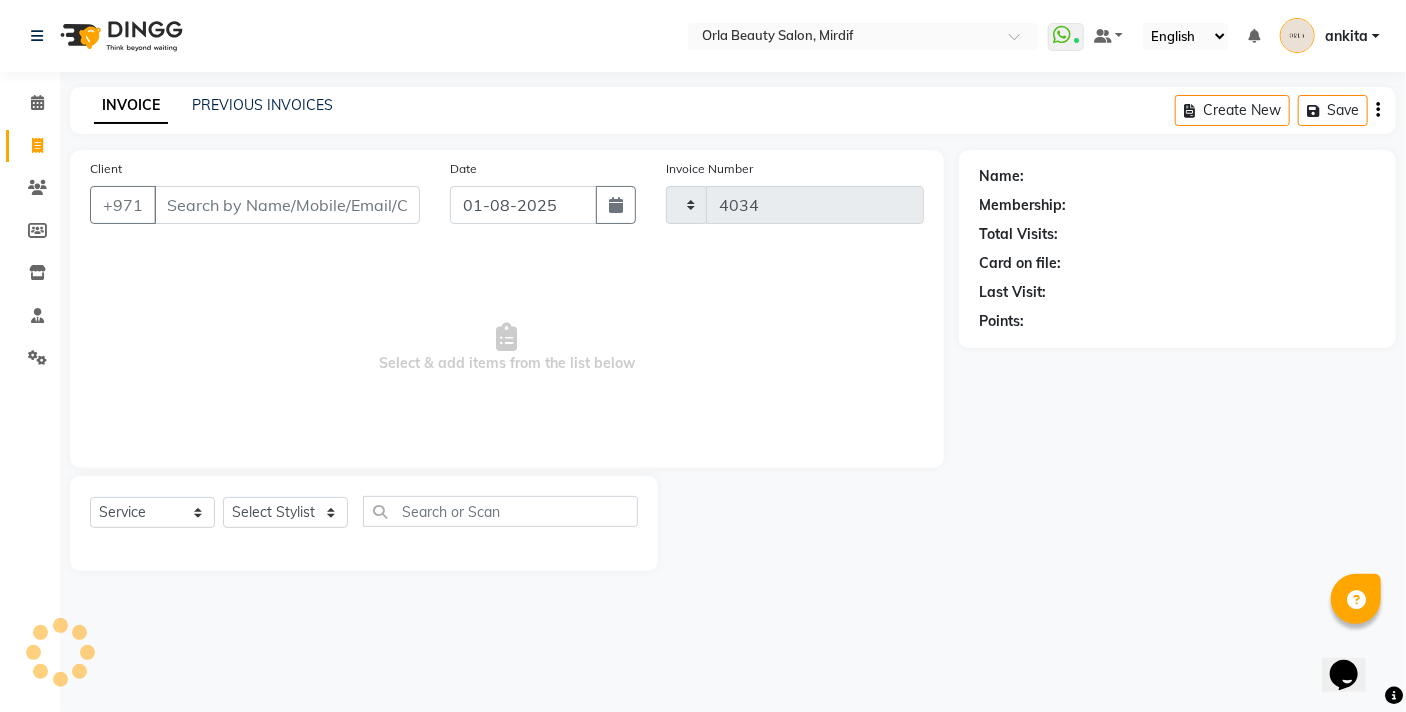 select on "5053" 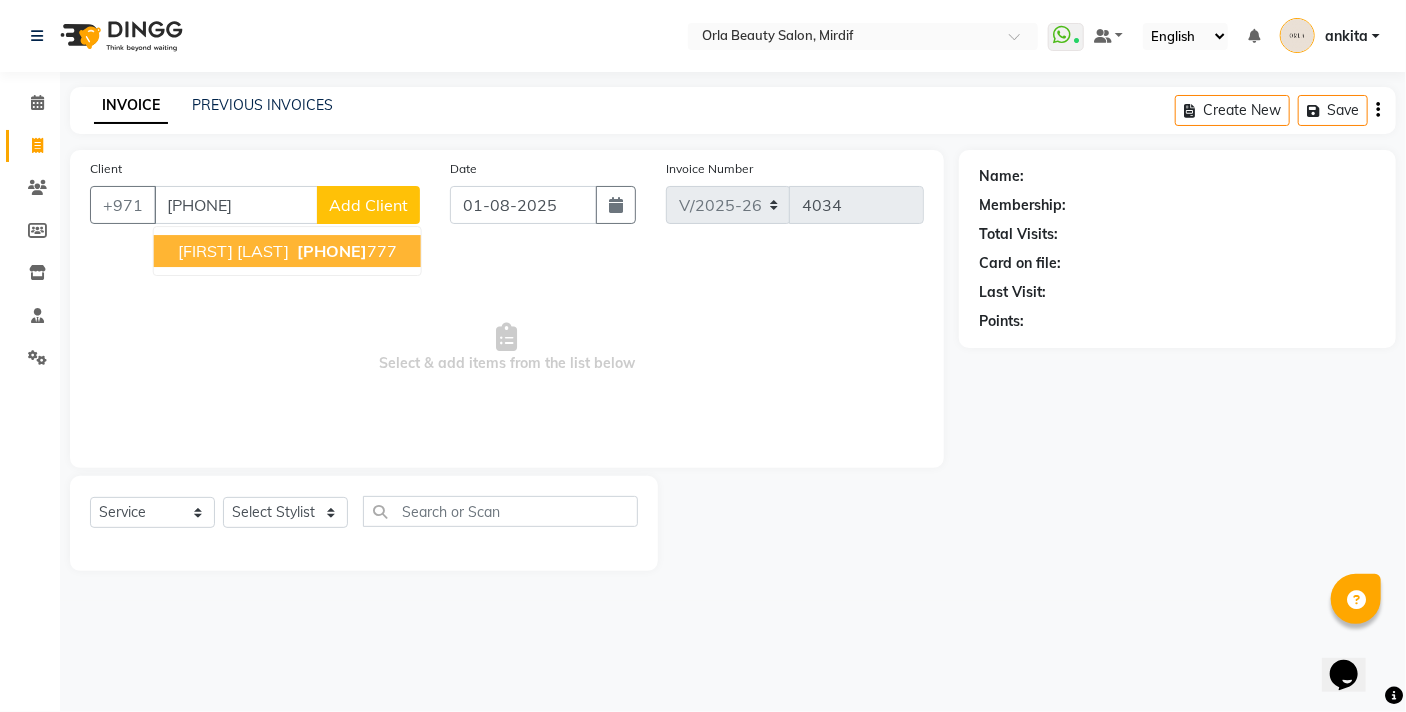 click on "[FIRST] [LAST]" at bounding box center [233, 251] 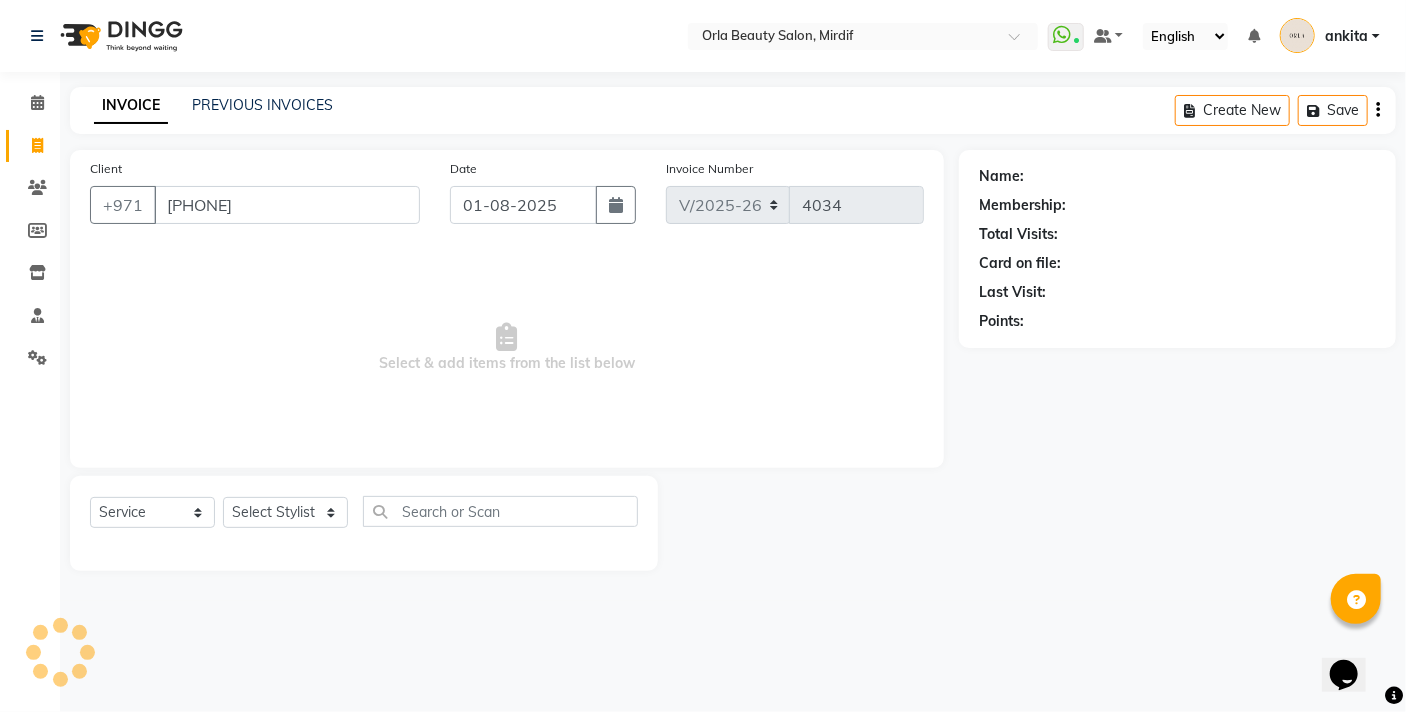 type on "[PHONE]" 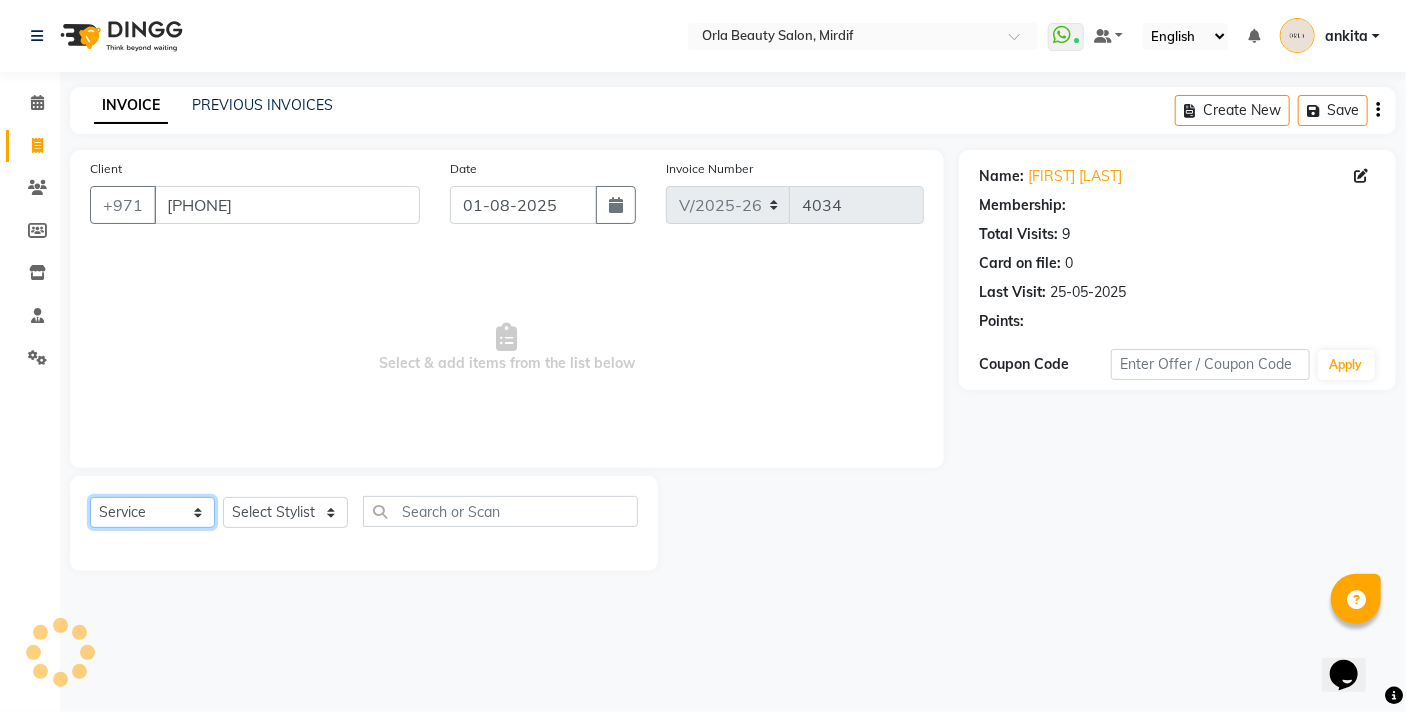 click on "Select  Service  Product  Membership  Package Voucher Prepaid Gift Card" 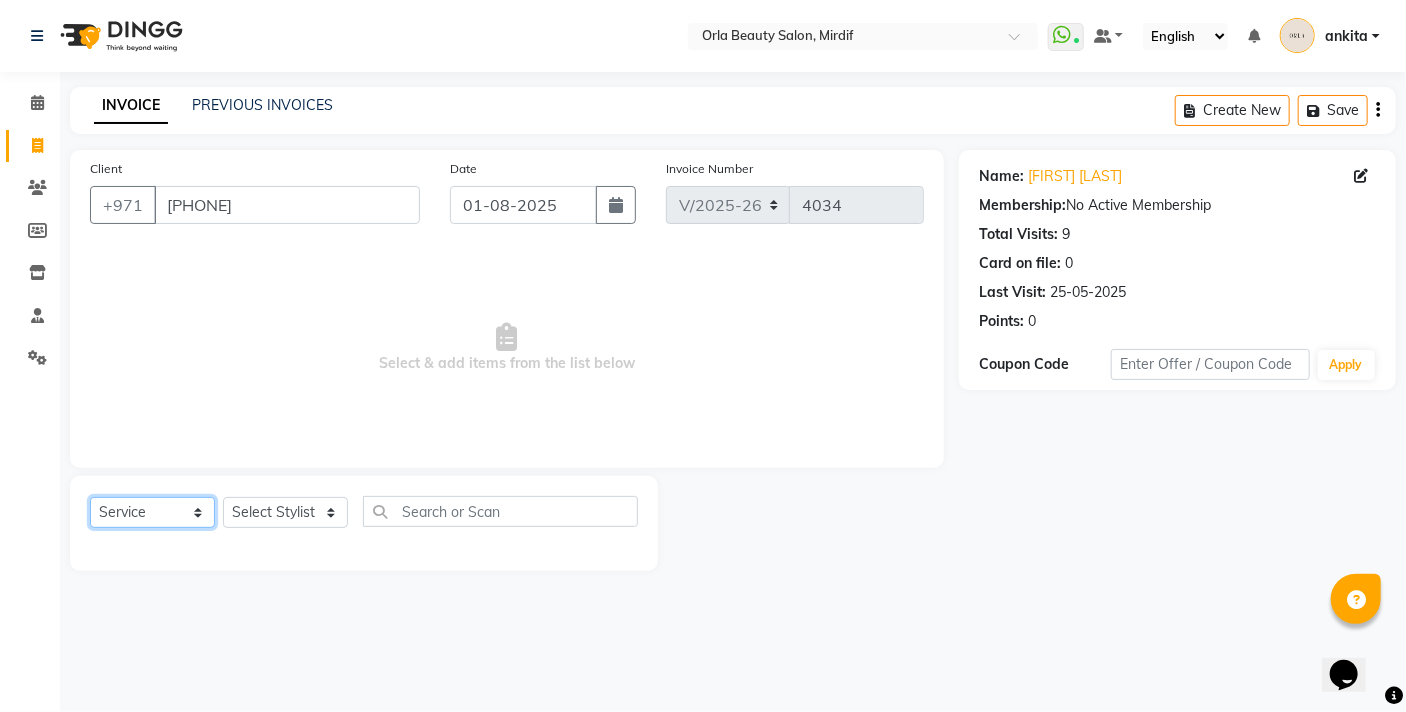 select on "package" 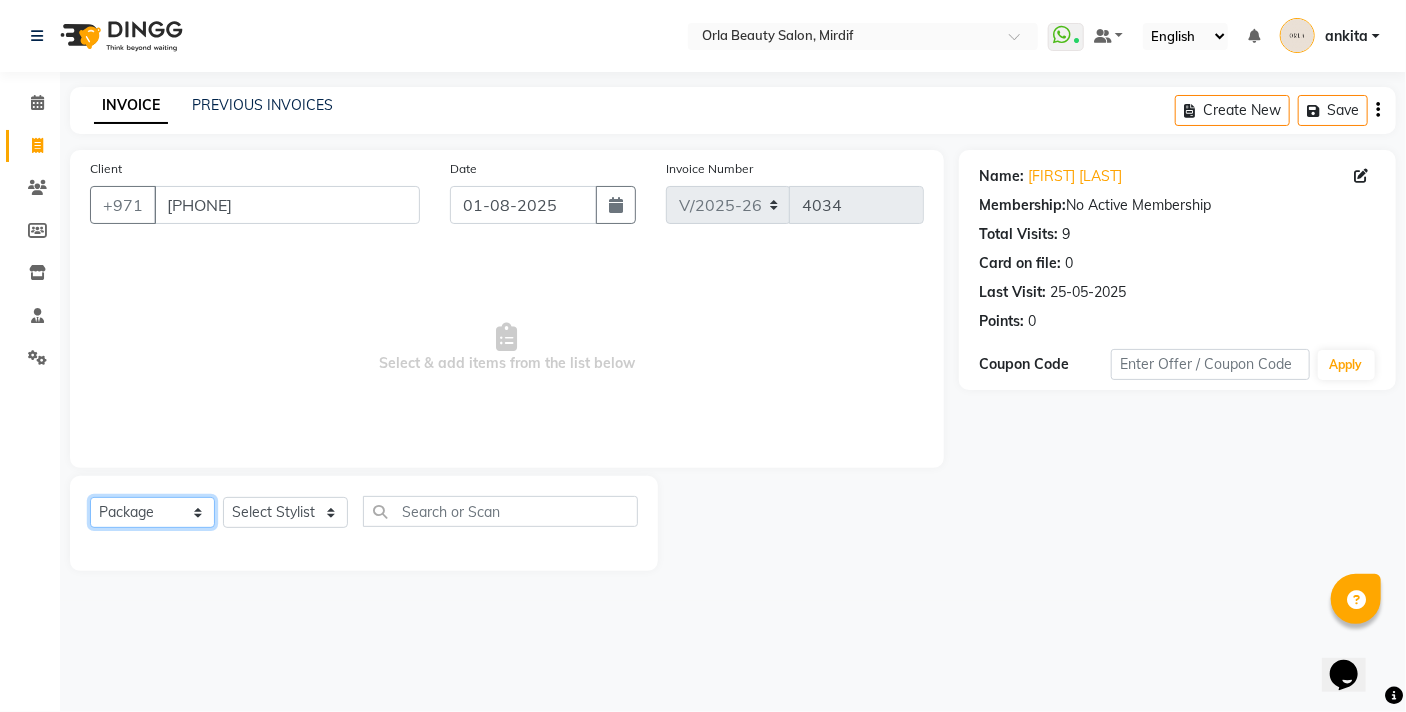 click on "Select  Service  Product  Membership  Package Voucher Prepaid Gift Card" 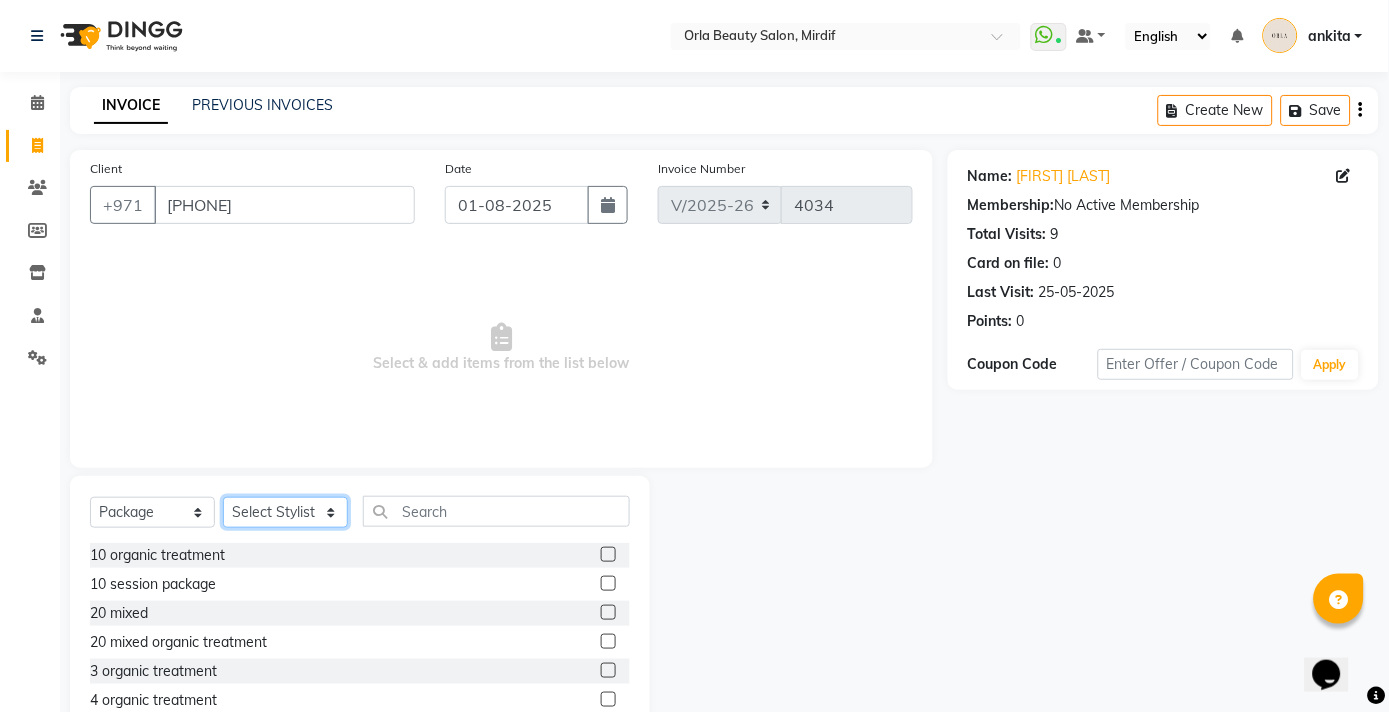 click on "Select Stylist amal [FIRST] [FIRST] [FIRST] [FIRST] [FIRST] [FIRST] [FIRST] [FIRST] [FIRST] [FIRST] [FIRST] [FIRST] [FIRST] [FIRST] [FIRST] [FIRST] [FIRST] [FIRST] [FIRST] [FIRST] [FIRST] [FIRST] [FIRST] [FIRST] [FIRST] [FIRST] [FIRST] [FIRST] [FIRST]" 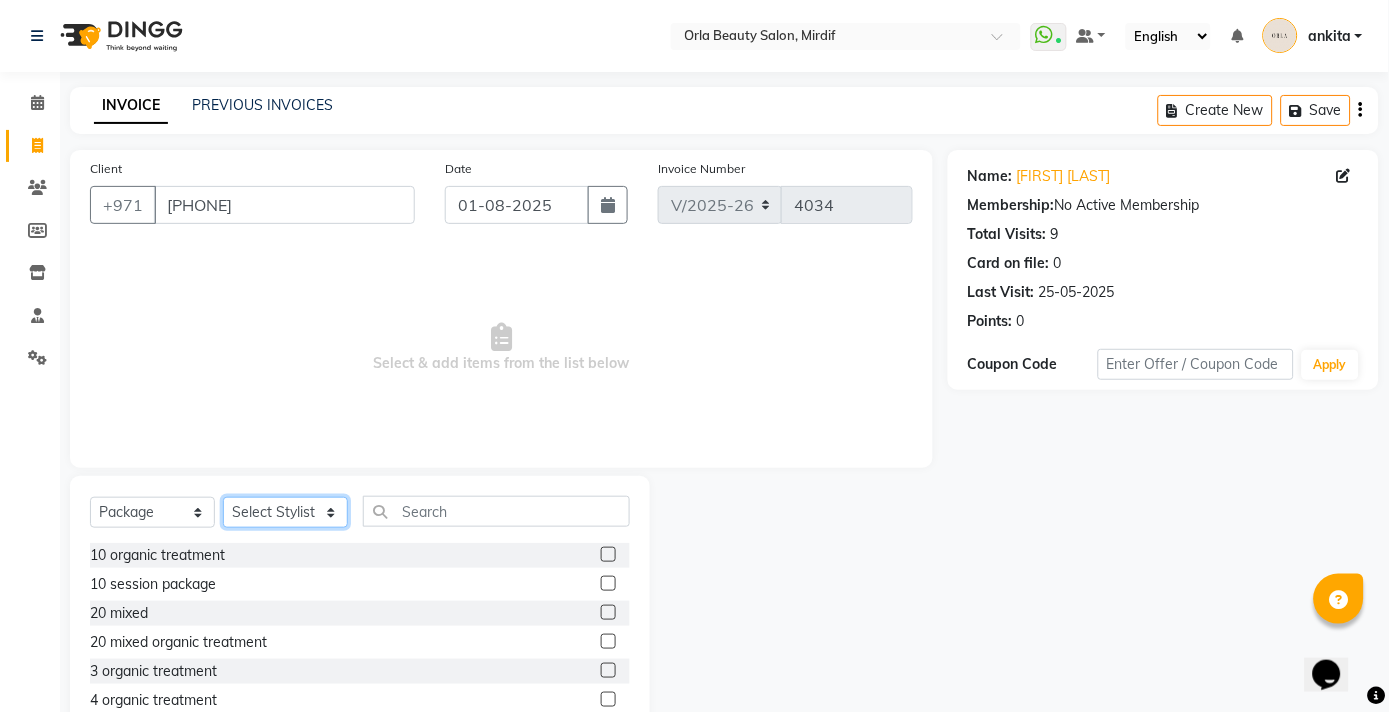 select on "31794" 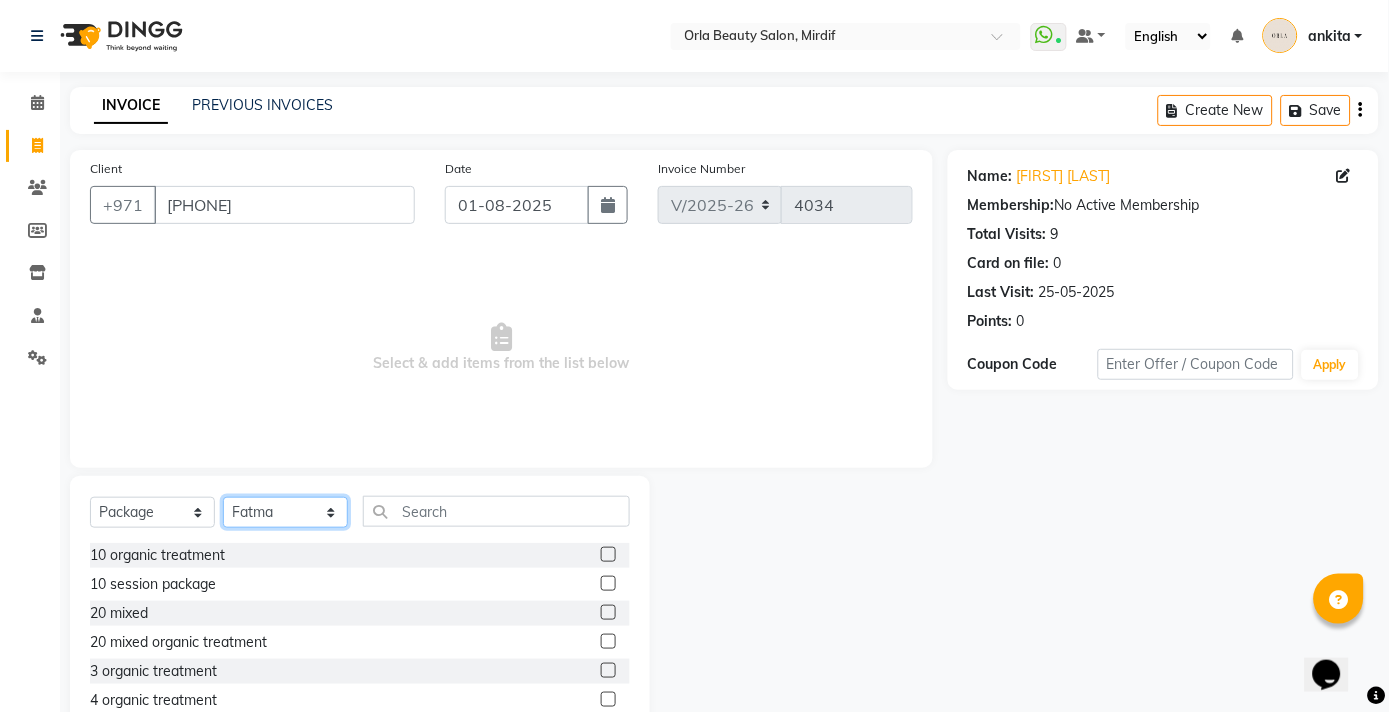 click on "Select Stylist amal [FIRST] [FIRST] [FIRST] [FIRST] [FIRST] [FIRST] [FIRST] [FIRST] [FIRST] [FIRST] [FIRST] [FIRST] [FIRST] [FIRST] [FIRST] [FIRST] [FIRST] [FIRST] [FIRST] [FIRST] [FIRST] [FIRST] [FIRST] [FIRST] [FIRST] [FIRST] [FIRST] [FIRST] [FIRST]" 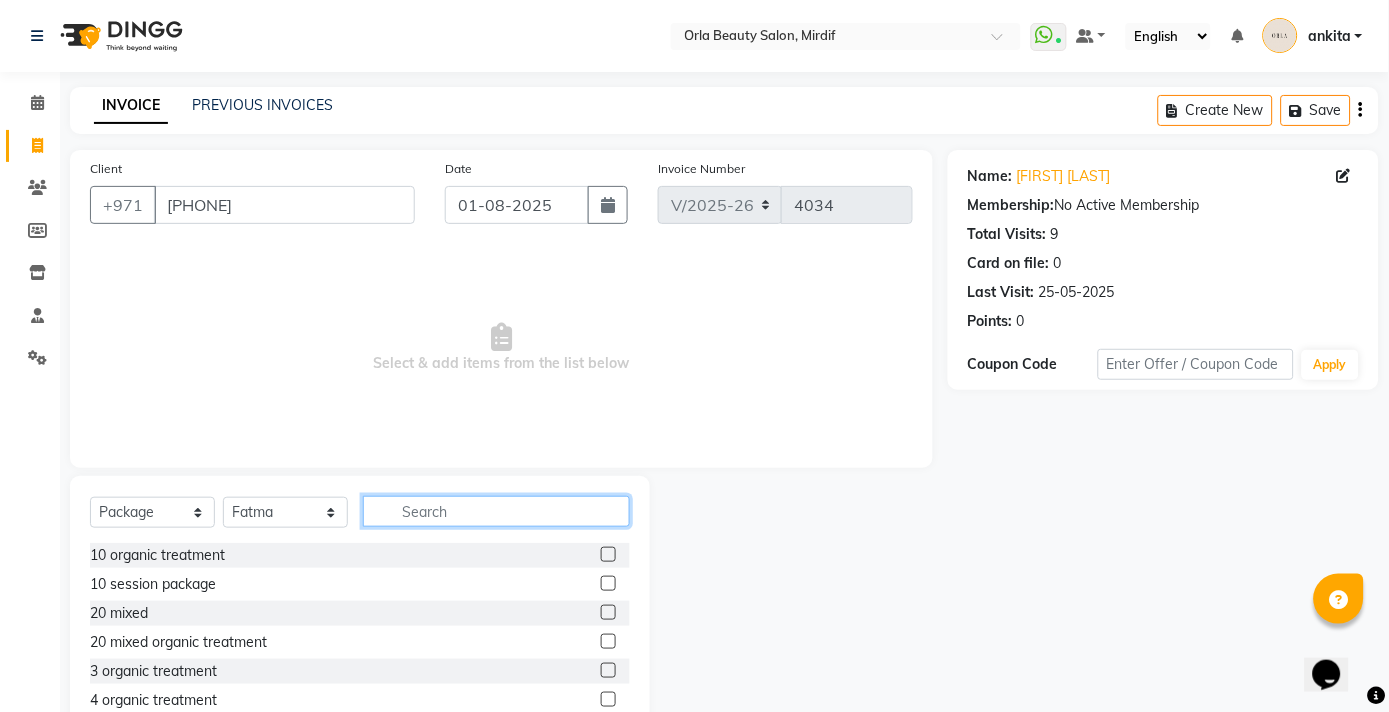click 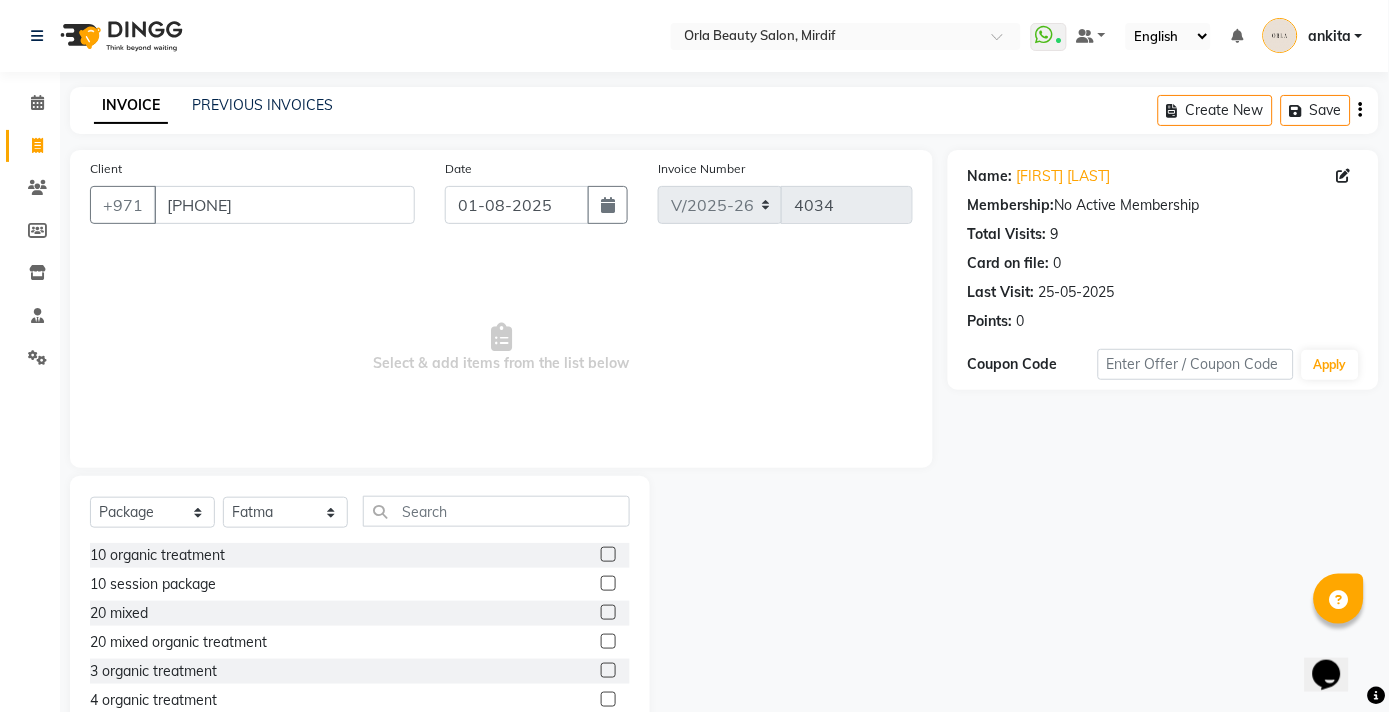 click 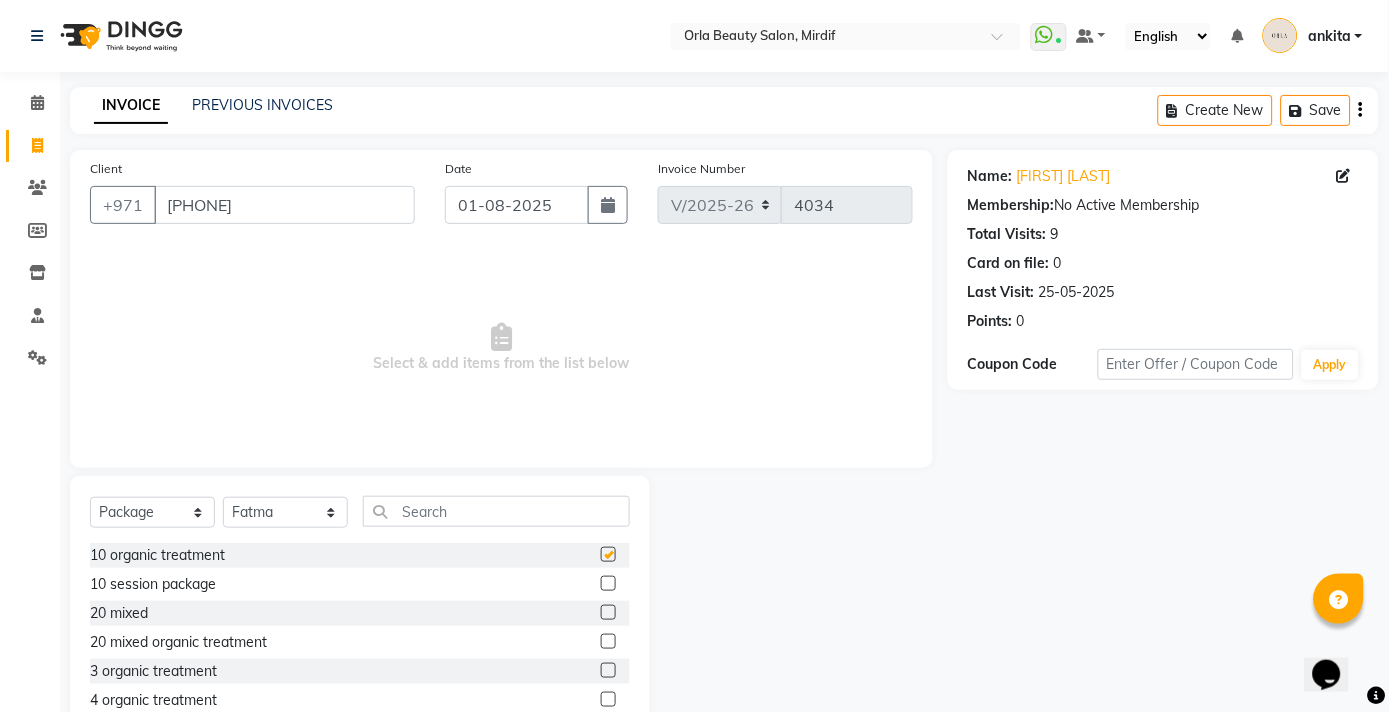 click 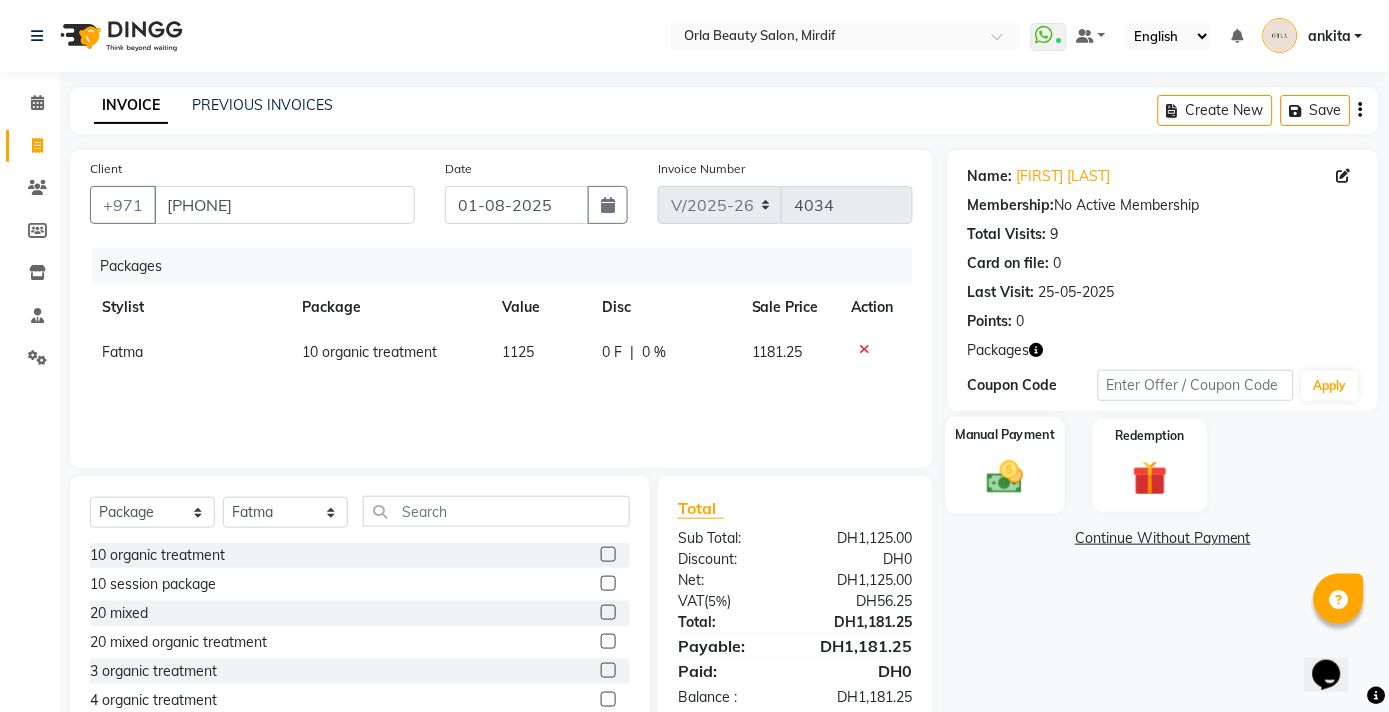 click 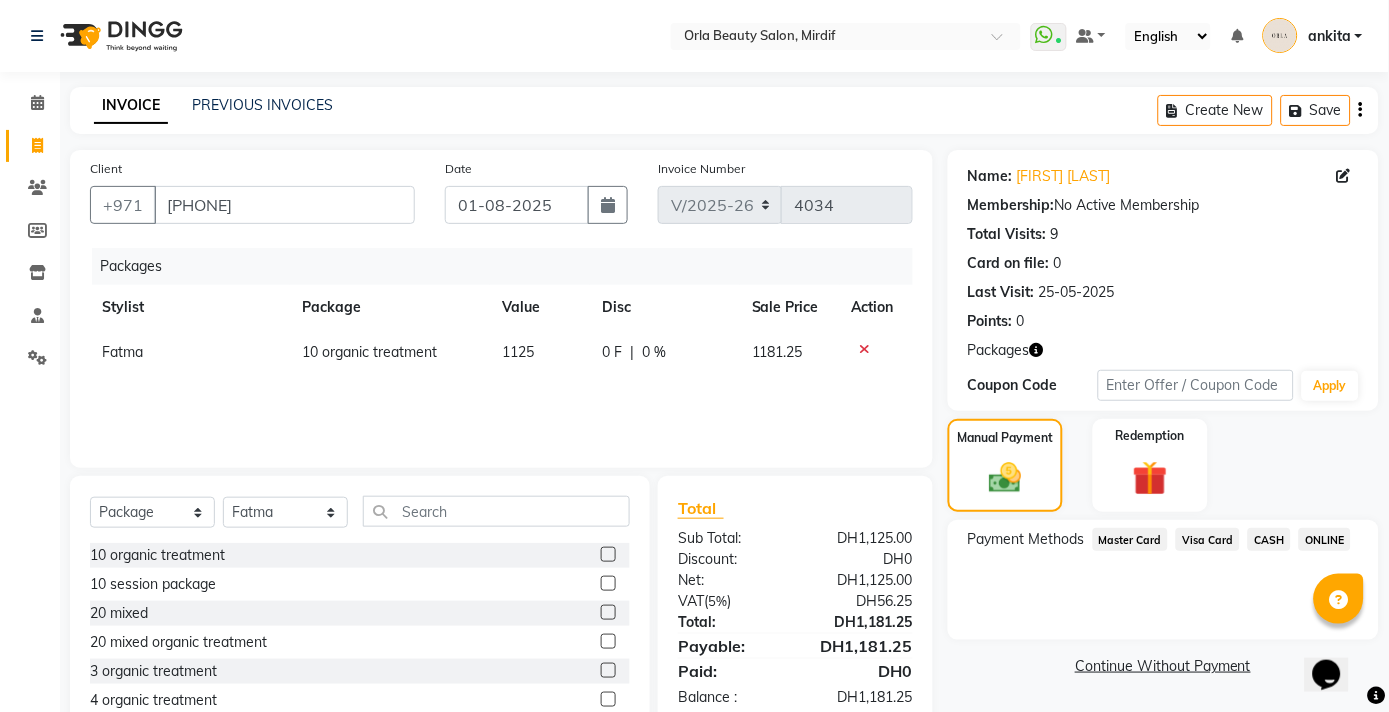 click on "ONLINE" 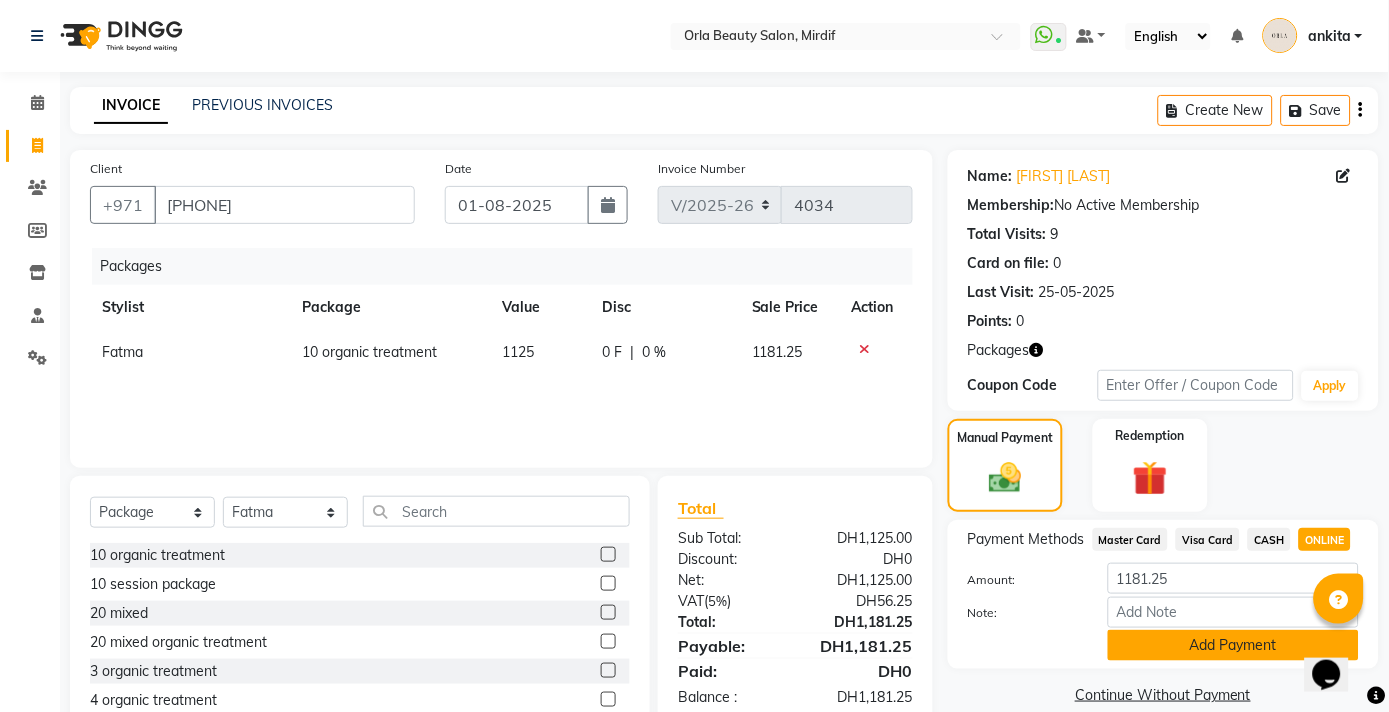 click on "Add Payment" 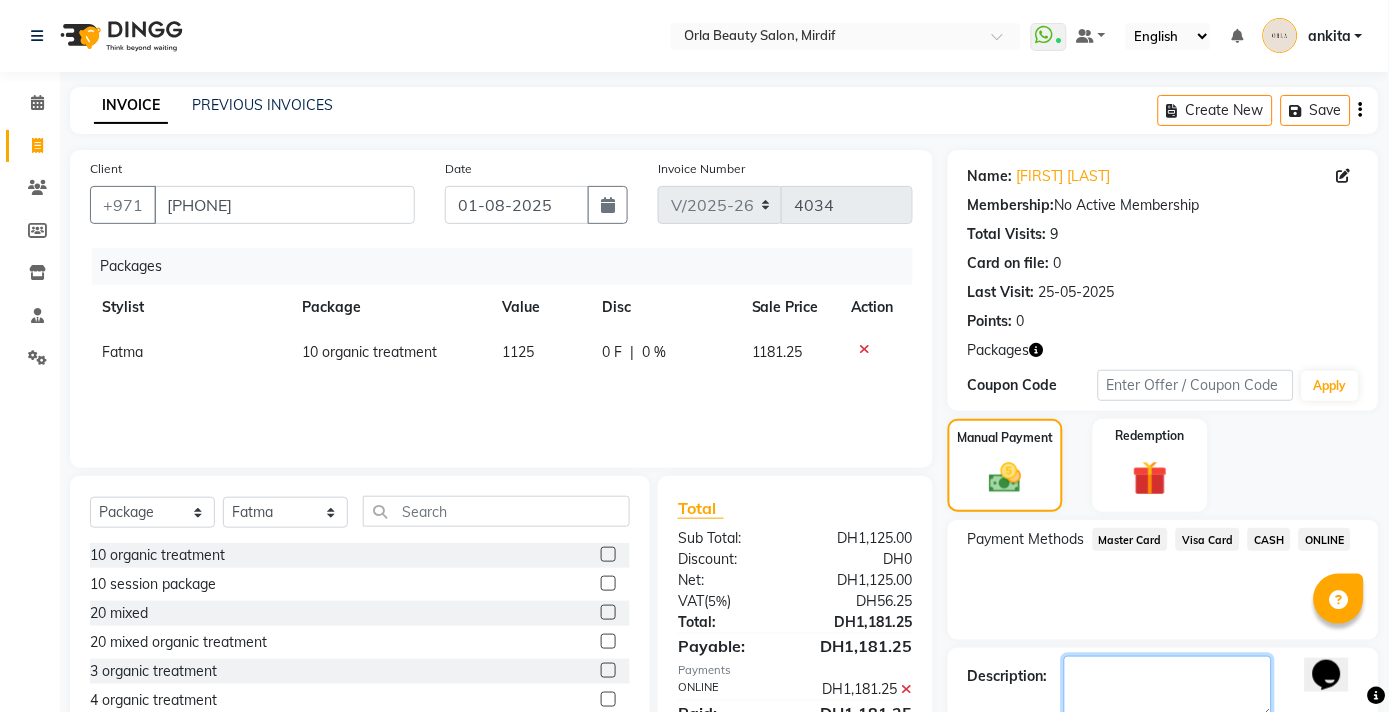 click 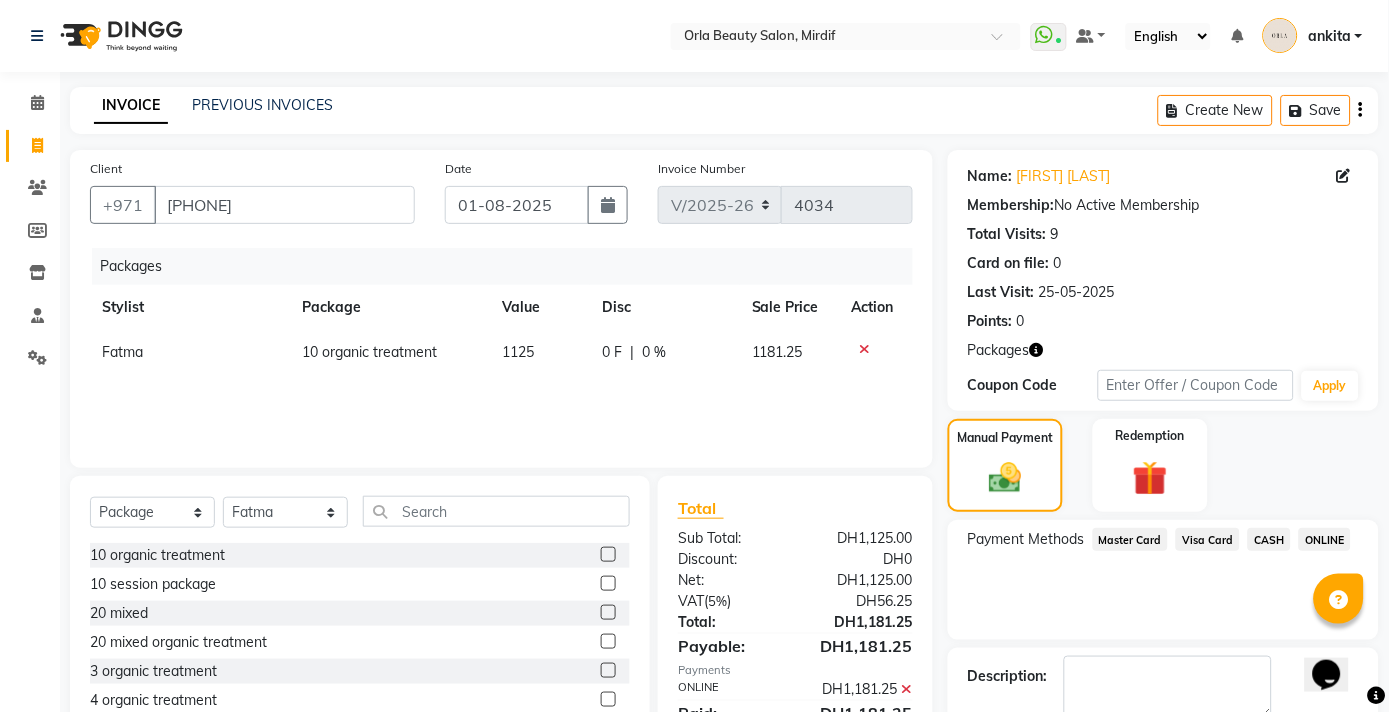 click on "Checkout" 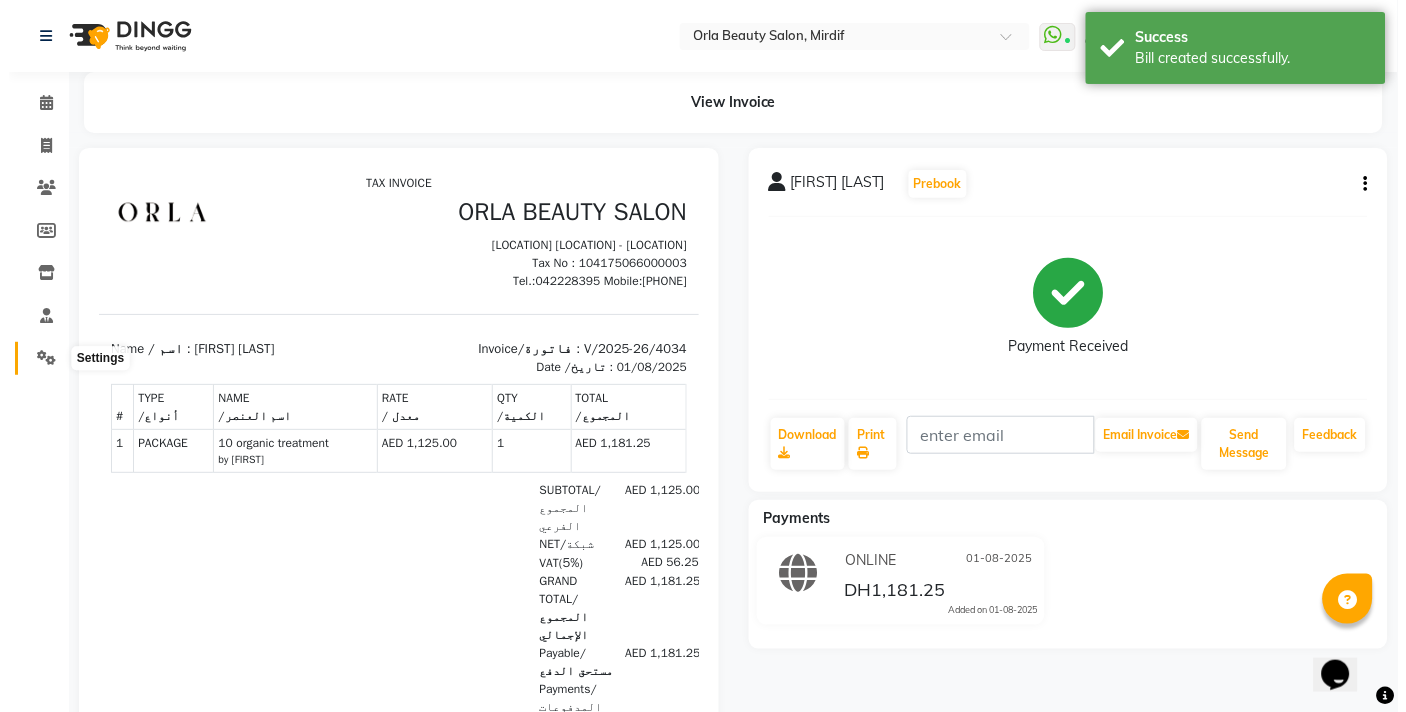 scroll, scrollTop: 0, scrollLeft: 0, axis: both 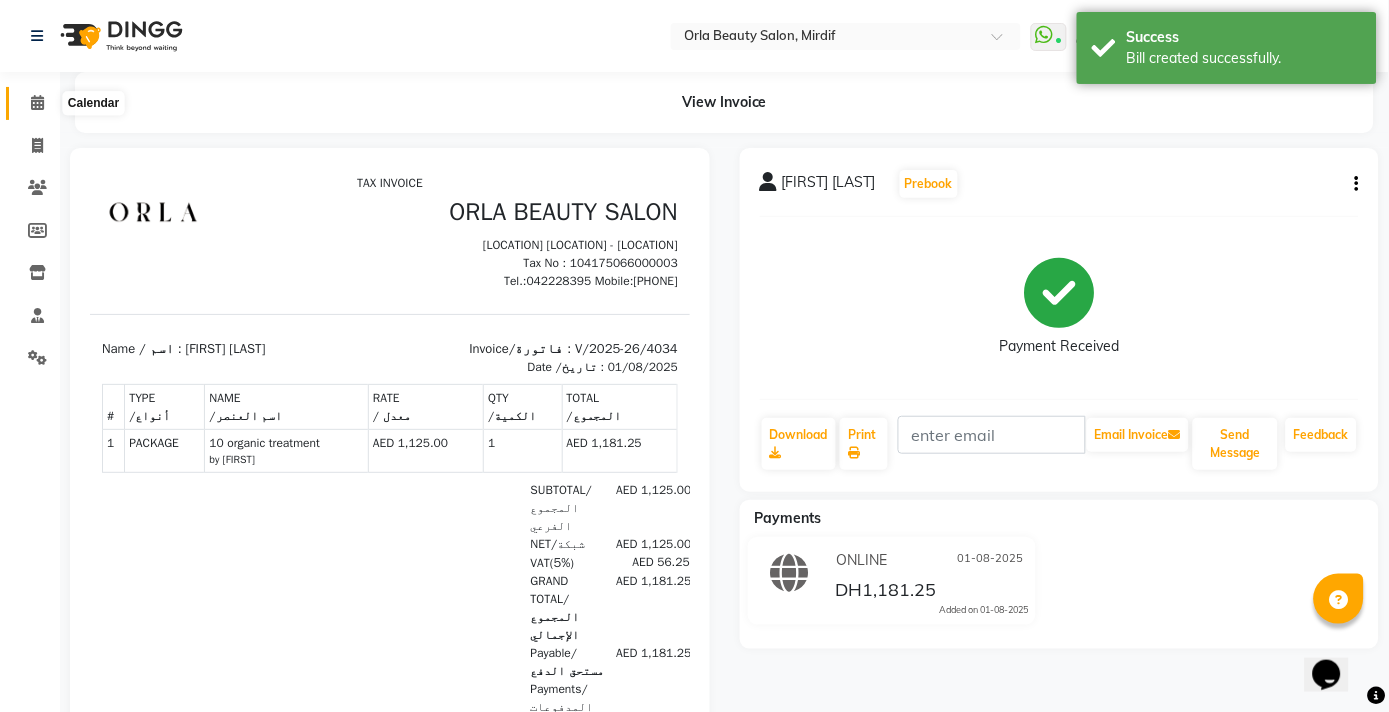 click 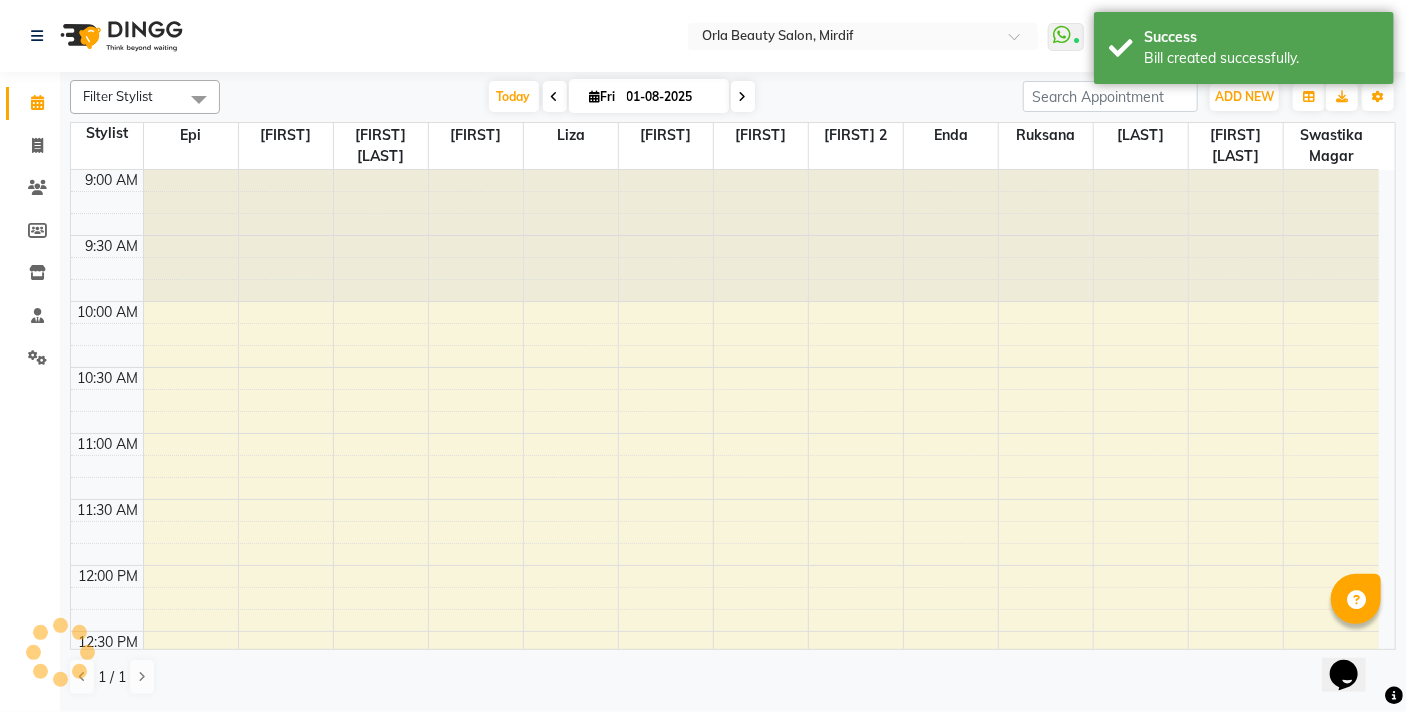 scroll, scrollTop: 0, scrollLeft: 0, axis: both 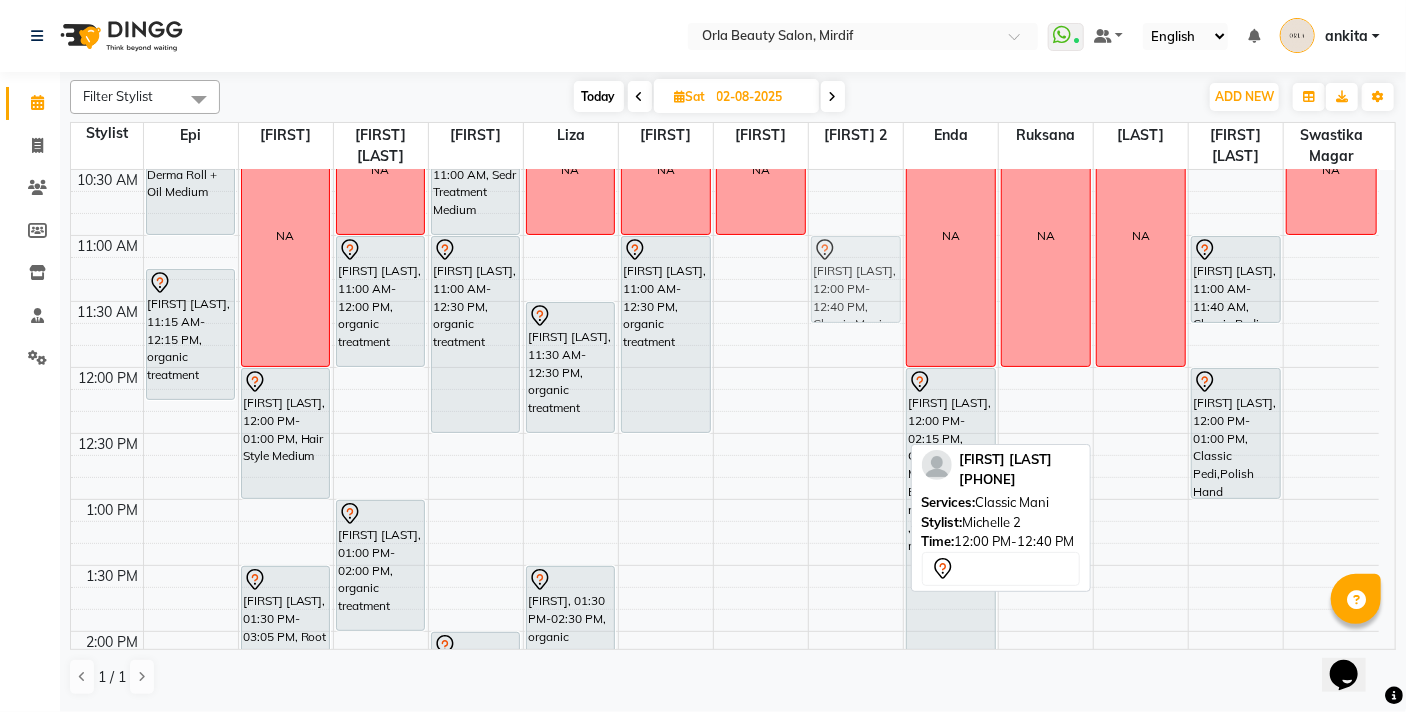 drag, startPoint x: 851, startPoint y: 386, endPoint x: 863, endPoint y: 247, distance: 139.51703 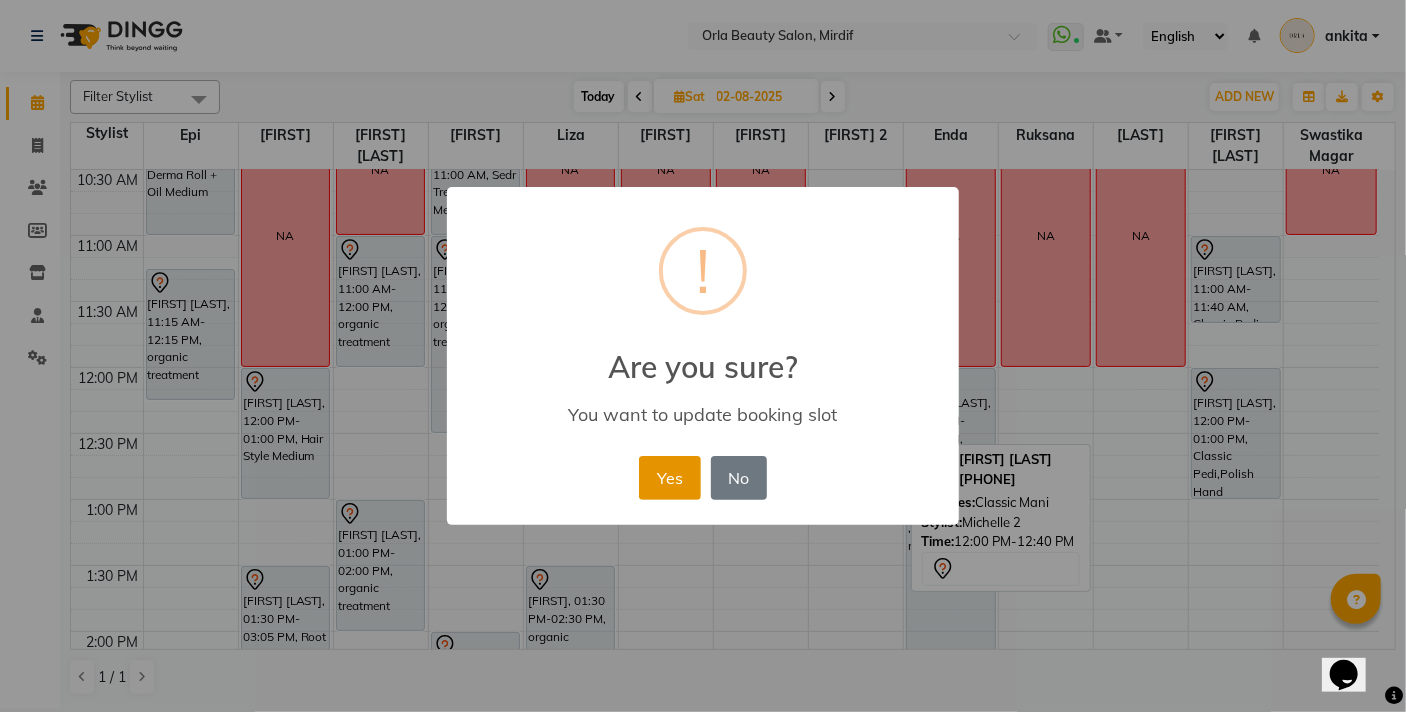 click on "Yes" at bounding box center (669, 478) 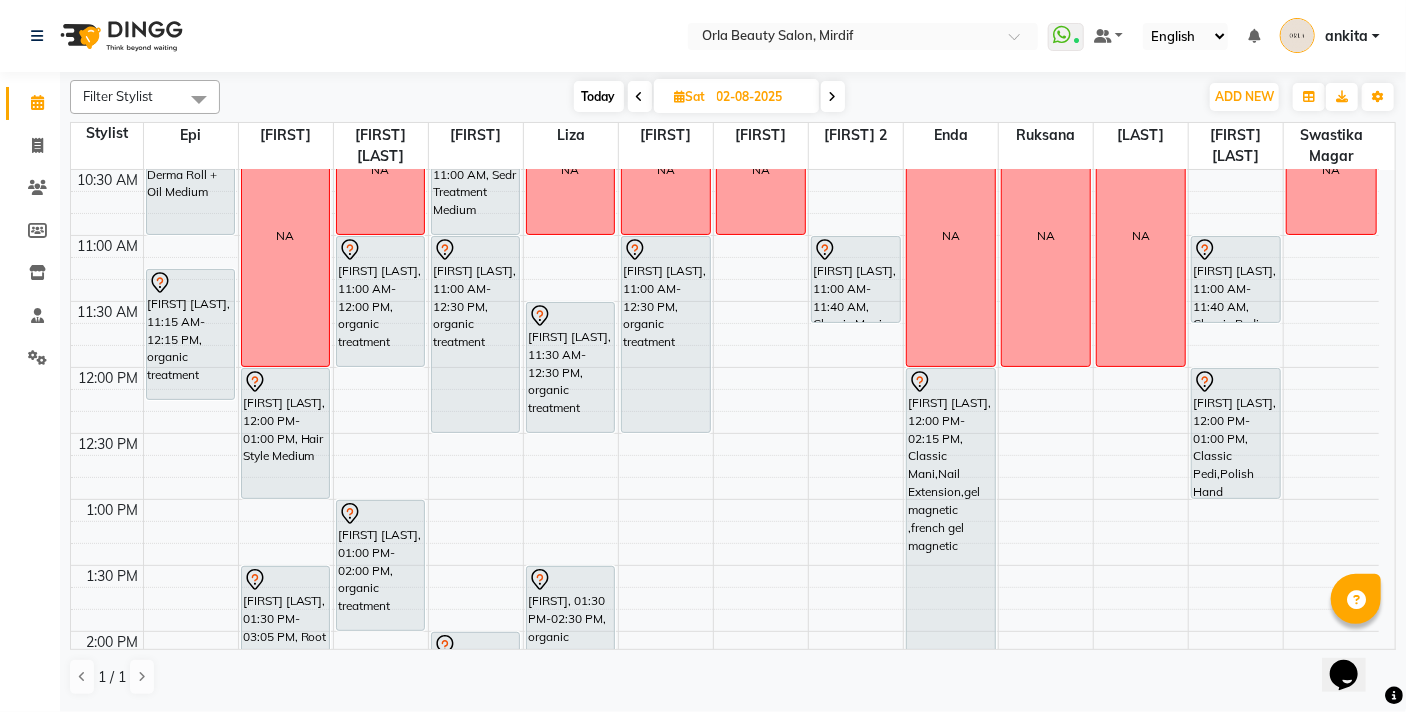 click on "9:00 AM 9:30 AM 10:00 AM 10:30 AM 11:00 AM 11:30 AM 12:00 PM 12:30 PM 1:00 PM 1:30 PM 2:00 PM 2:30 PM 3:00 PM 3:30 PM 4:00 PM 4:30 PM 5:00 PM 5:30 PM 6:00 PM 6:30 PM 7:00 PM 7:30 PM 8:00 PM 8:30 PM 9:00 PM 9:30 PM 10:00 PM 10:30 PM             [FIRST], 10:00 AM-11:00 AM, Derma Roll + Oil Medium             [FIRST] [LAST], 11:15 AM-12:15 PM, organic treatment             [FIRST], 02:30 PM-03:30 PM, Acai Treatment Long  NA   NA              [FIRST] [LAST], 12:00 PM-01:00 PM, Hair Style Medium             [FIRST] [LAST], 01:30 PM-03:05 PM, Root Color  NA              [FIRST] [LAST], 11:00 AM-12:00 PM, organic treatment             [FIRST] [LAST], 01:00 PM-02:00 PM, organic treatment  NA              [FIRST] [LAST], 10:00 AM-11:00 AM, Sedr Treatment Medium             [FIRST] [LAST], 11:00 AM-12:30 PM, organic treatment             [FIRST] [LAST], 02:00 PM-03:00 PM, organic treatment  NA   NA   NA              [FIRST] [LAST], 11:30 AM-12:30 PM, organic treatment             [FIRST], 01:30 PM-02:30 PM, organic treatment  NA   NA" at bounding box center (725, 895) 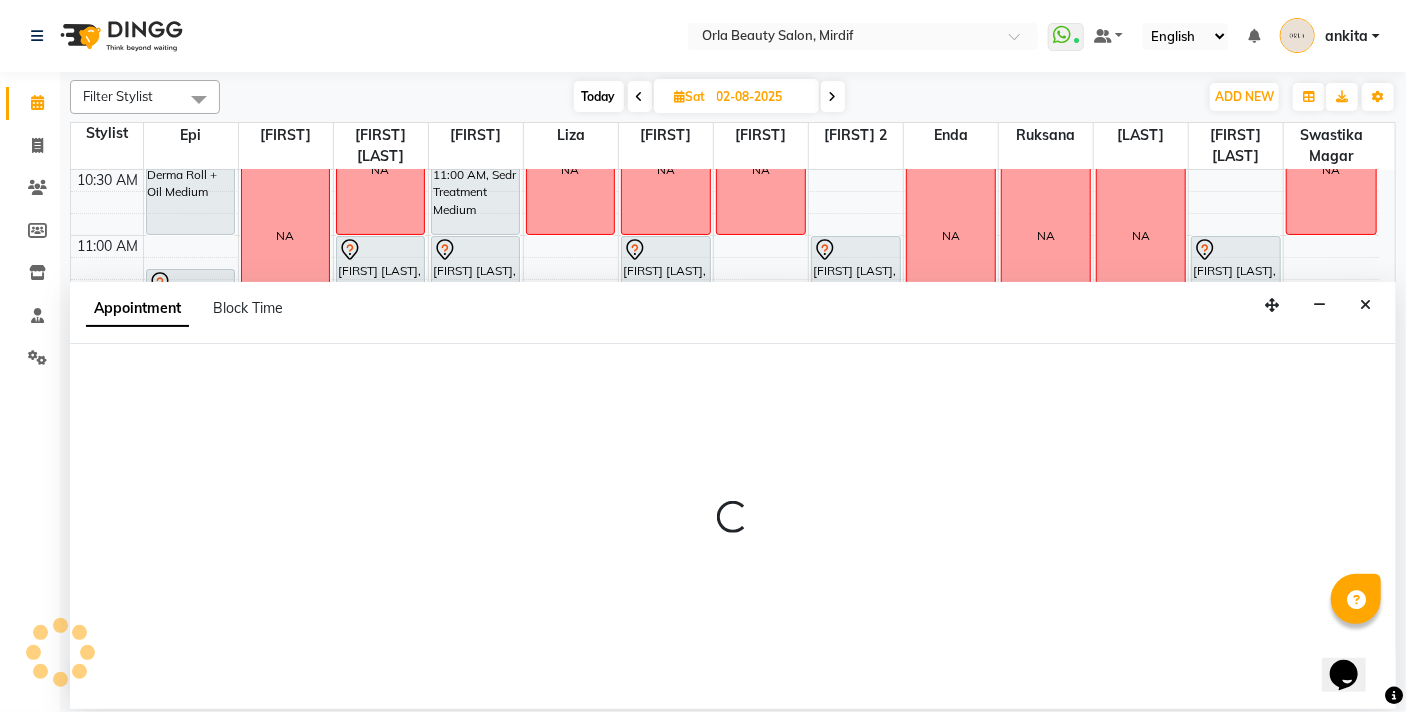 select on "31790" 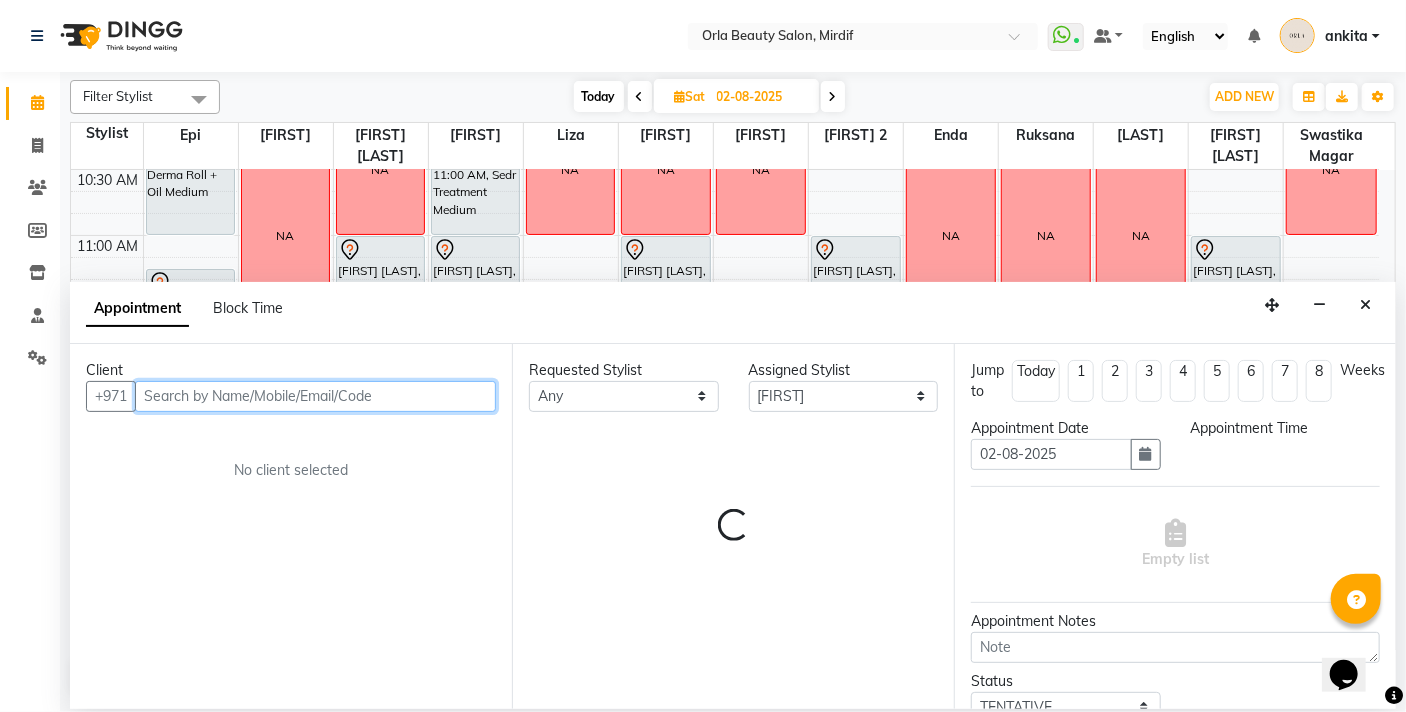 select on "720" 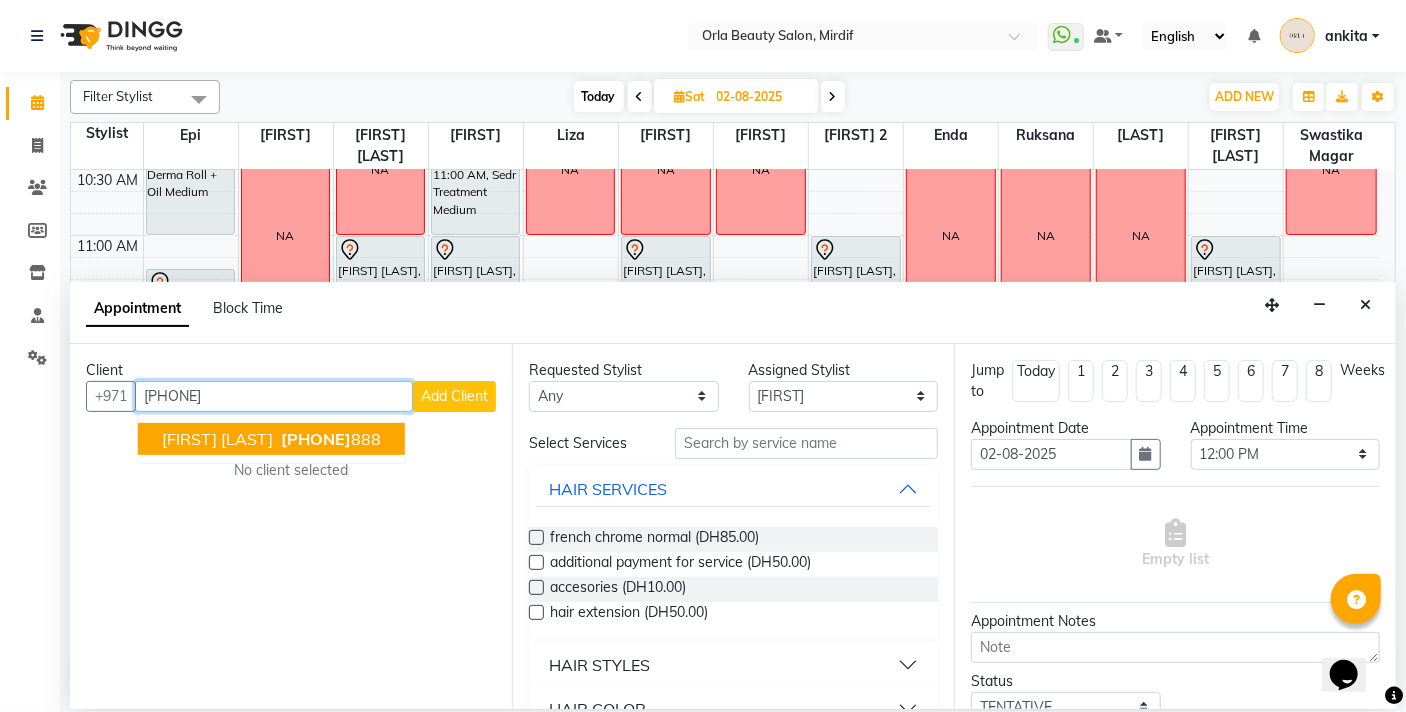 click on "[PHONE]" at bounding box center (316, 439) 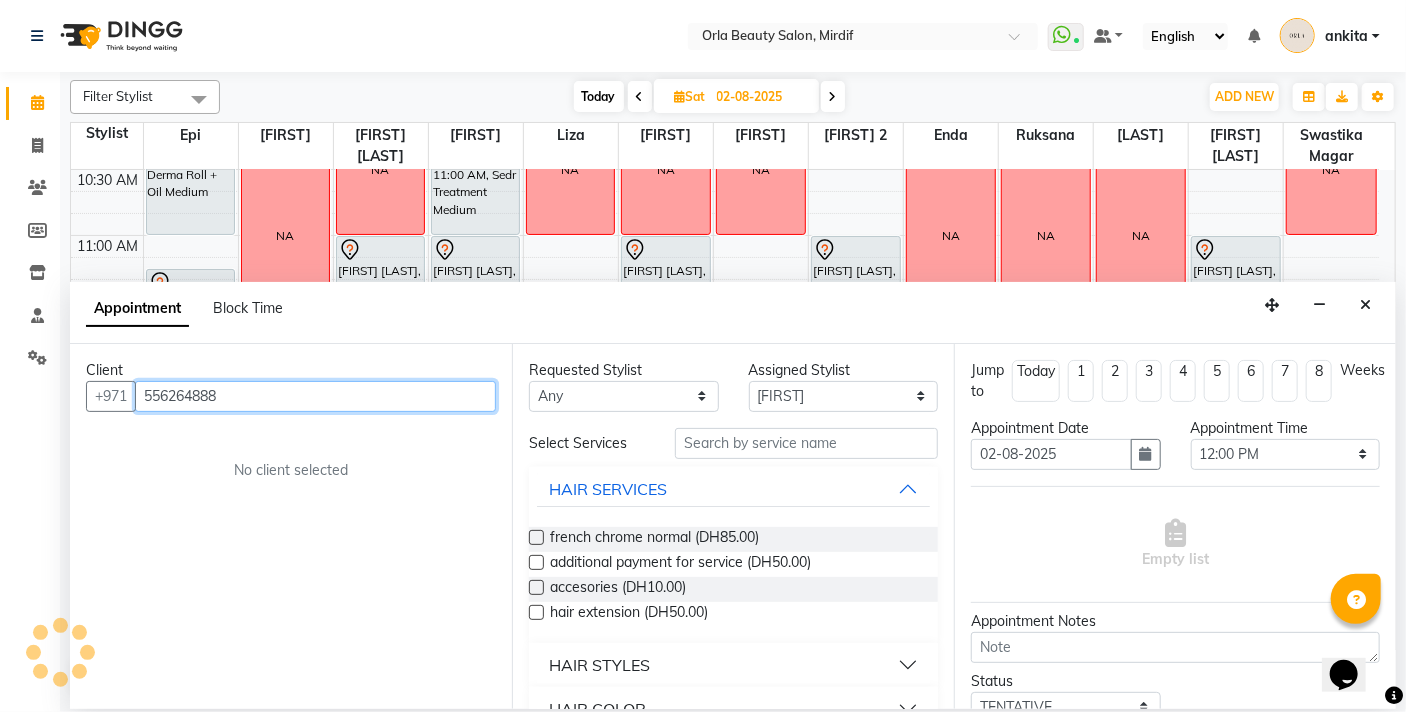 type on "556264888" 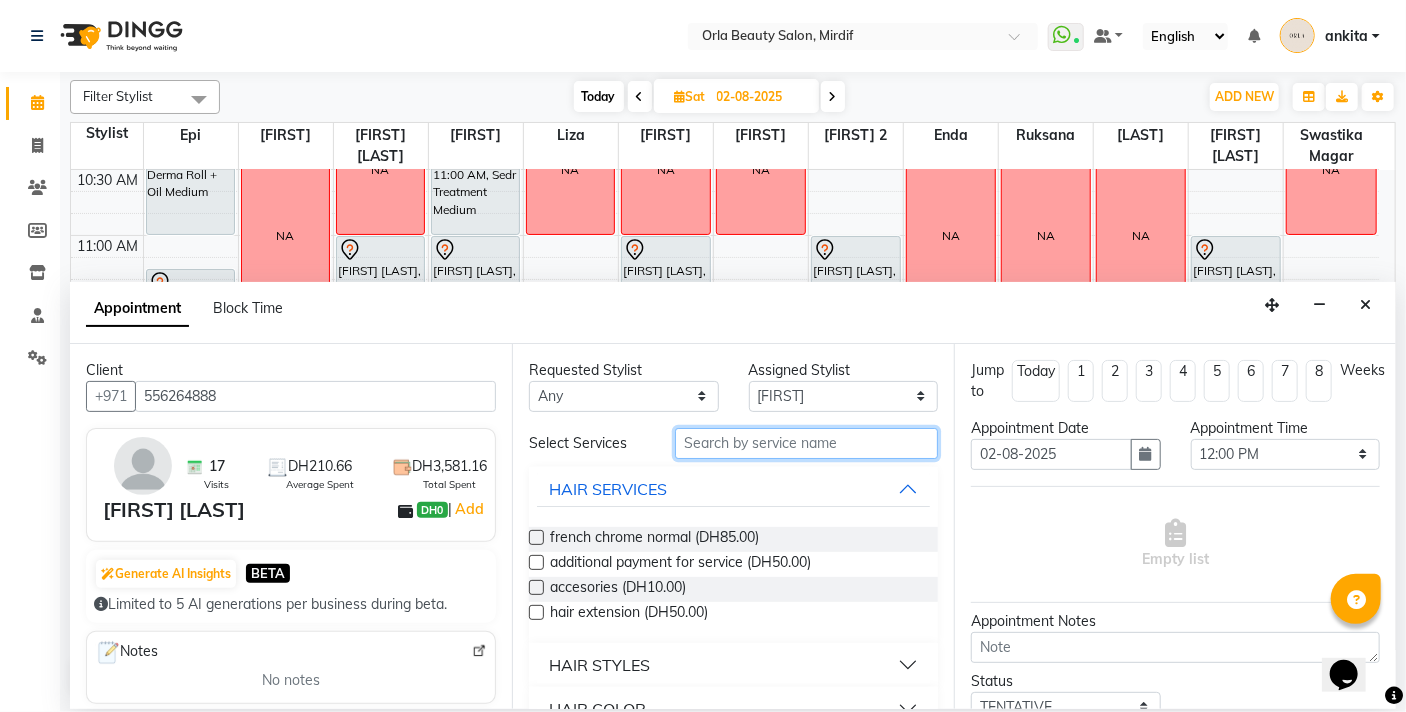 click at bounding box center [806, 443] 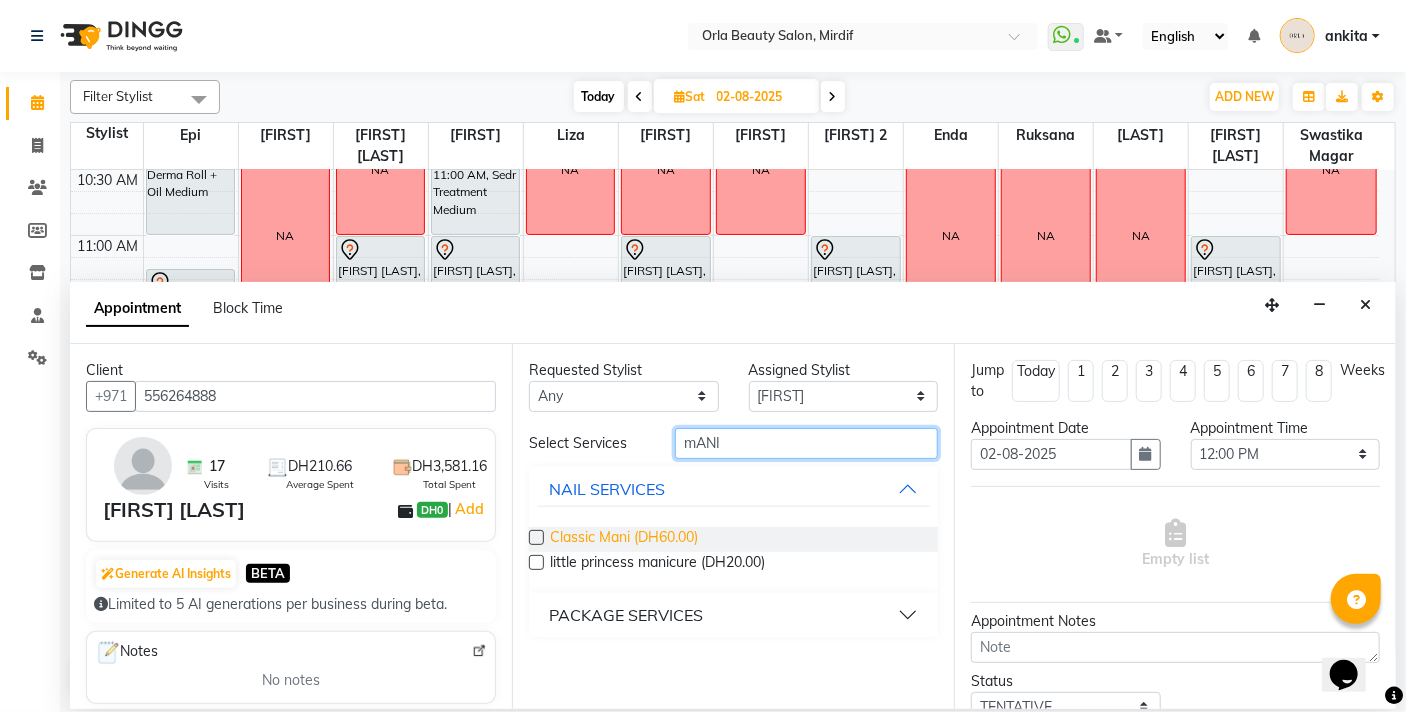 type on "mANI" 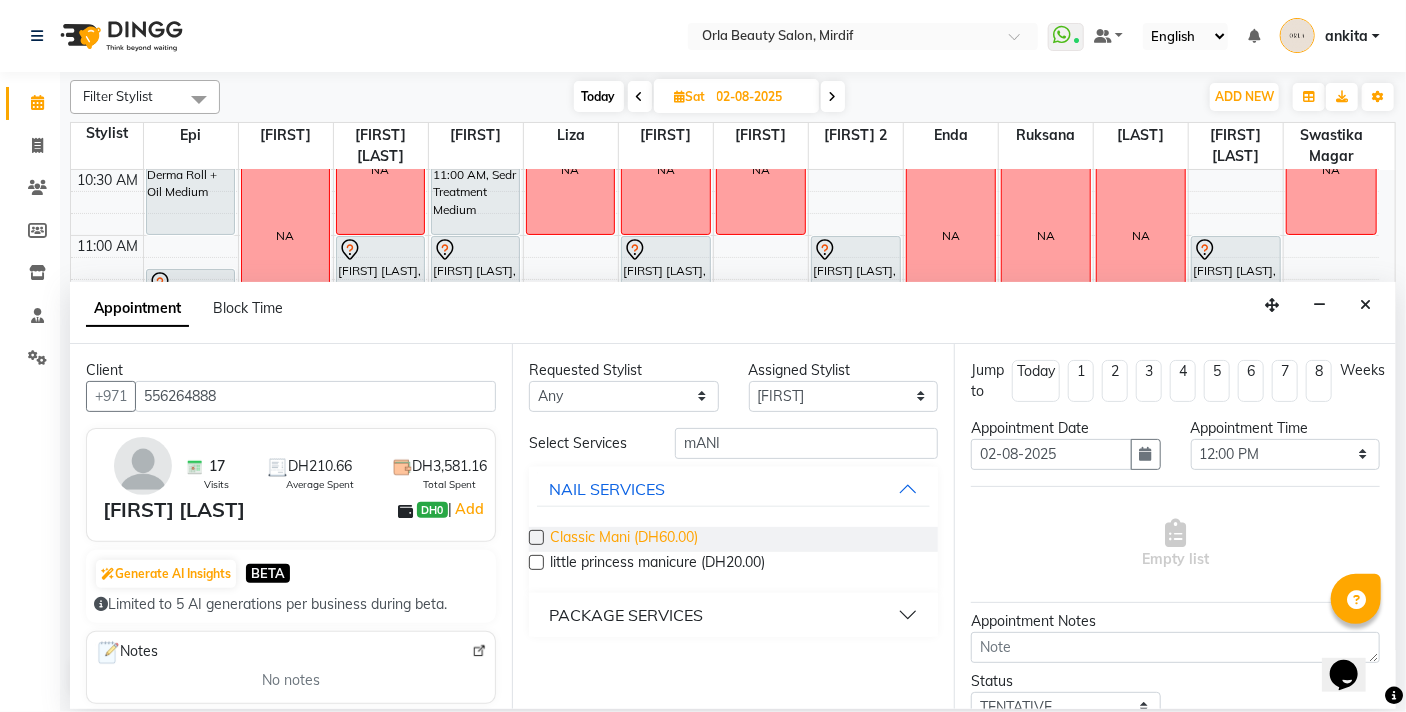 click on "Classic Mani (DH60.00)" at bounding box center [624, 539] 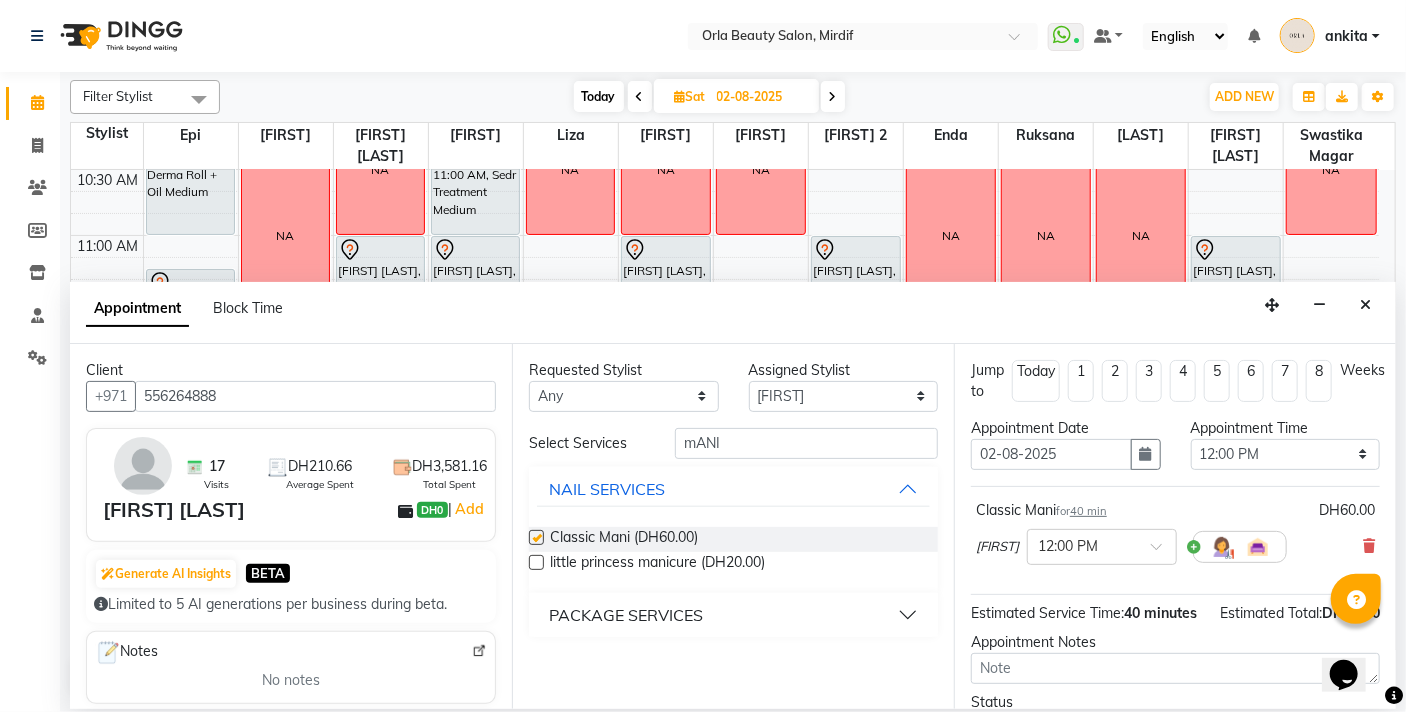 checkbox on "false" 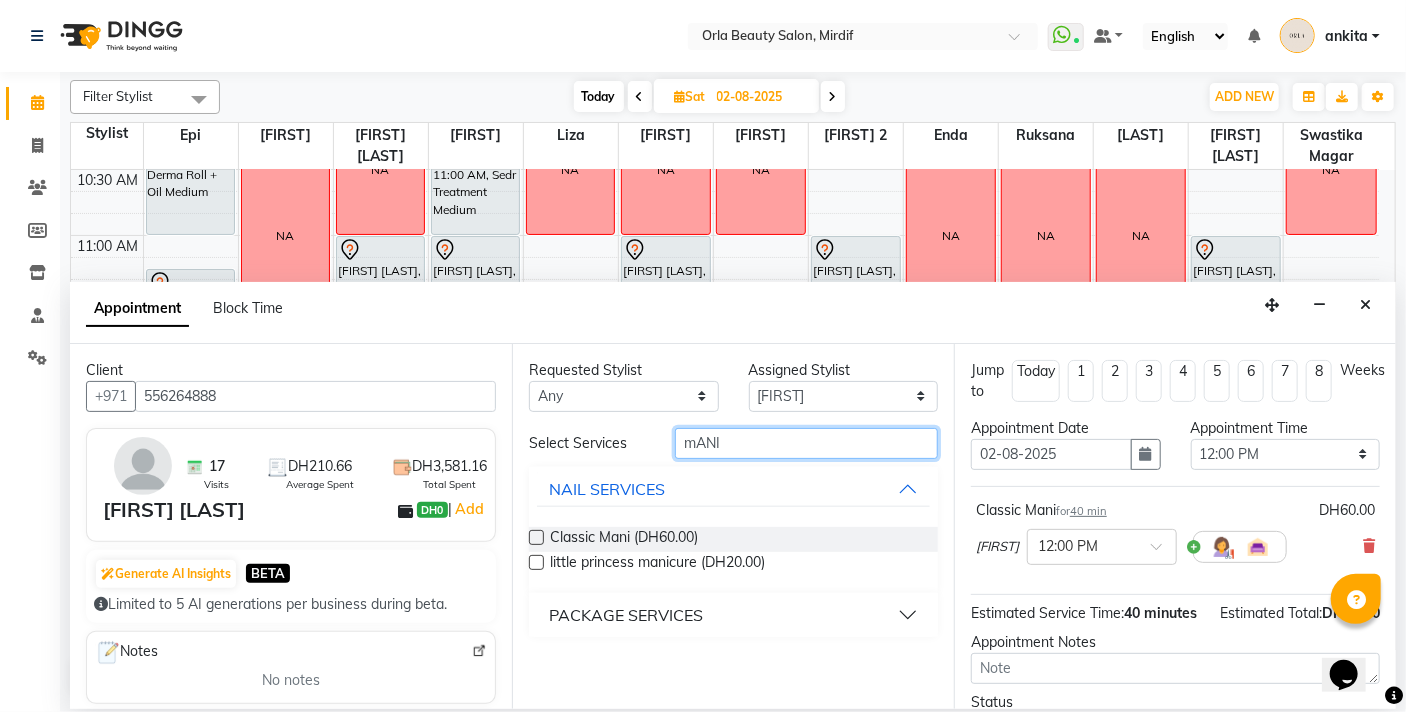 click on "mANI" at bounding box center [806, 443] 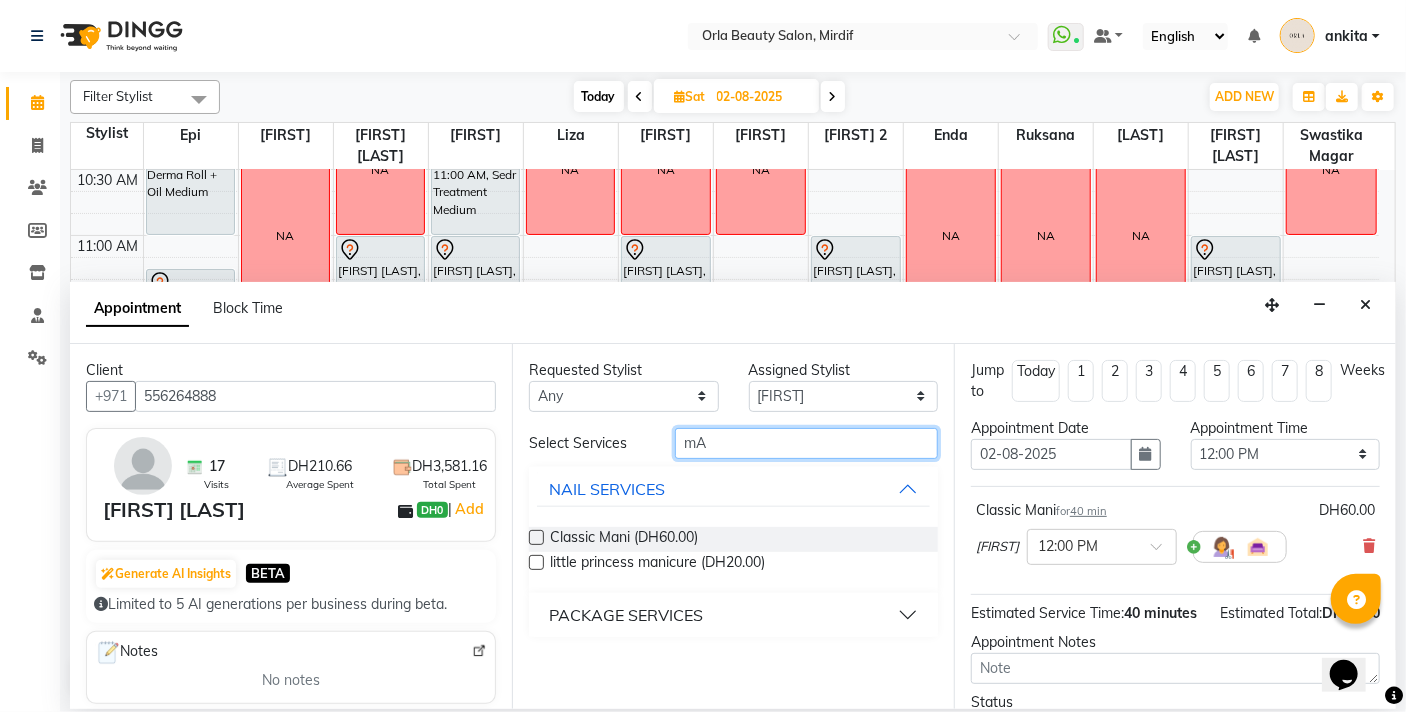 type on "m" 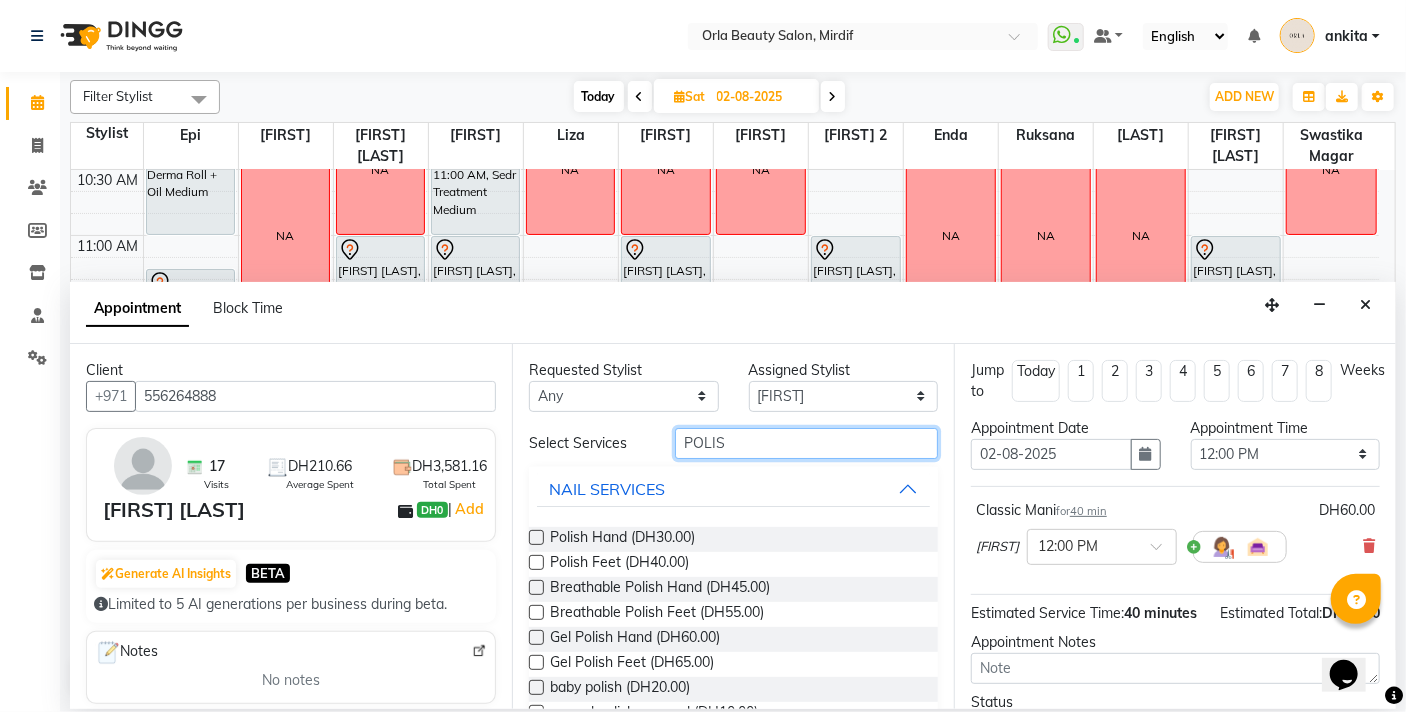 type on "POLIS" 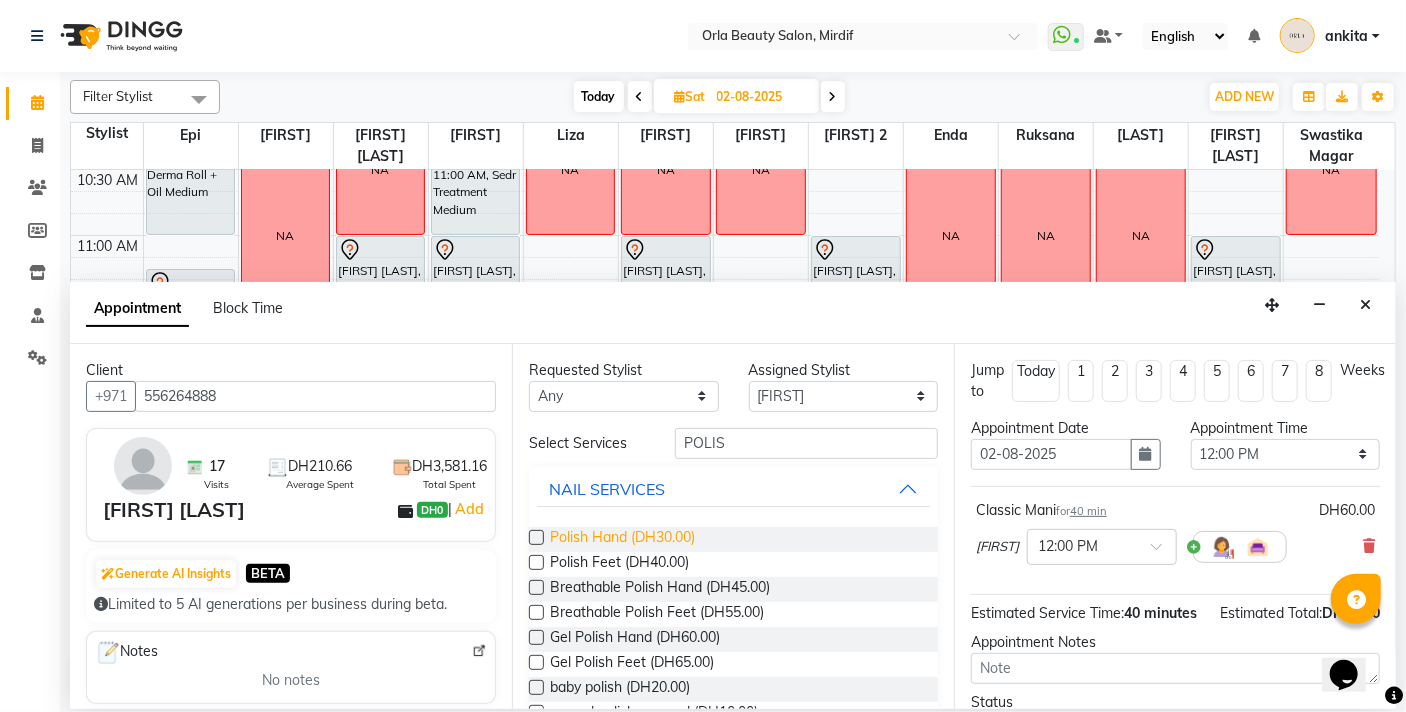 drag, startPoint x: 616, startPoint y: 510, endPoint x: 613, endPoint y: 526, distance: 16.27882 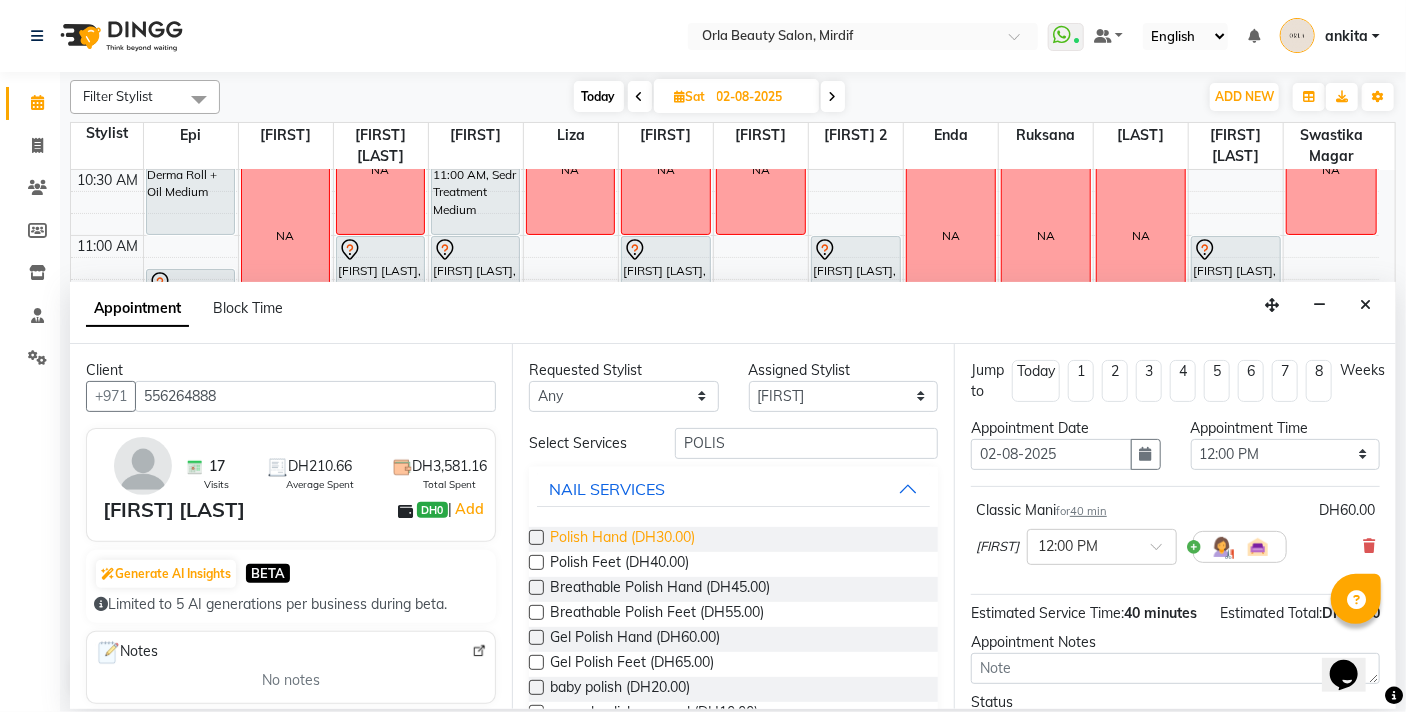 click on "Polish Hand (DH30.00)" at bounding box center (622, 539) 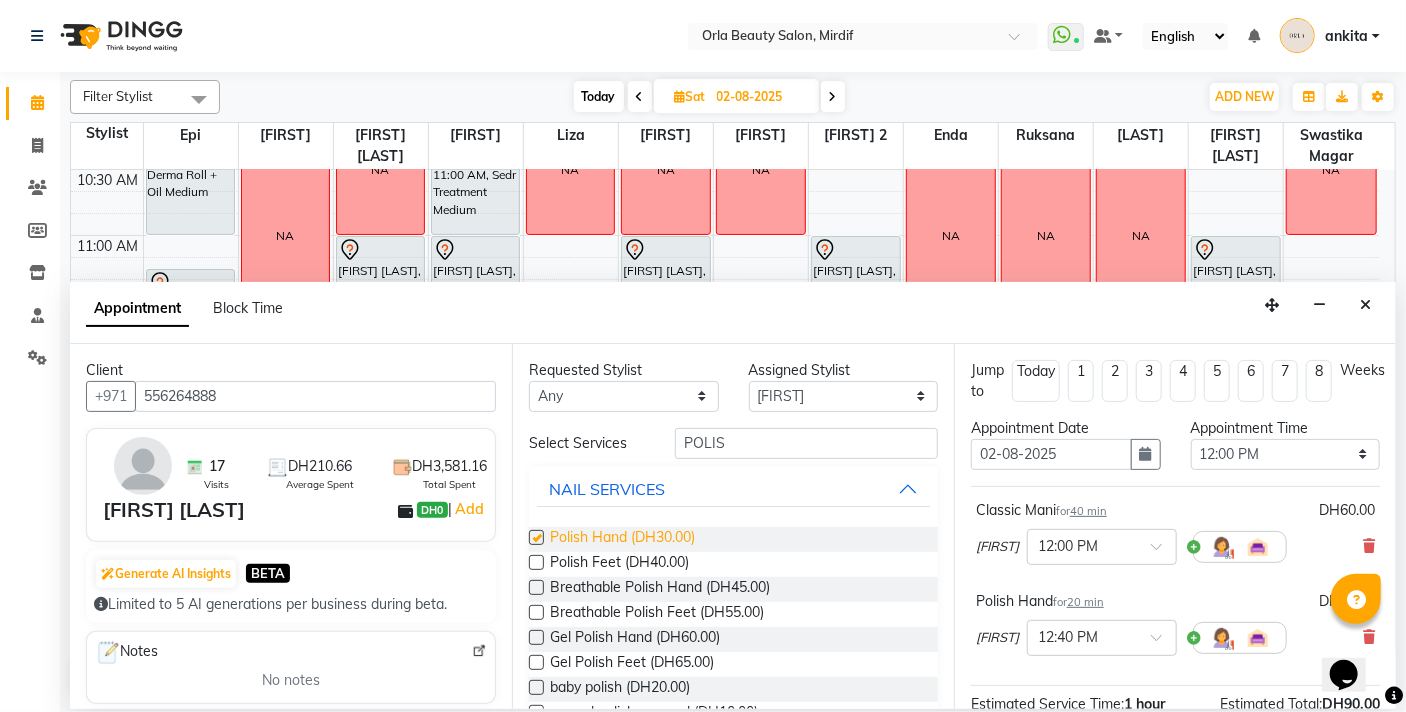 checkbox on "false" 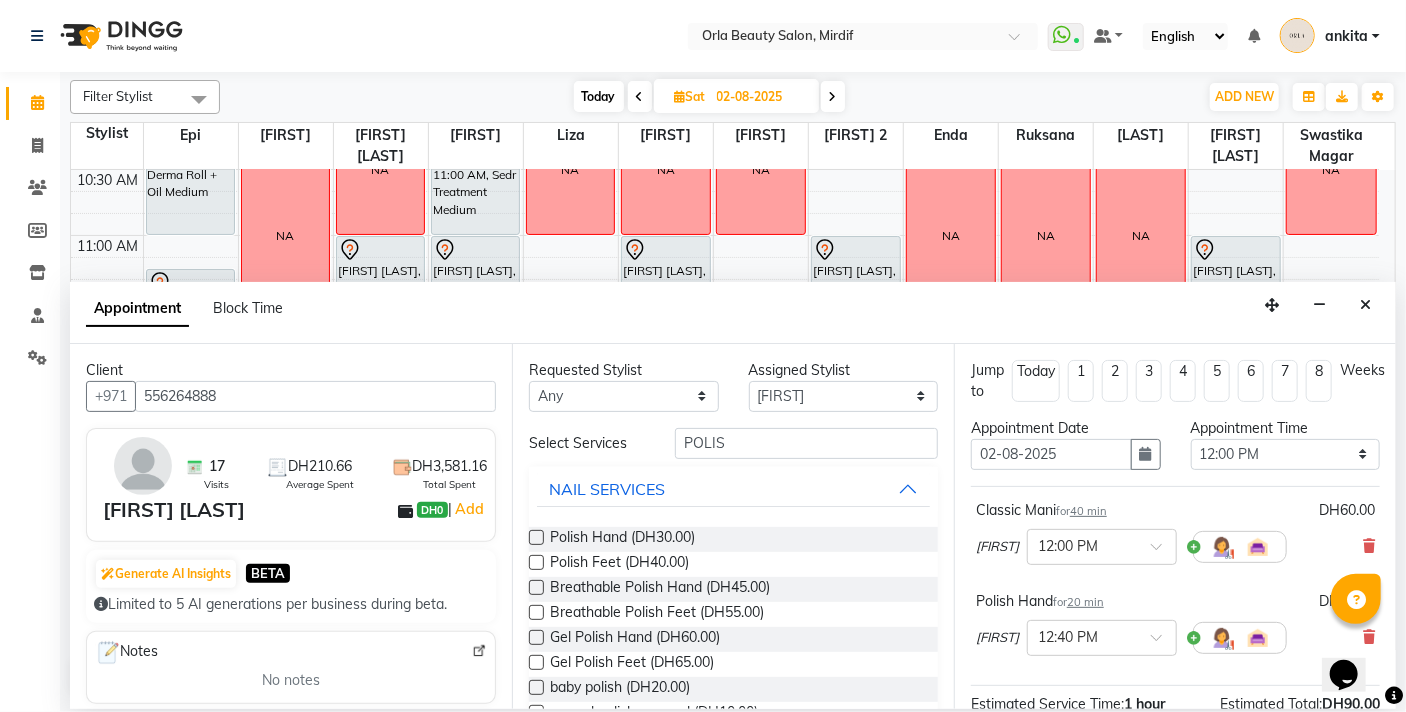 click on "Requested Stylist Any Enda Epi kareema Liza Manju thakuri maryann Michelle michelle 2 rojina magar ruksana rupa magar sangita swastika magar Assigned Stylist Select Enda Epi kareema Liza Manju thakuri maryann Michelle michelle 2 rojina magar ruksana rupa magar sangita swastika magar Select Services POLIS    NAIL SERVICES Polish Hand (DH30.00) Polish  Feet (DH40.00) Breathable Polish Hand (DH45.00) Breathable Polish Feet (DH55.00) Gel Polish Hand (DH60.00) Gel Polish Feet (DH65.00) baby polish (DH20.00) normal polish removal (DH10.00) french breatable polish (DH70.00)" at bounding box center [733, 526] 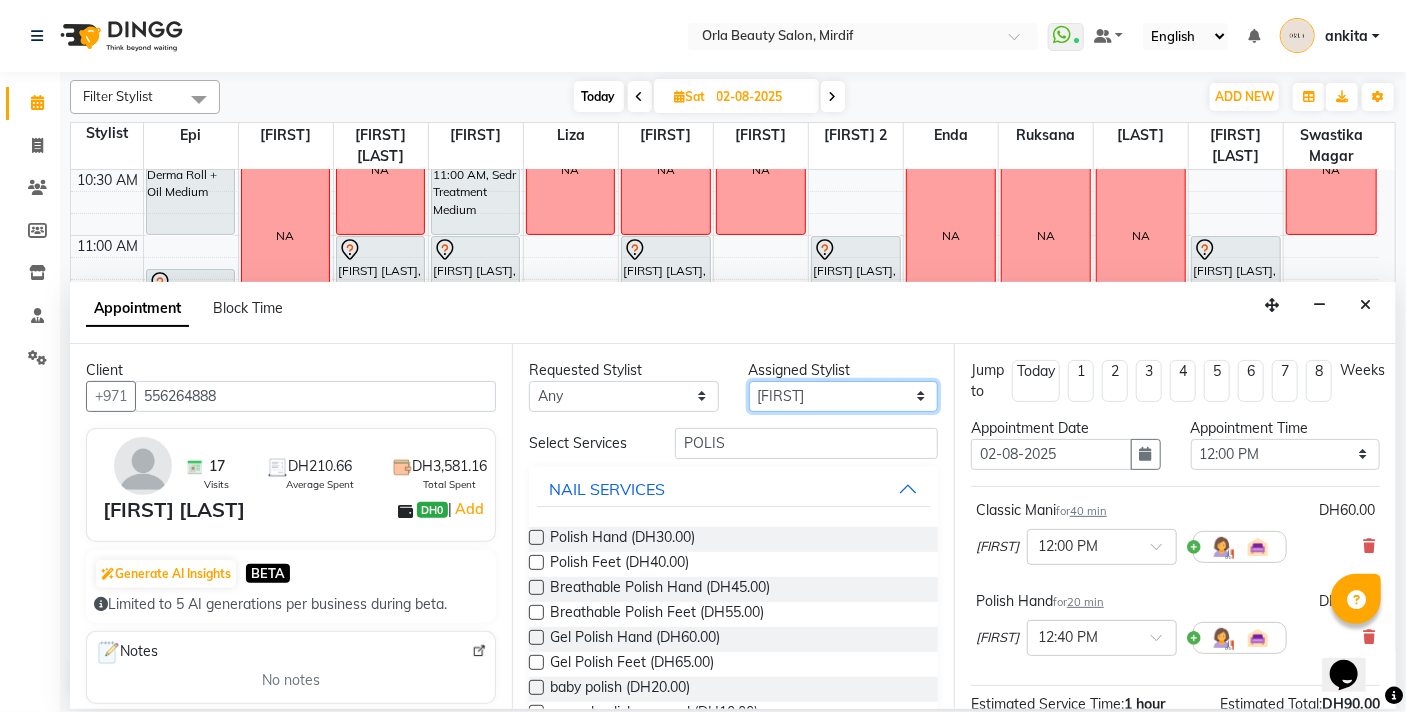 click on "Select [FIRST] [FIRST] [FIRST] [FIRST] [FIRST] [FIRST] [FIRST] [FIRST] [FIRST] [FIRST] [FIRST] [FIRST] [FIRST] [FIRST] [FIRST] [FIRST] [FIRST] [FIRST] [FIRST] [FIRST]" at bounding box center [844, 396] 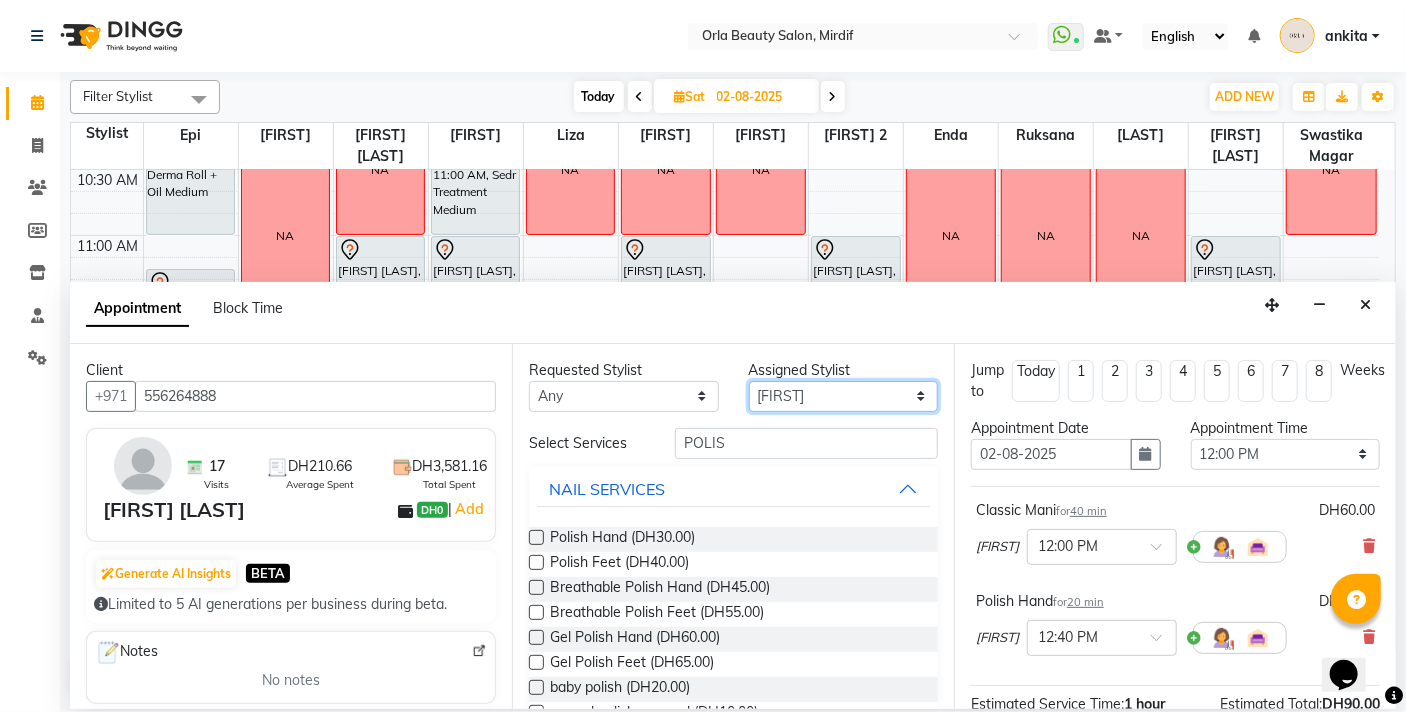 select on "33284" 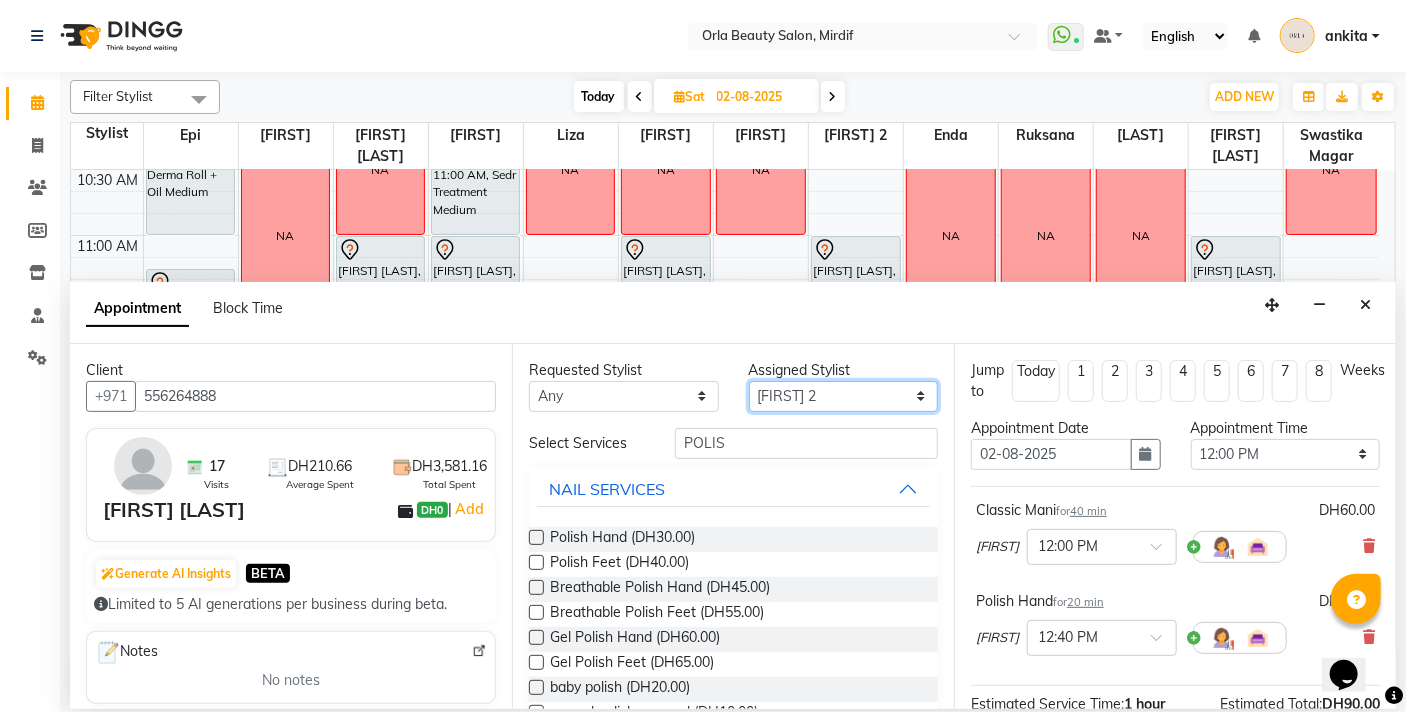 click on "Select [FIRST] [FIRST] [FIRST] [FIRST] [FIRST] [FIRST] [FIRST] [FIRST] [FIRST] [FIRST] [FIRST] [FIRST] [FIRST] [FIRST] [FIRST] [FIRST] [FIRST] [FIRST] [FIRST] [FIRST]" at bounding box center [844, 396] 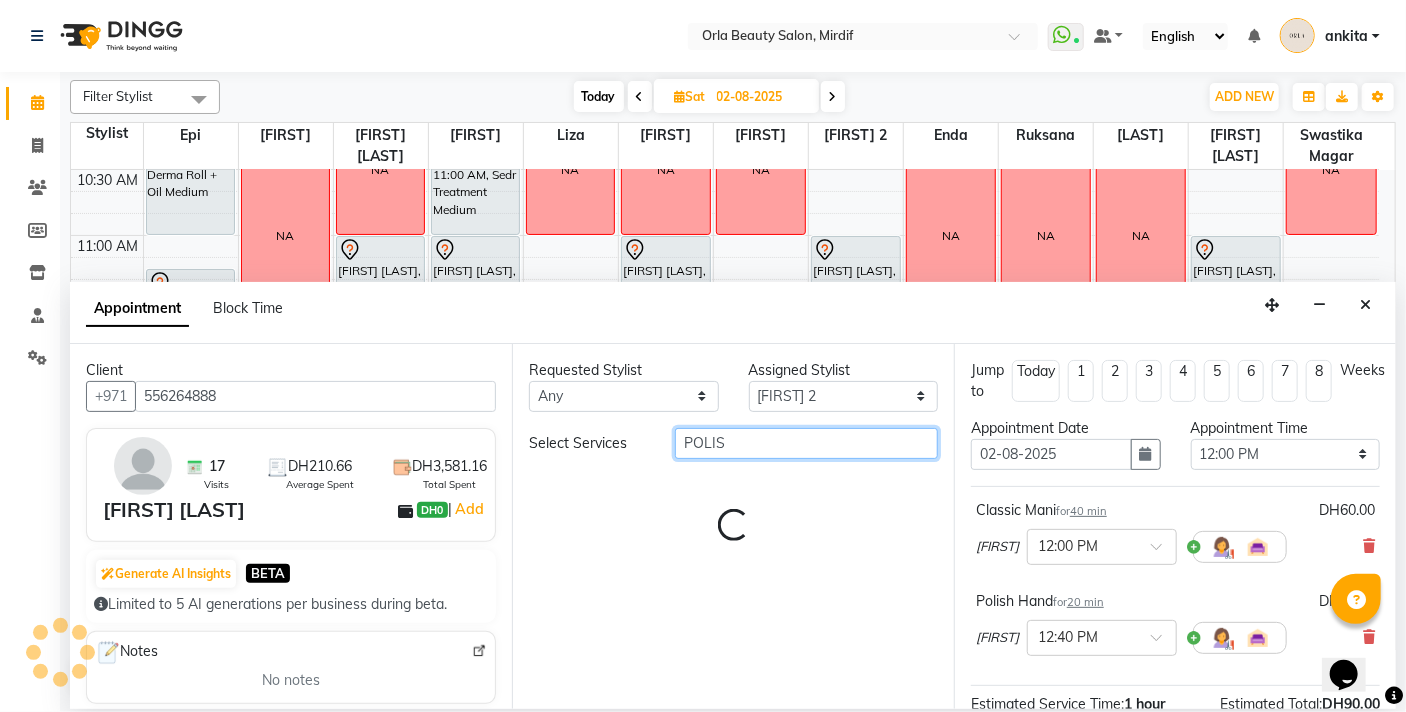 click on "POLIS" at bounding box center (806, 443) 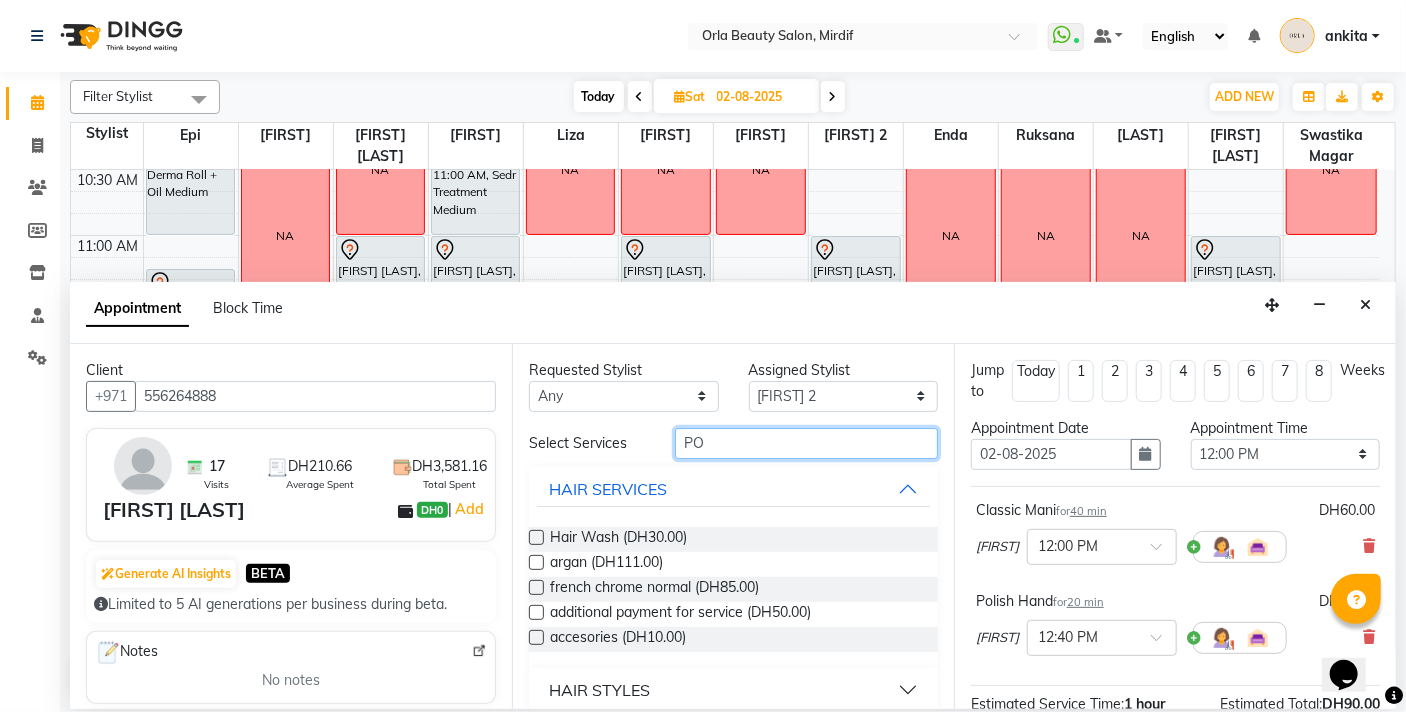 type on "P" 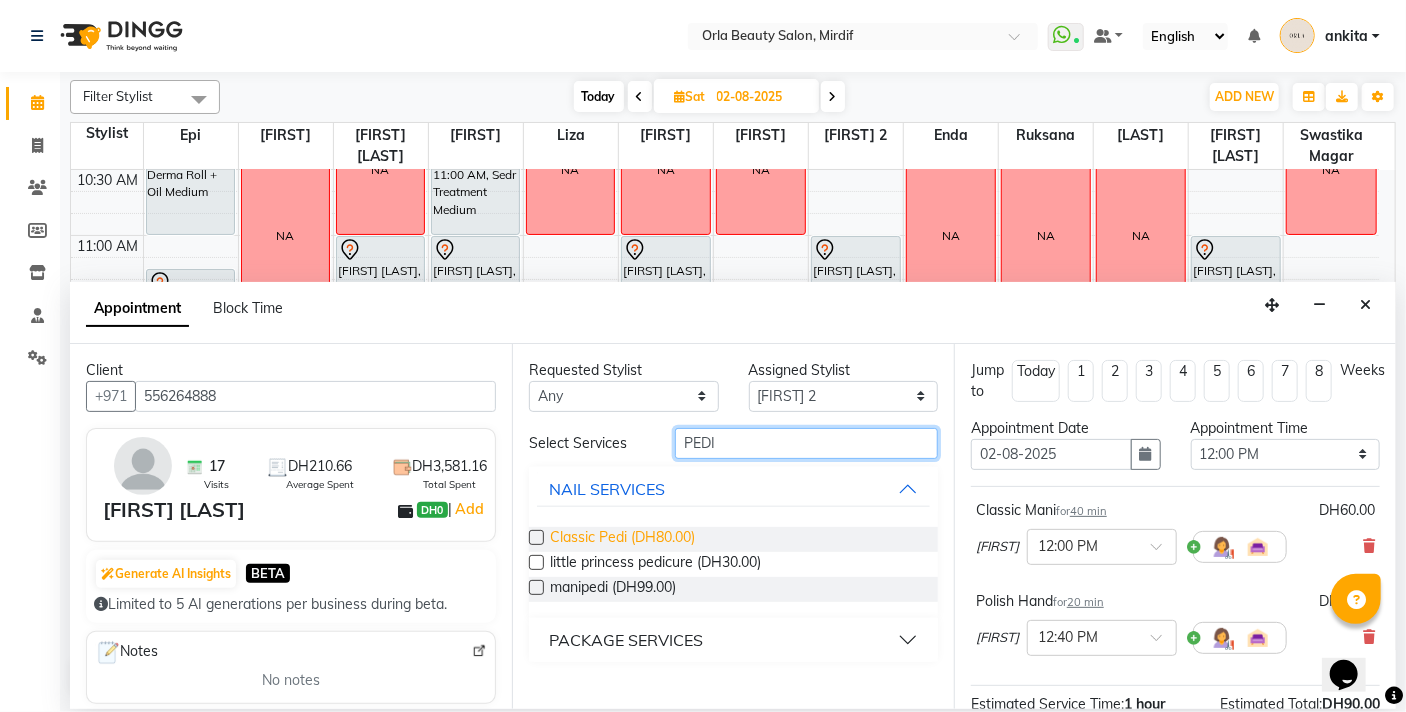 type on "PEDI" 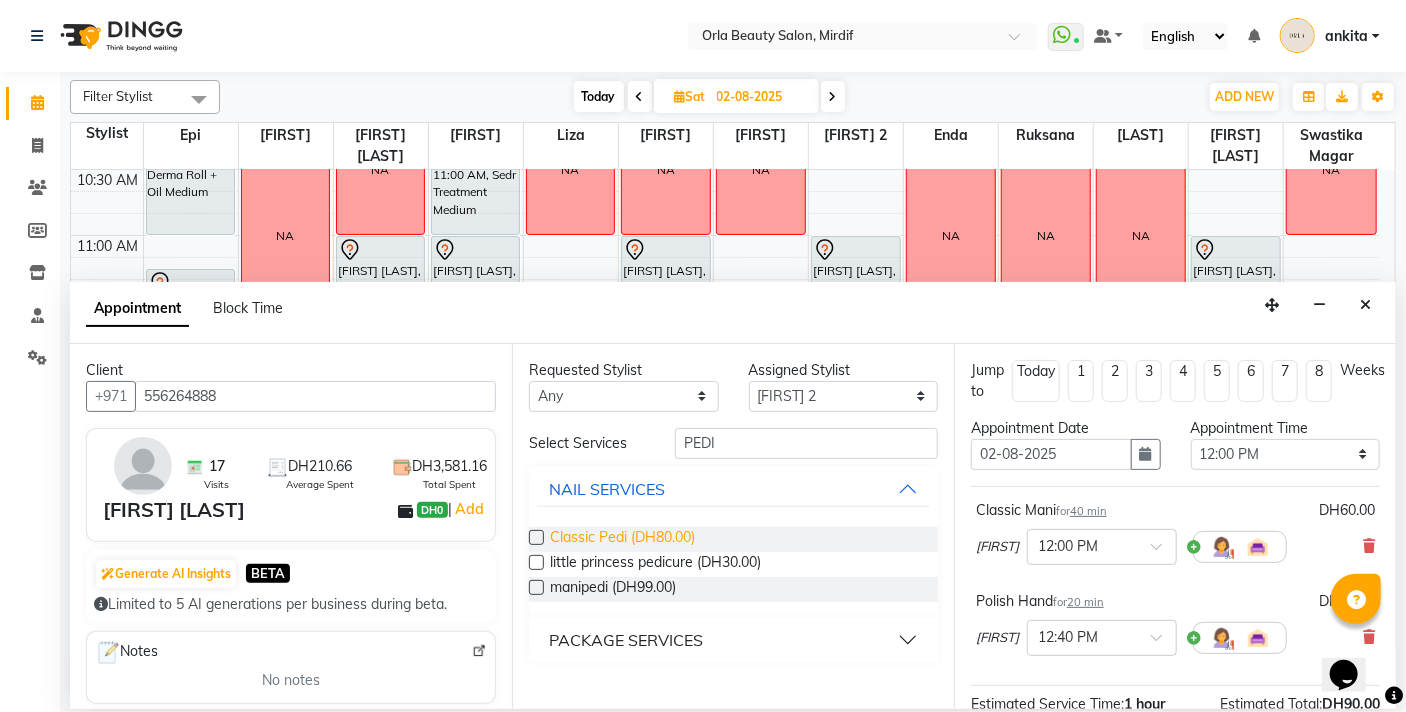 click on "Classic Pedi (DH80.00)" at bounding box center (622, 539) 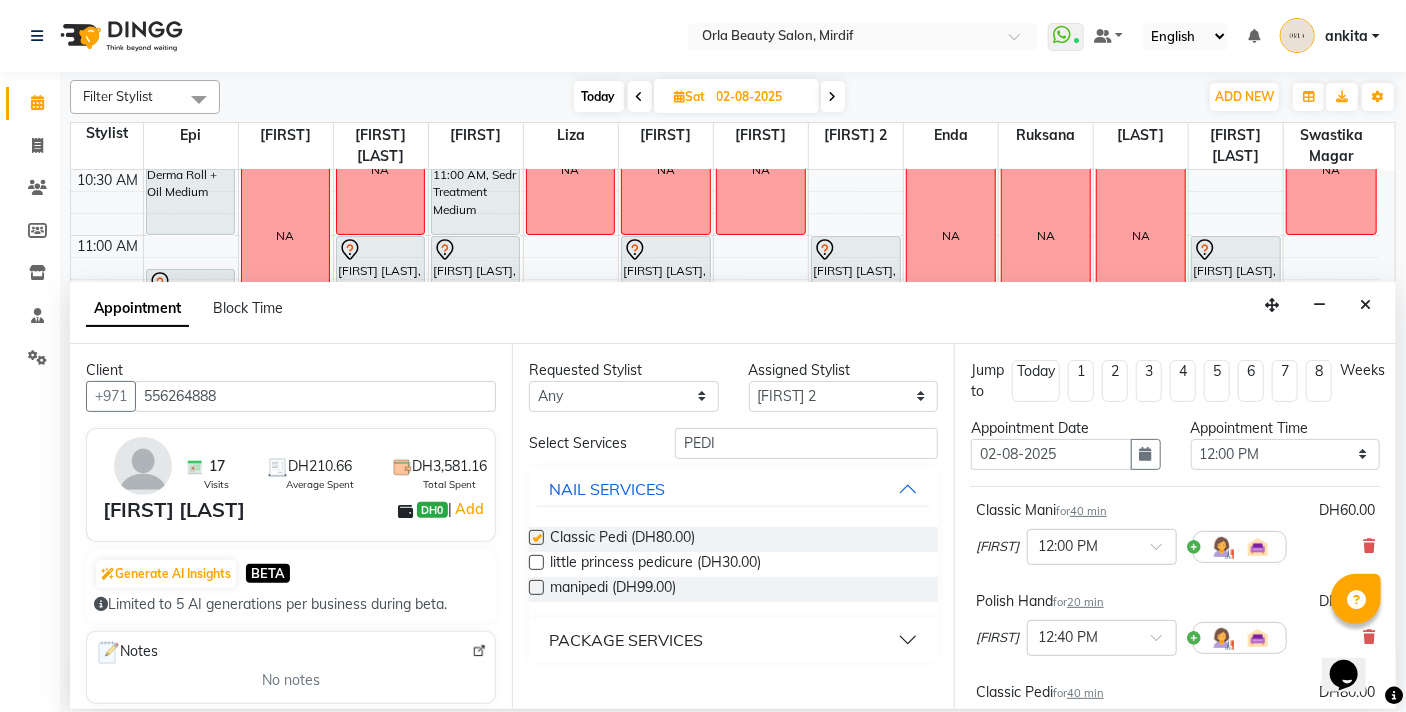 checkbox on "false" 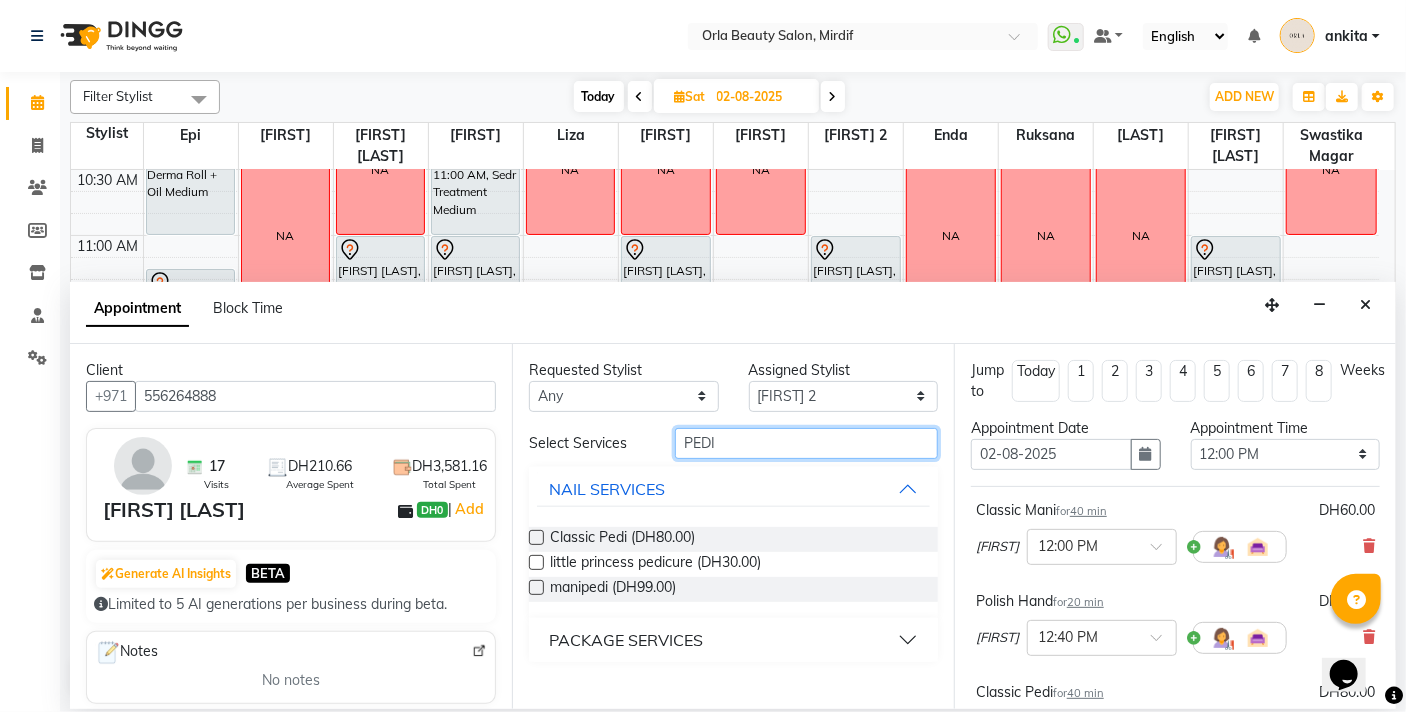 click on "PEDI" at bounding box center (806, 443) 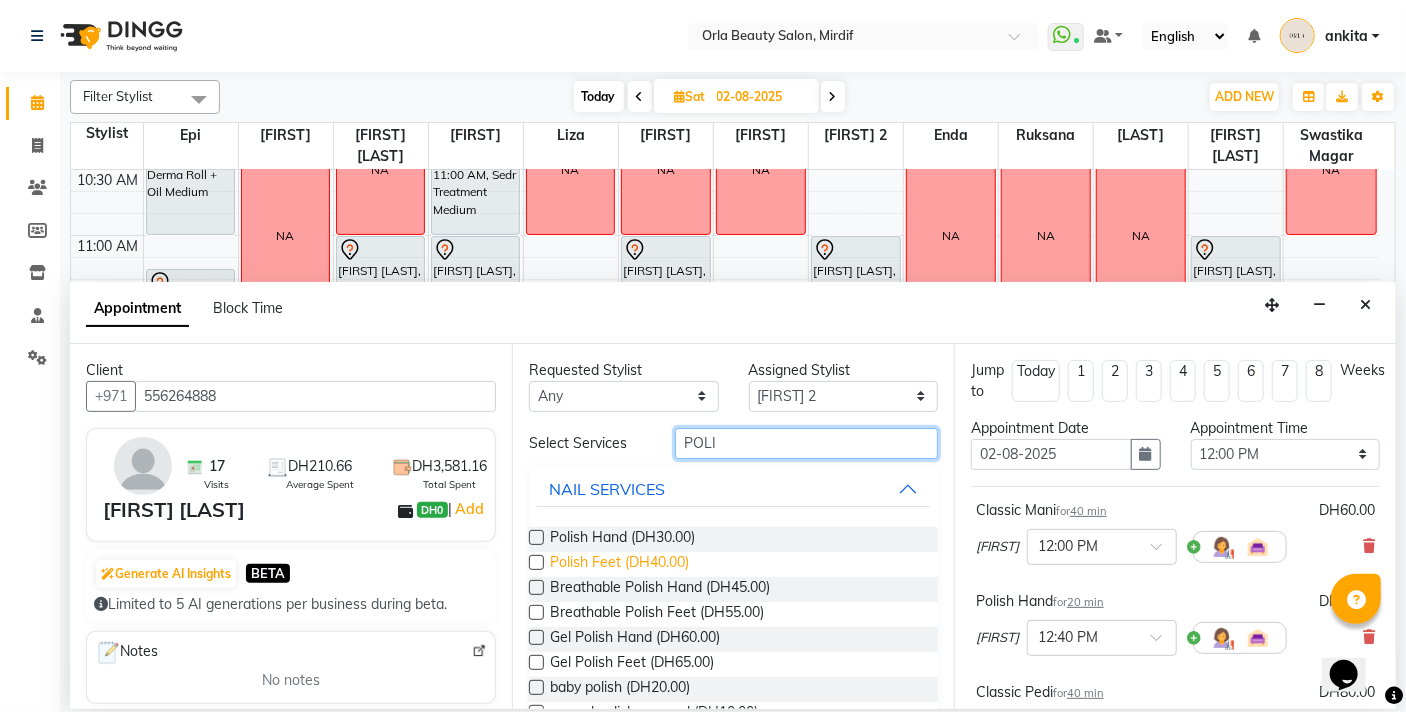 type on "POLI" 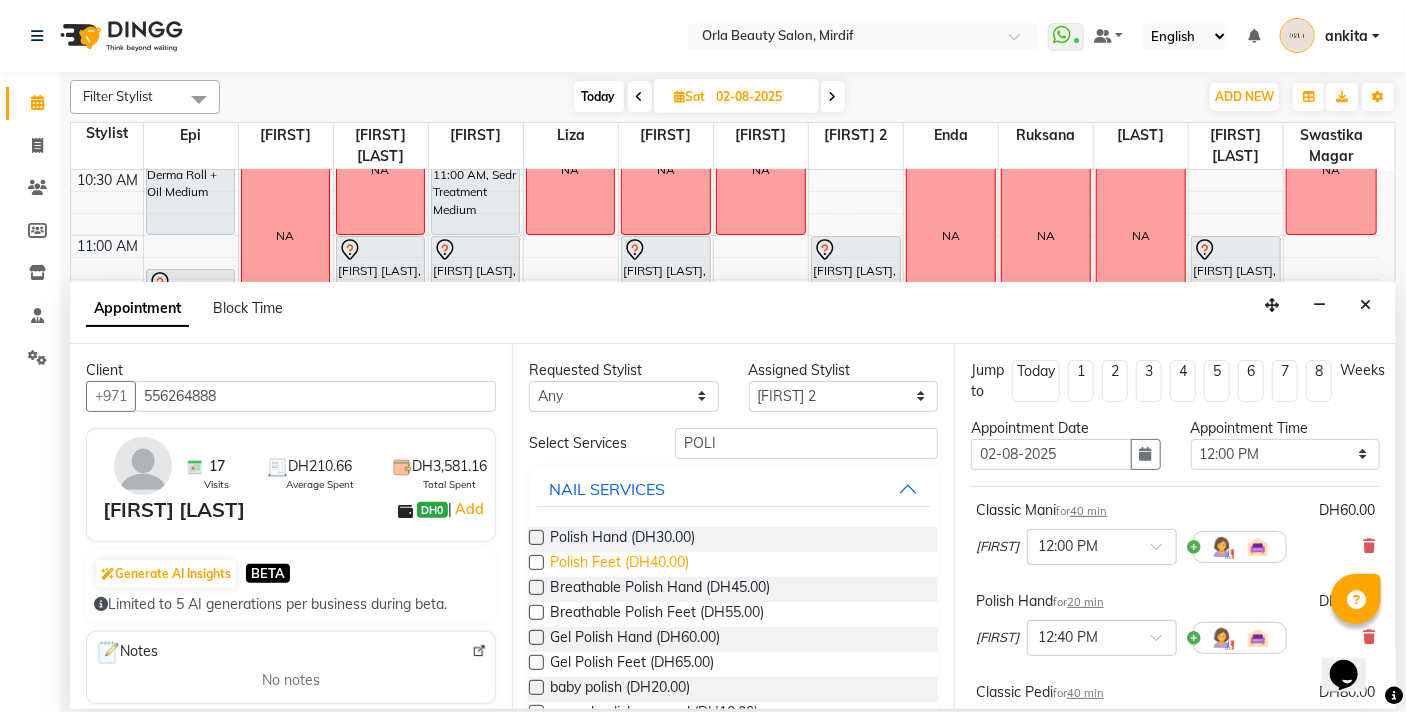 click on "Polish  Feet (DH40.00)" at bounding box center [619, 564] 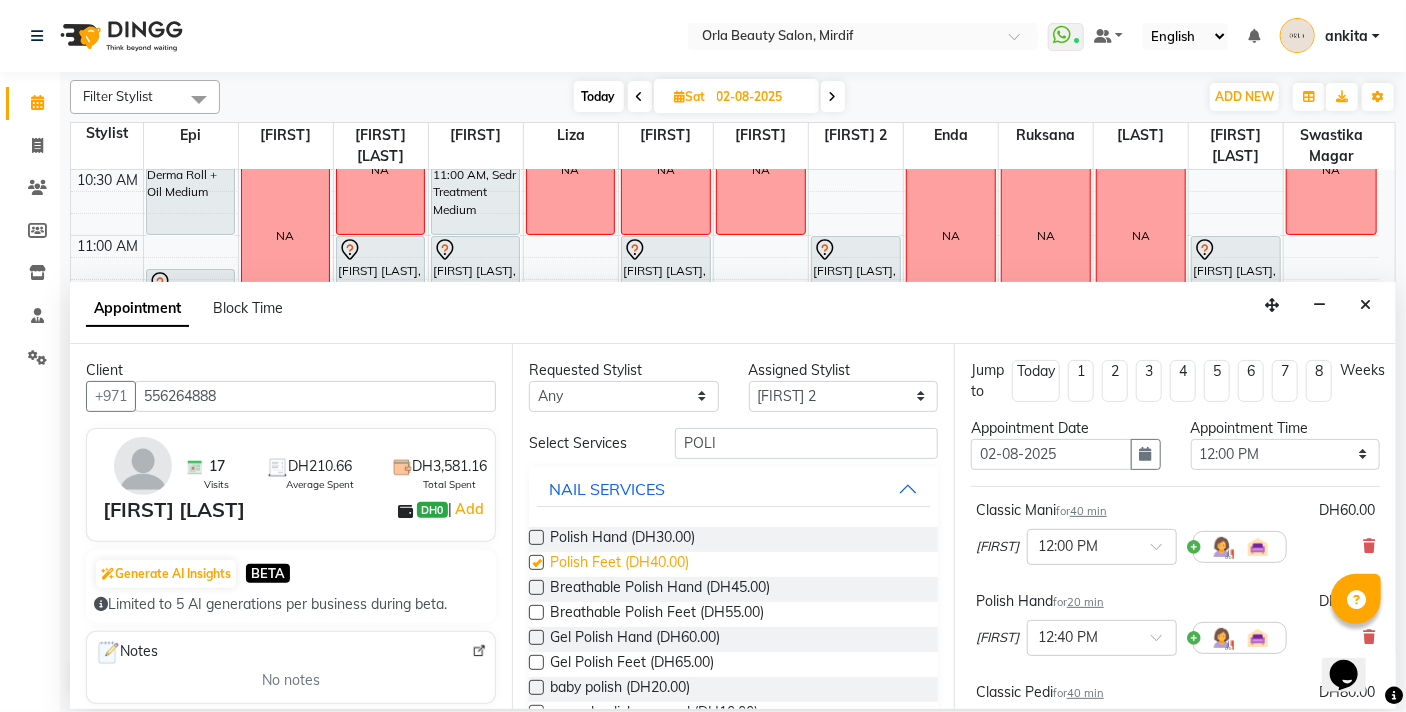 checkbox on "false" 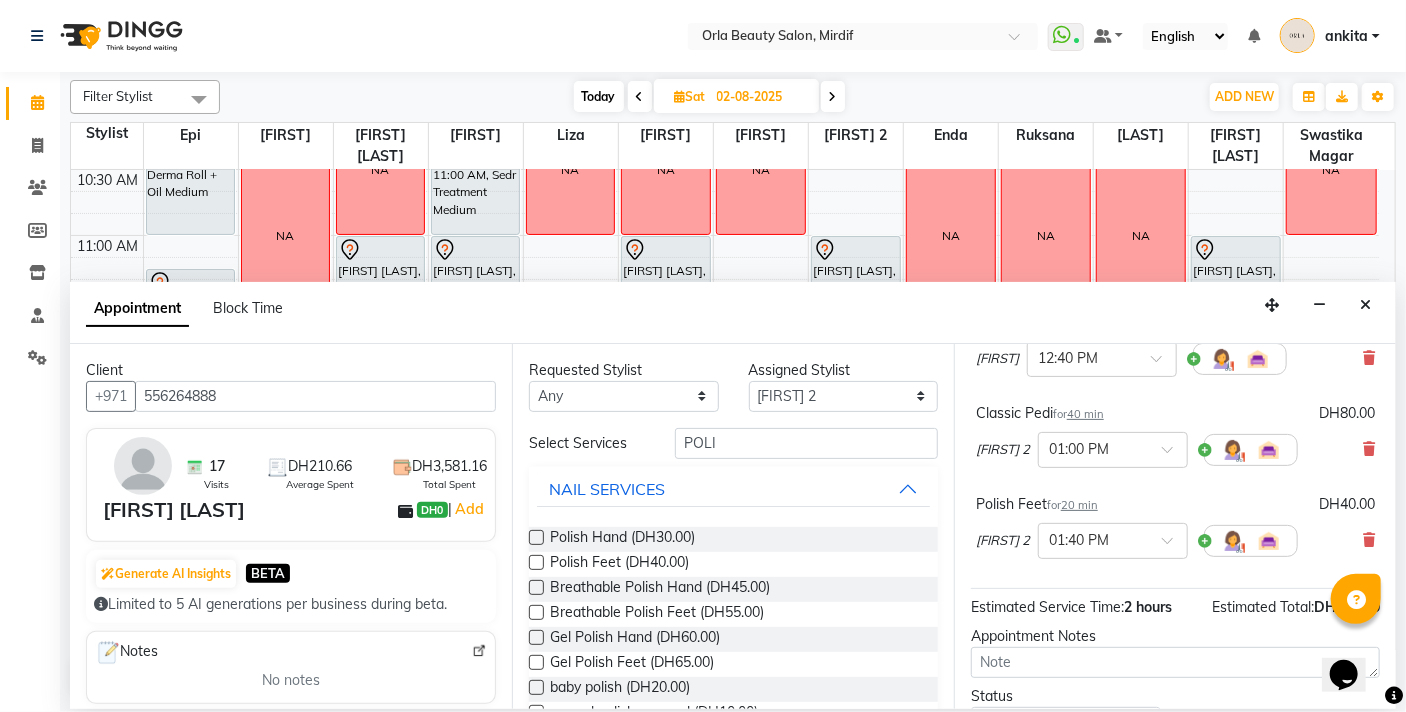 scroll, scrollTop: 297, scrollLeft: 0, axis: vertical 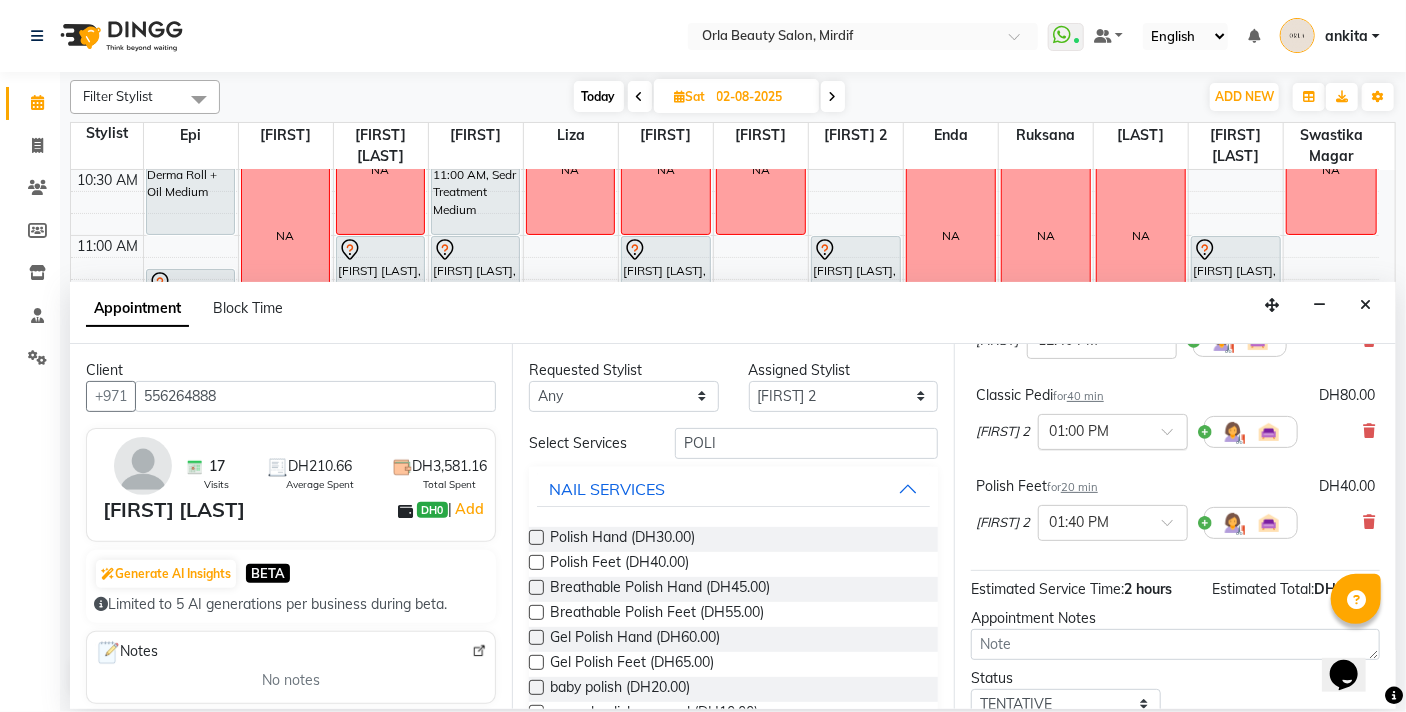 click at bounding box center [1174, 437] 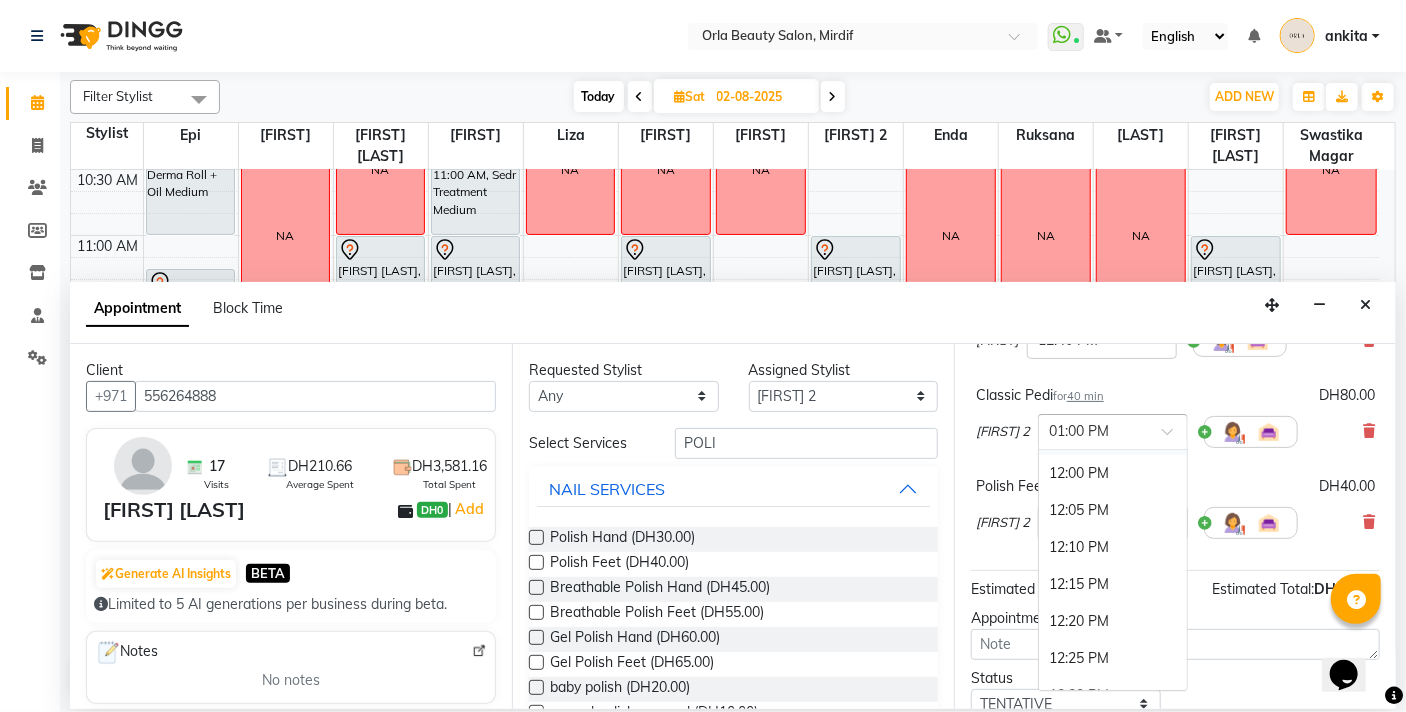 scroll, scrollTop: 887, scrollLeft: 0, axis: vertical 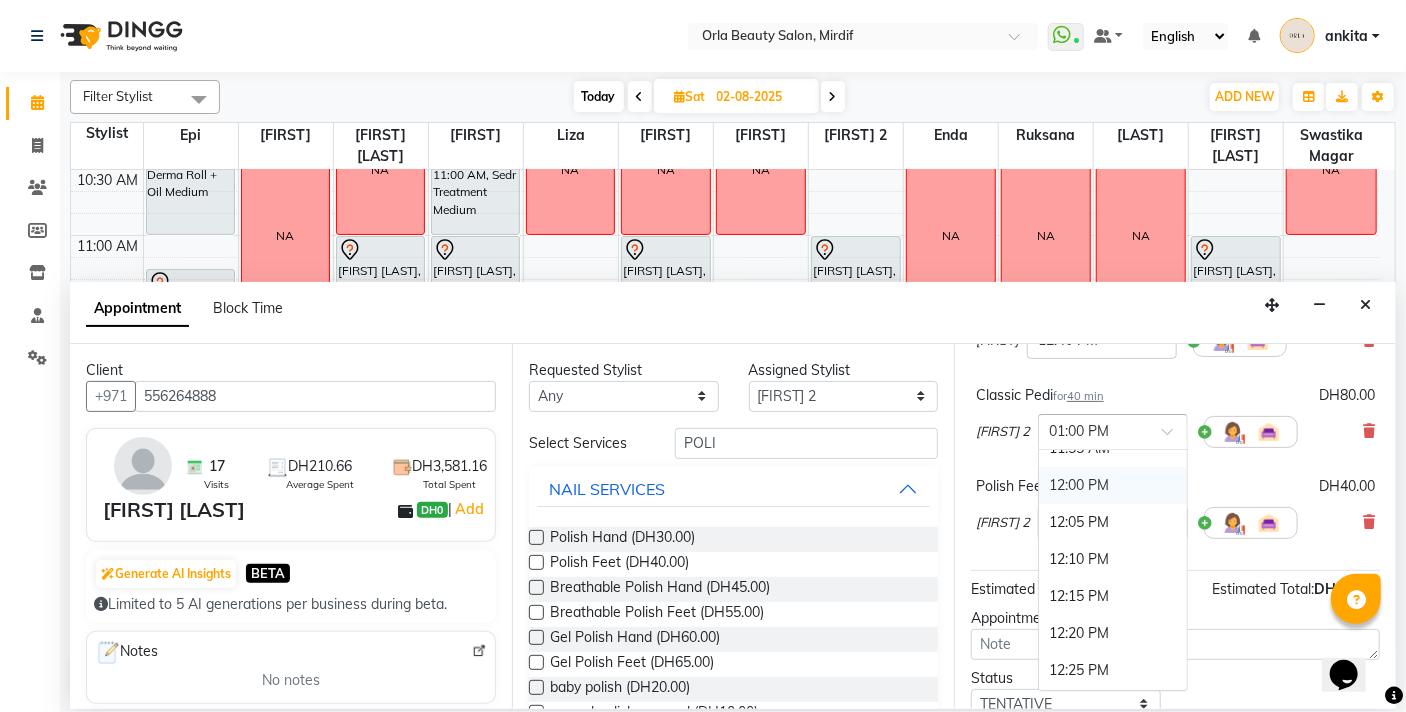 click on "12:00 PM" at bounding box center [1113, 485] 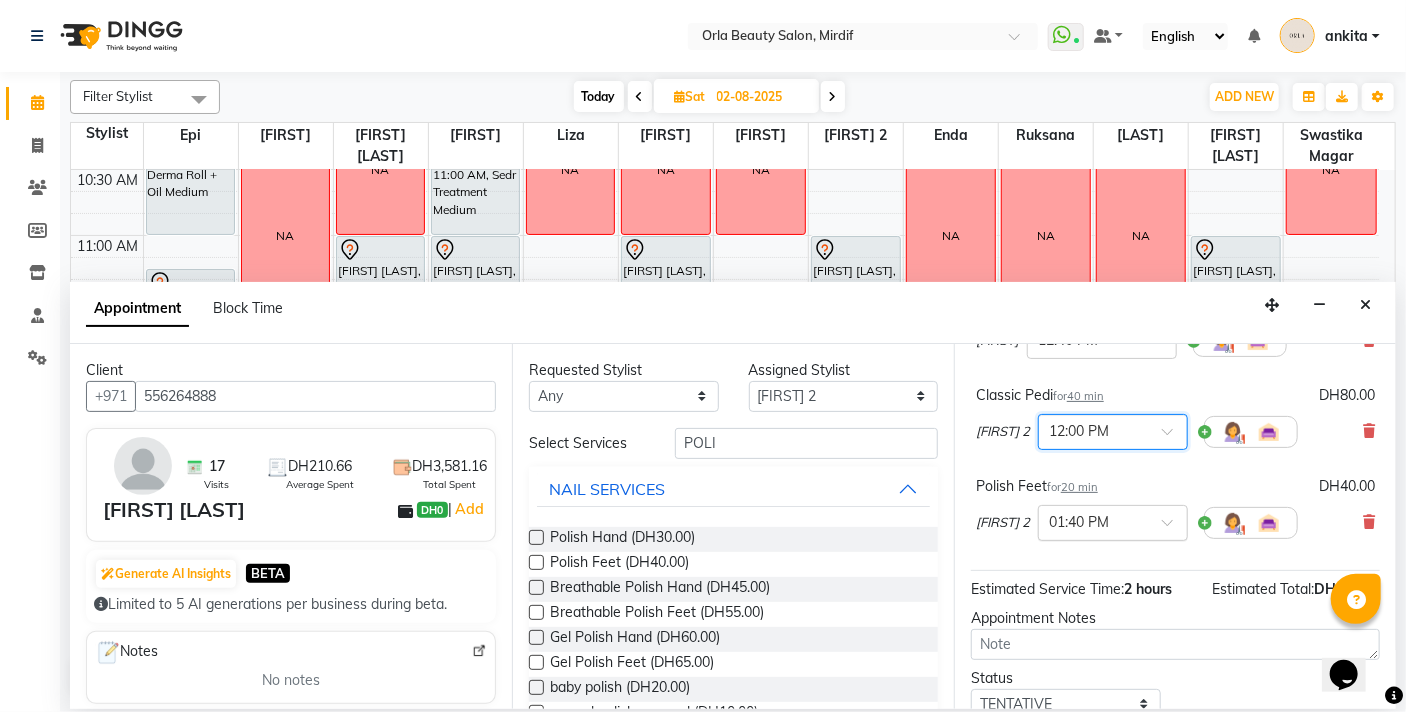 drag, startPoint x: 1134, startPoint y: 513, endPoint x: 1155, endPoint y: 537, distance: 31.890438 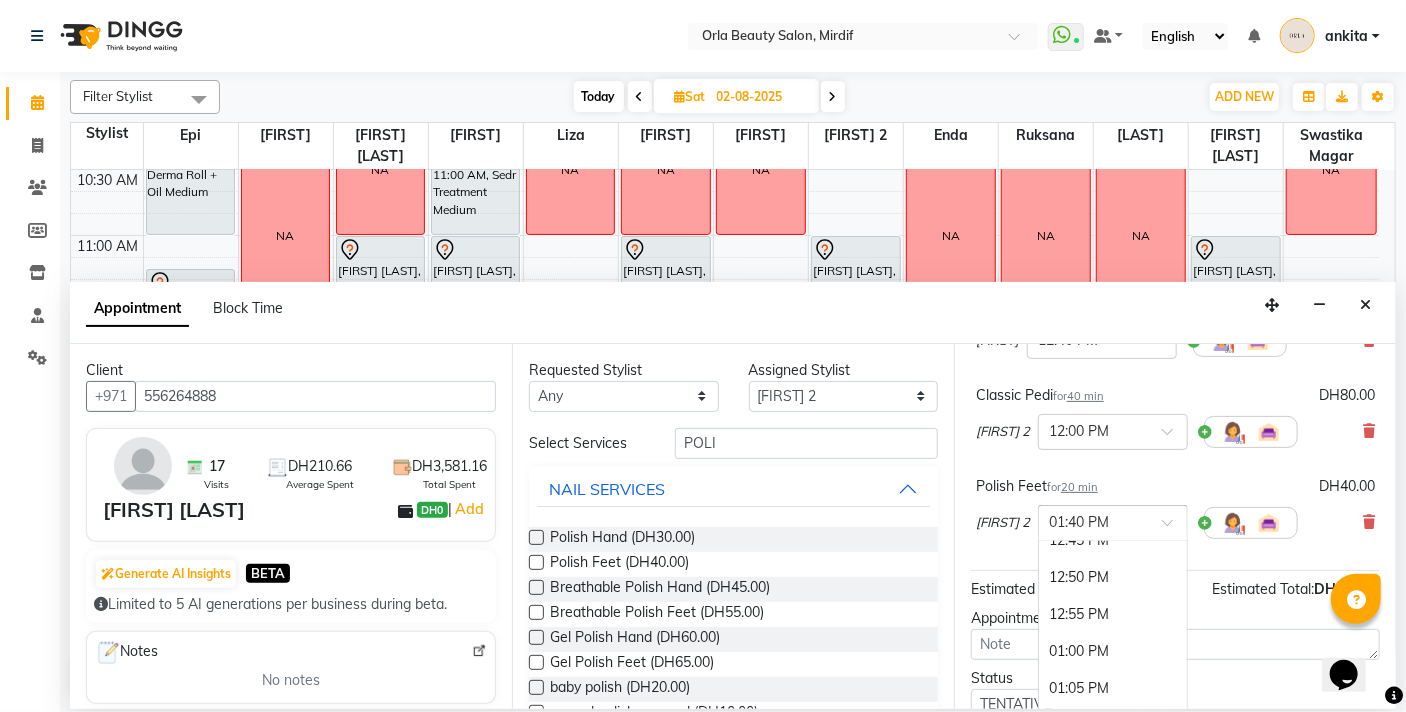 scroll, scrollTop: 1166, scrollLeft: 0, axis: vertical 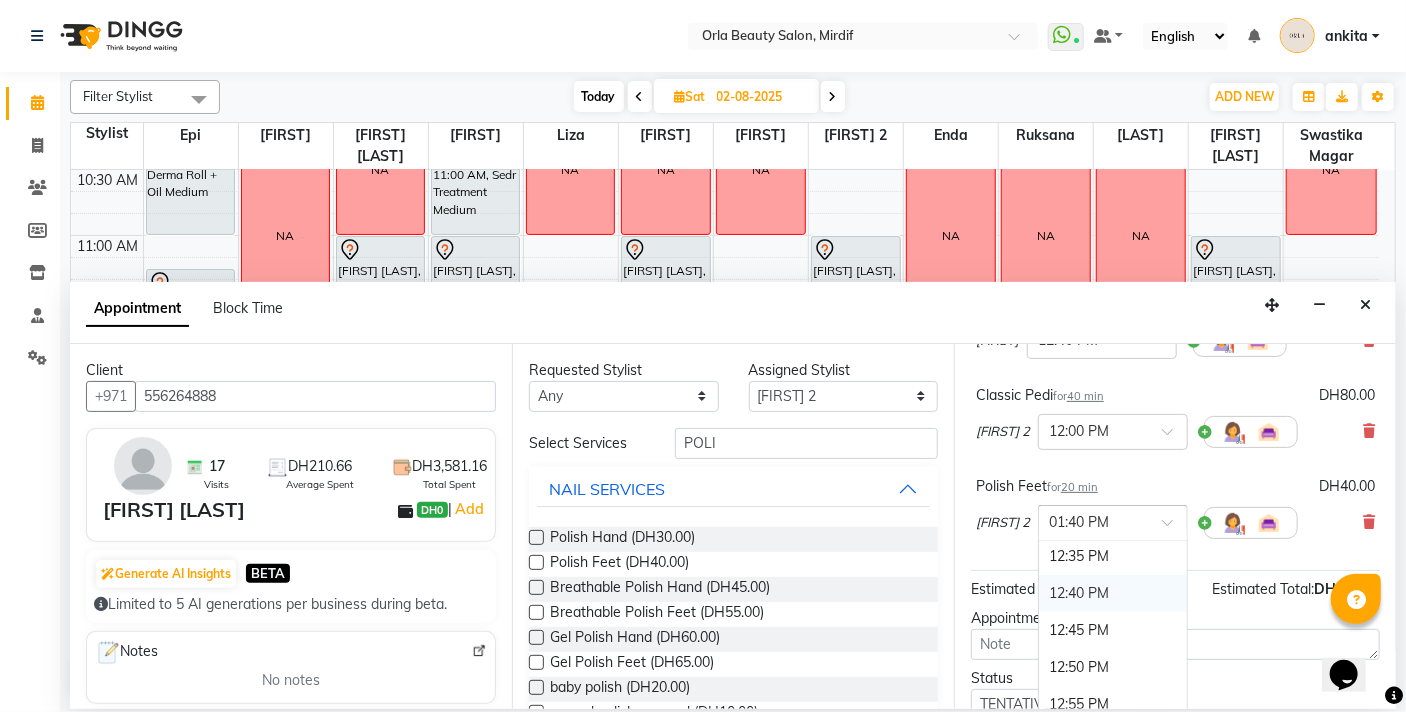 click on "12:40 PM" at bounding box center [1113, 593] 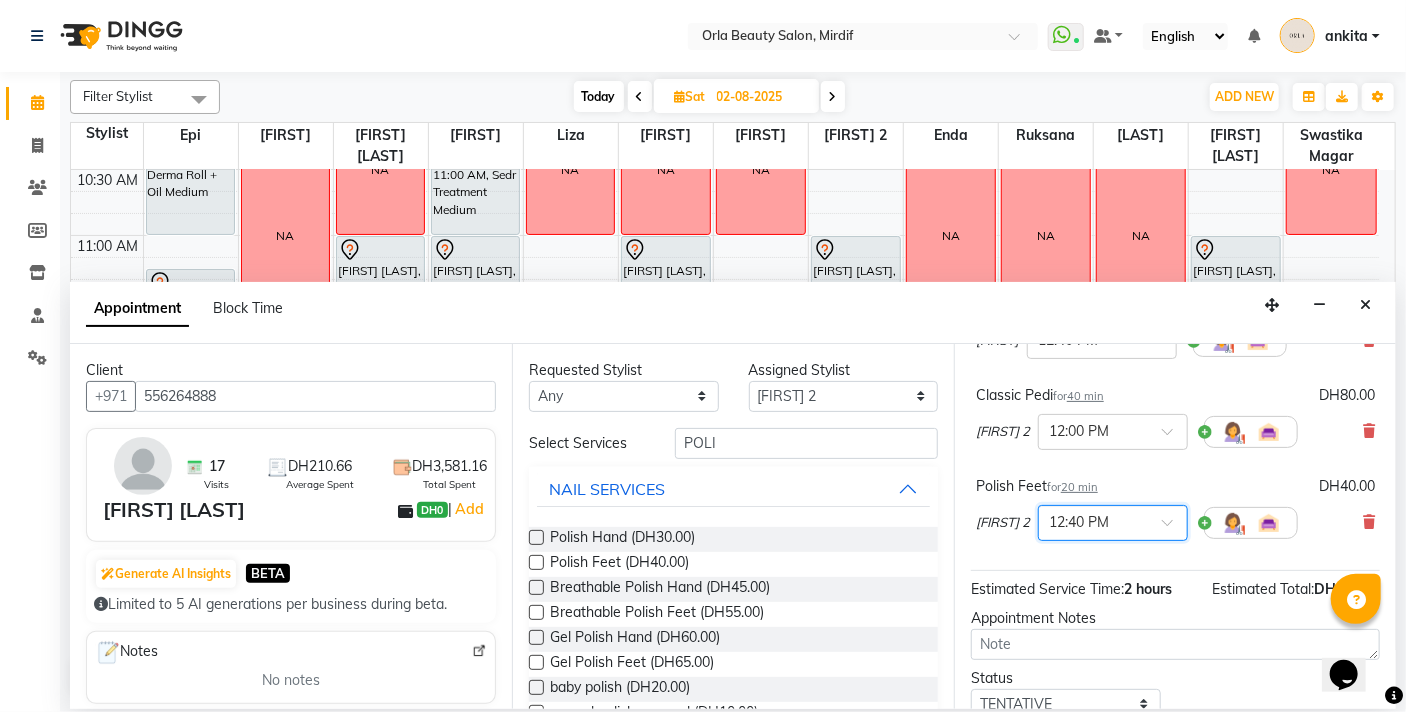 scroll, scrollTop: 453, scrollLeft: 0, axis: vertical 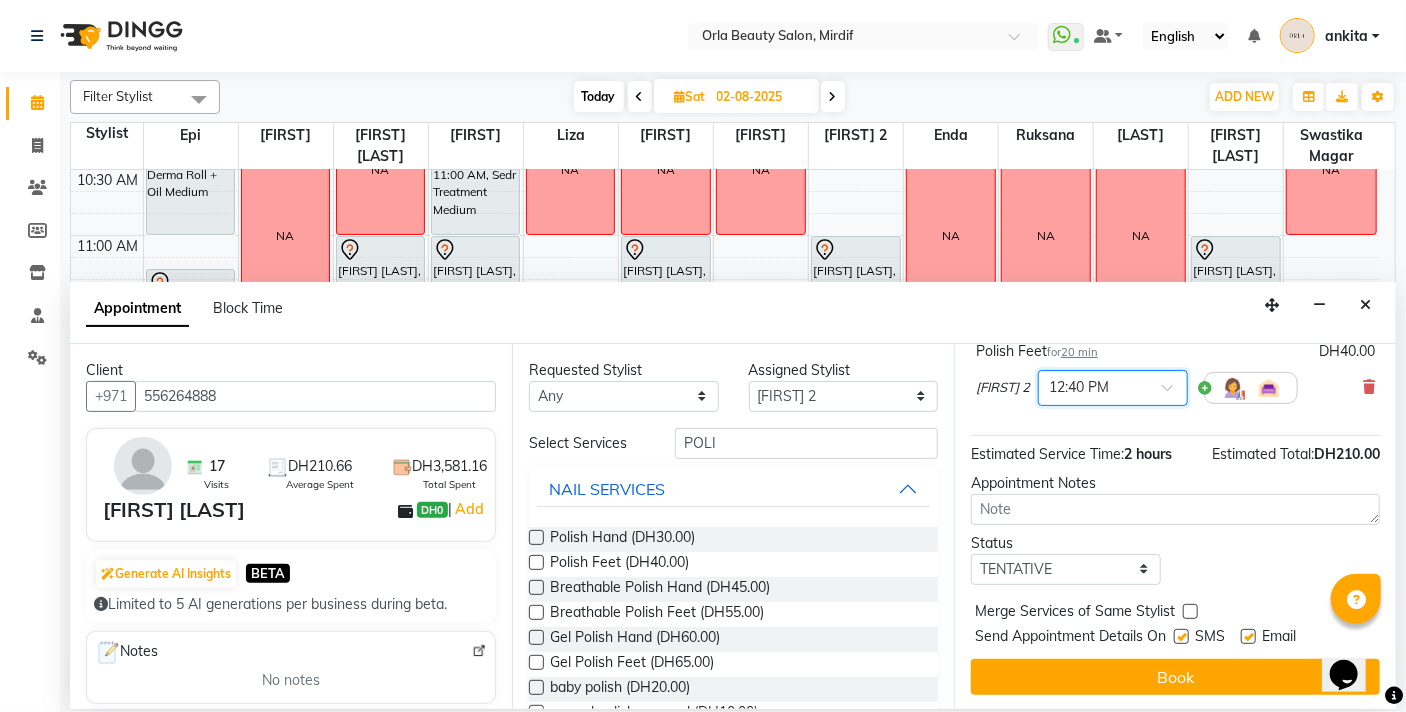 click at bounding box center [1190, 611] 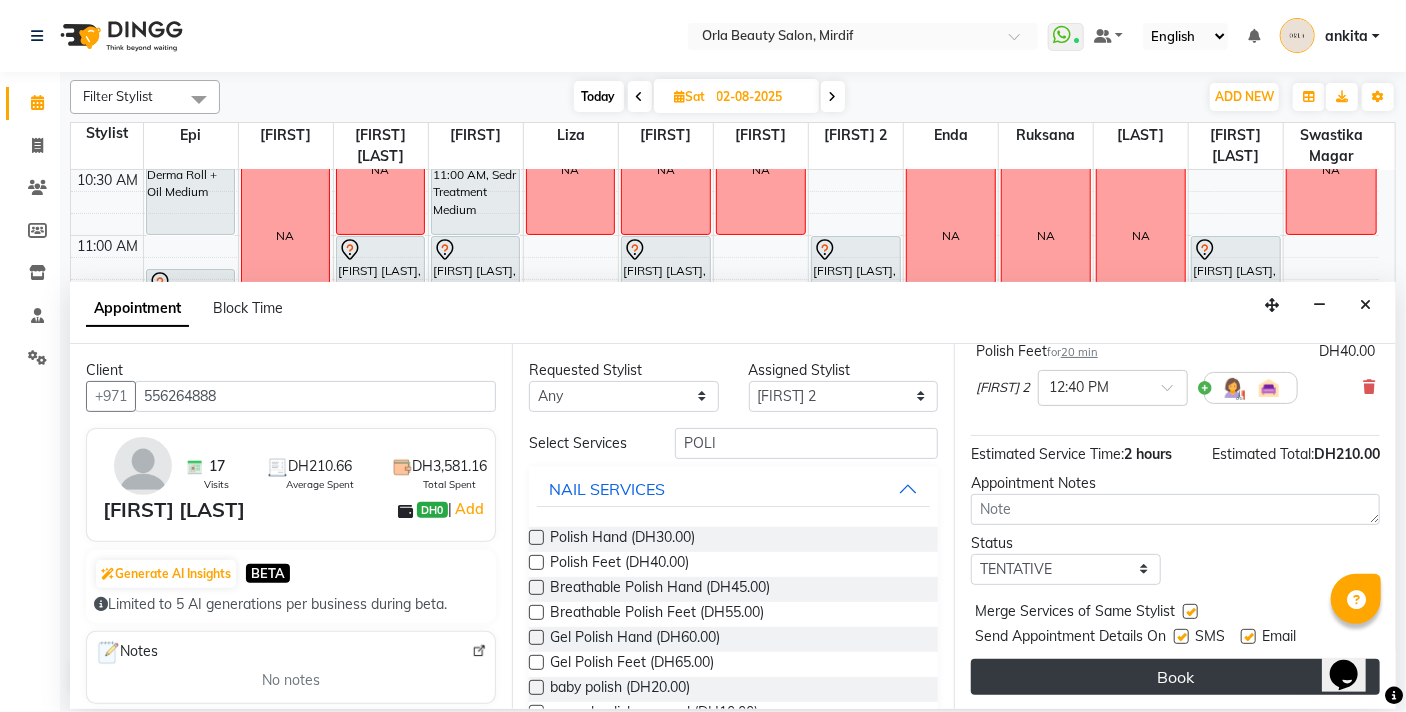 click on "Book" at bounding box center [1175, 677] 